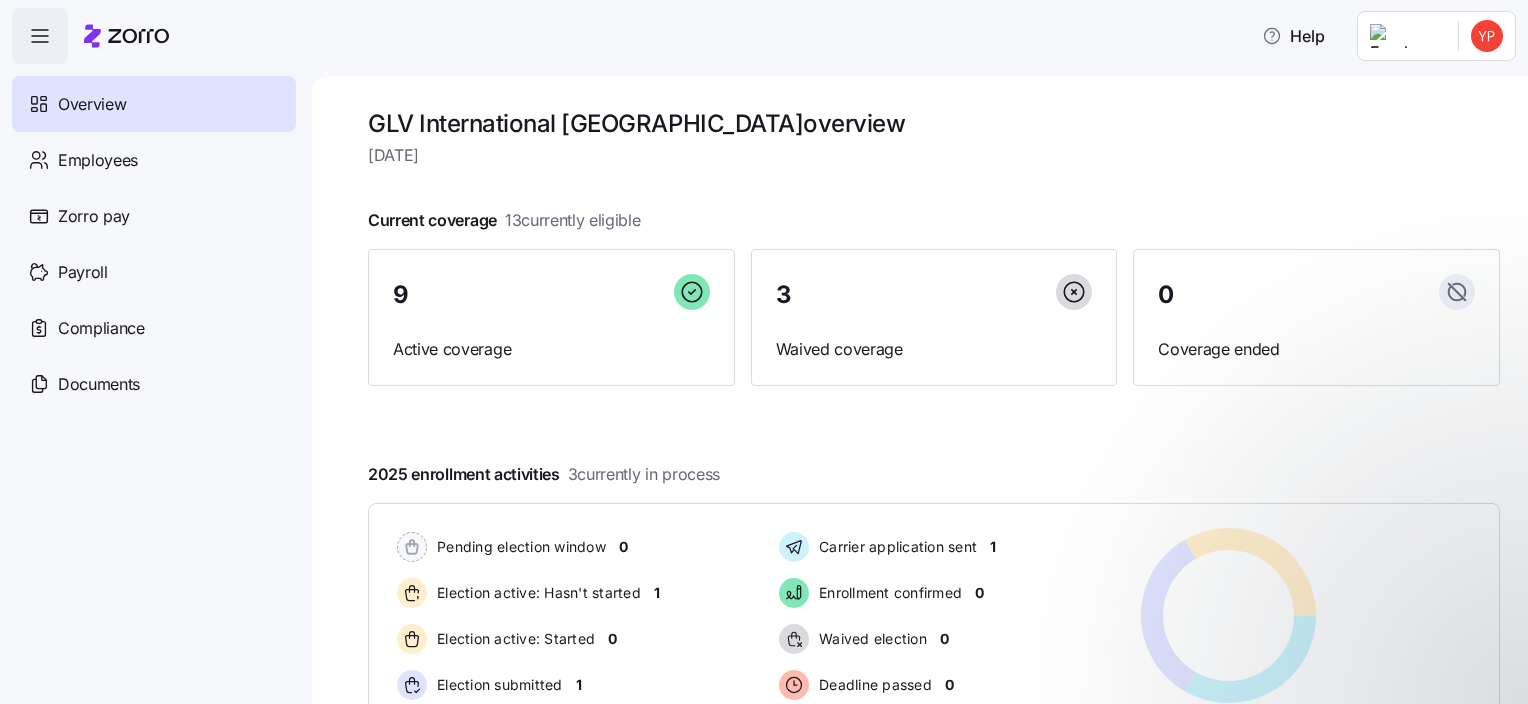 scroll, scrollTop: 0, scrollLeft: 0, axis: both 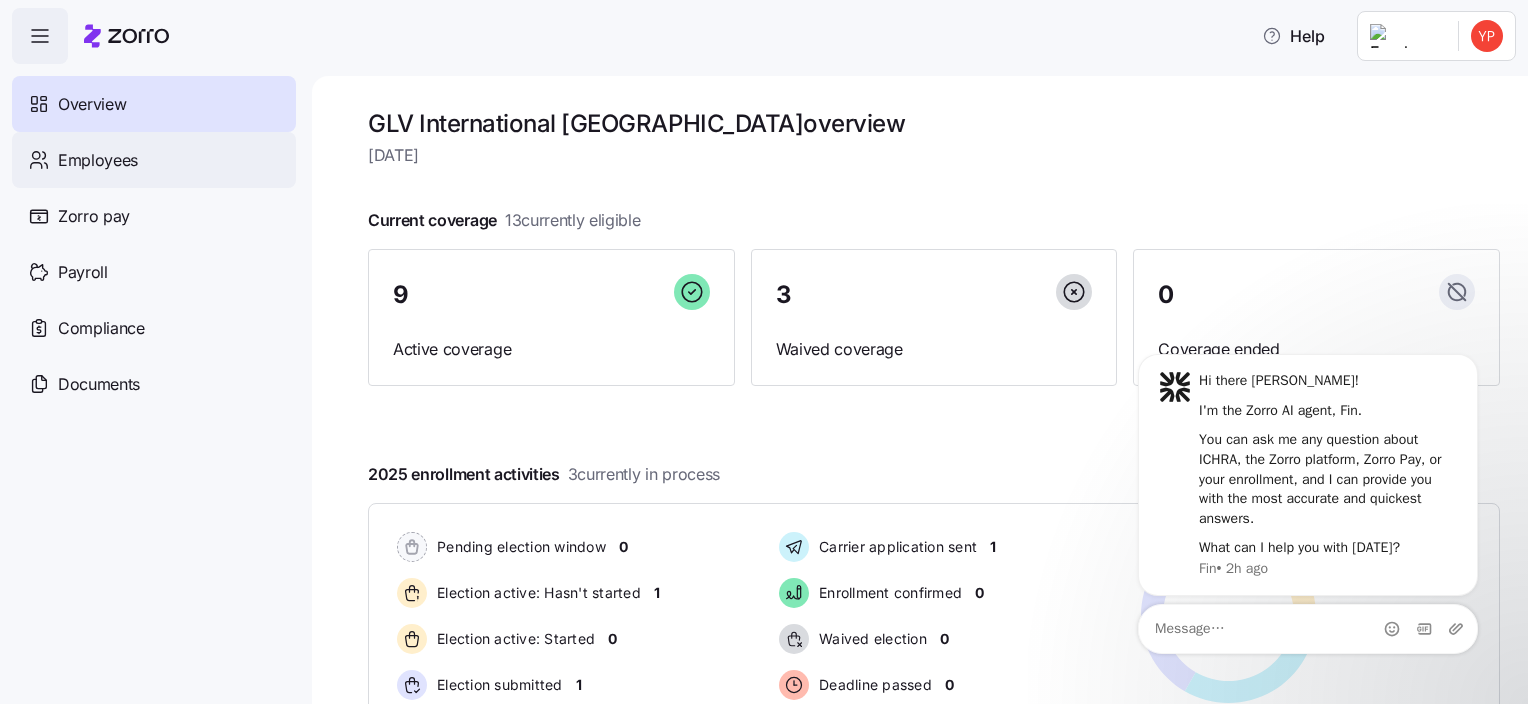 click on "Employees" at bounding box center [98, 160] 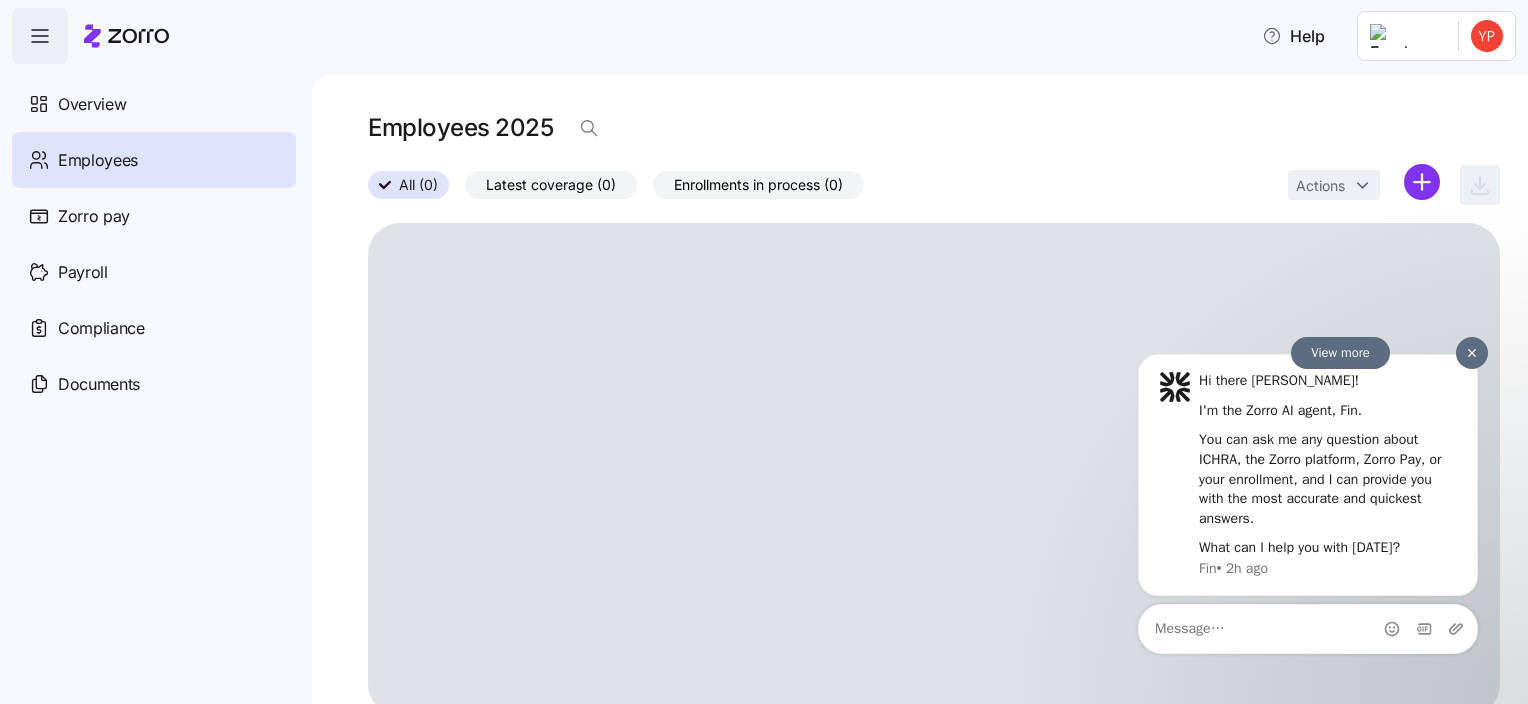 click at bounding box center [1472, 352] 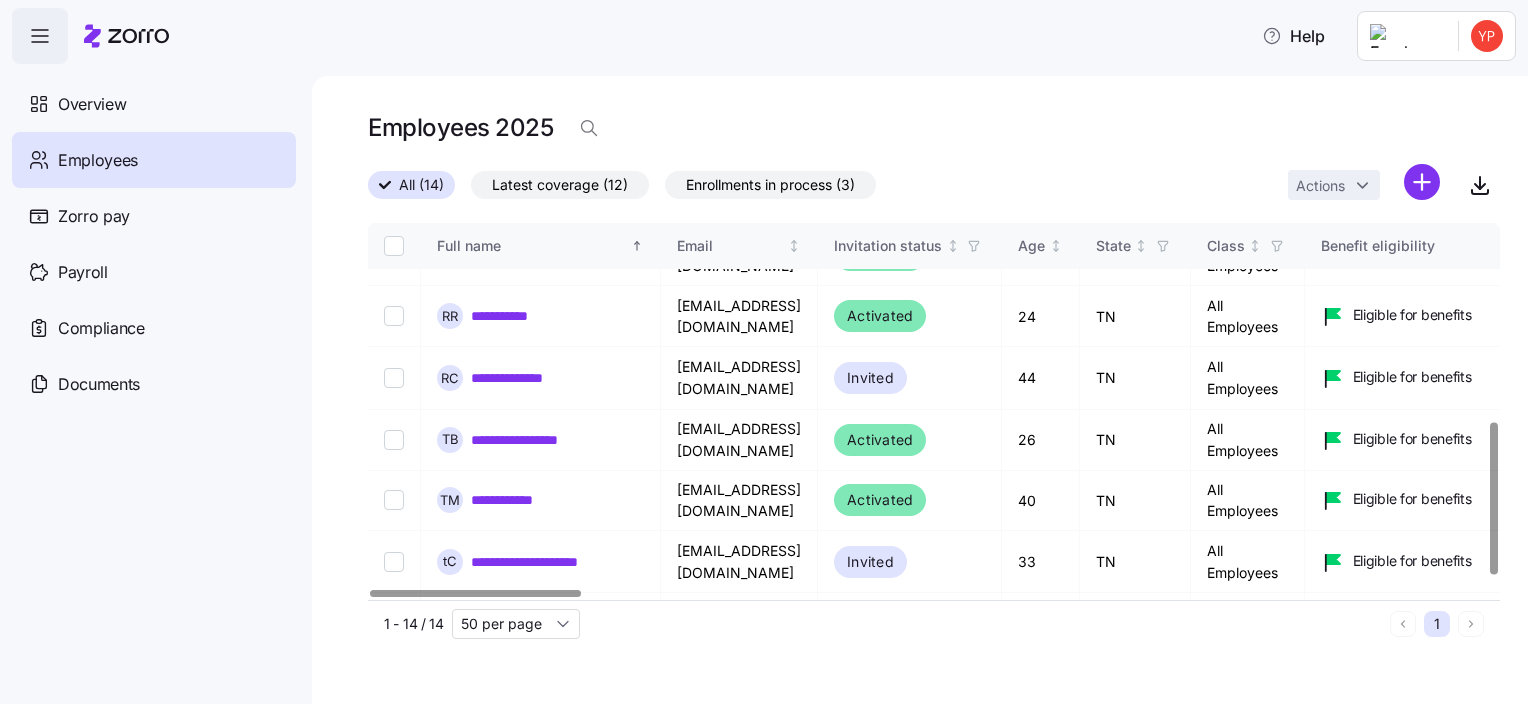 scroll, scrollTop: 500, scrollLeft: 0, axis: vertical 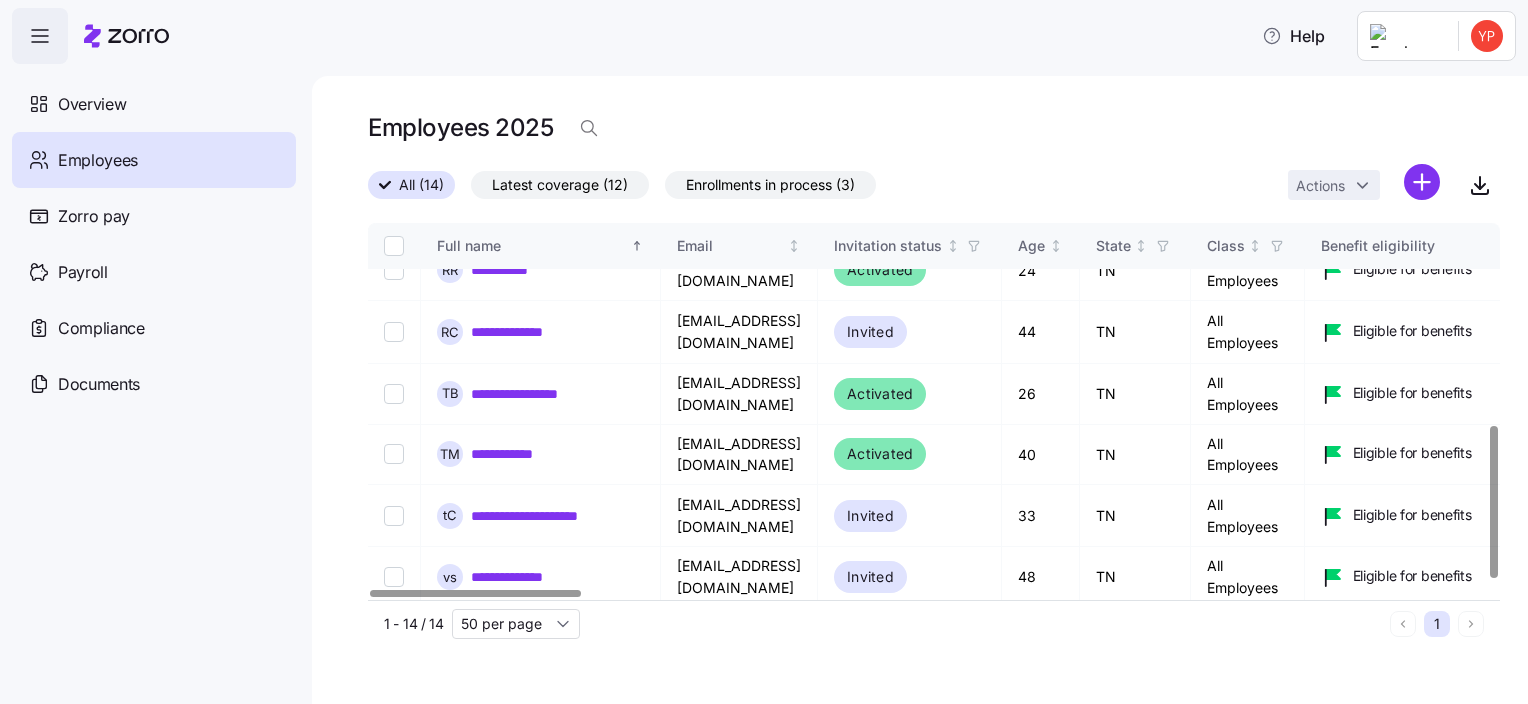click on "Enrollments in process (3)" at bounding box center [770, 185] 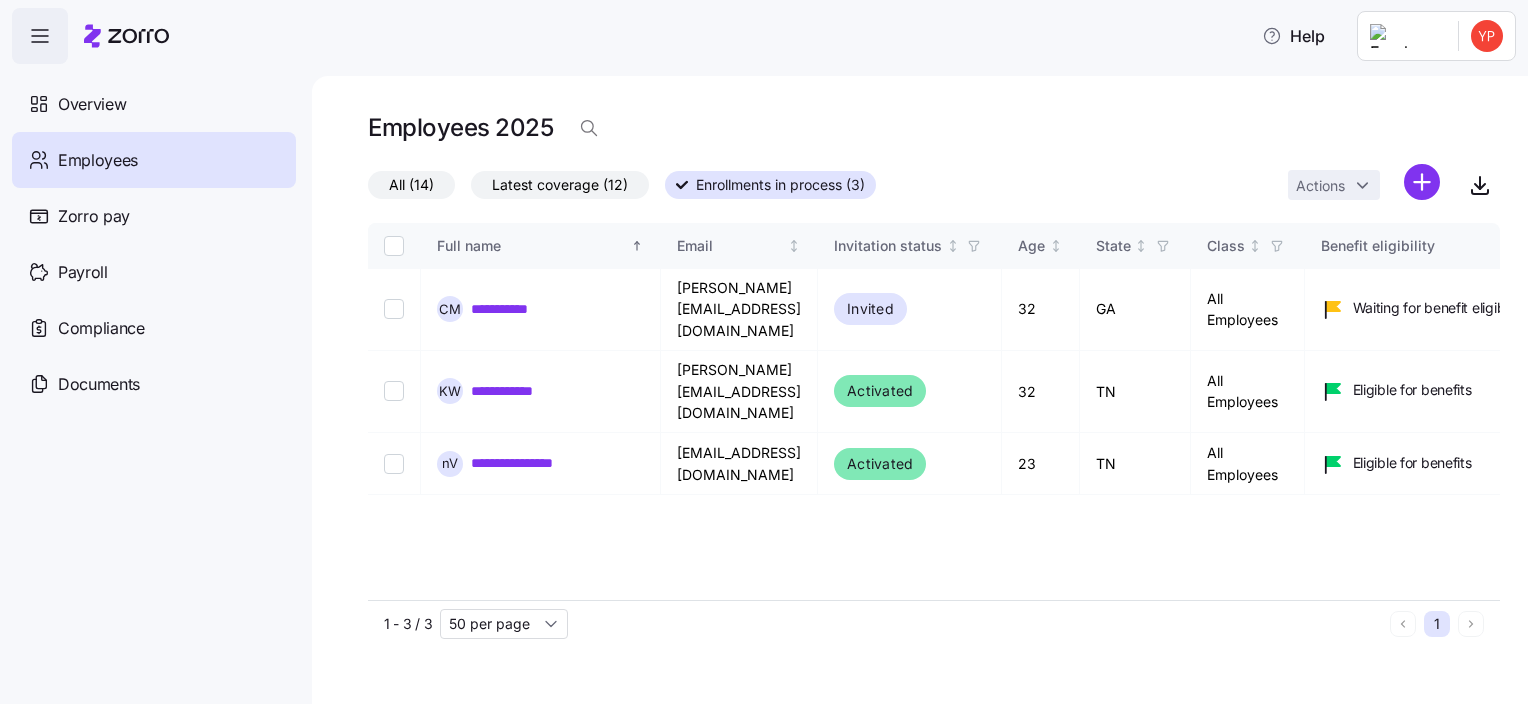 scroll, scrollTop: 0, scrollLeft: 0, axis: both 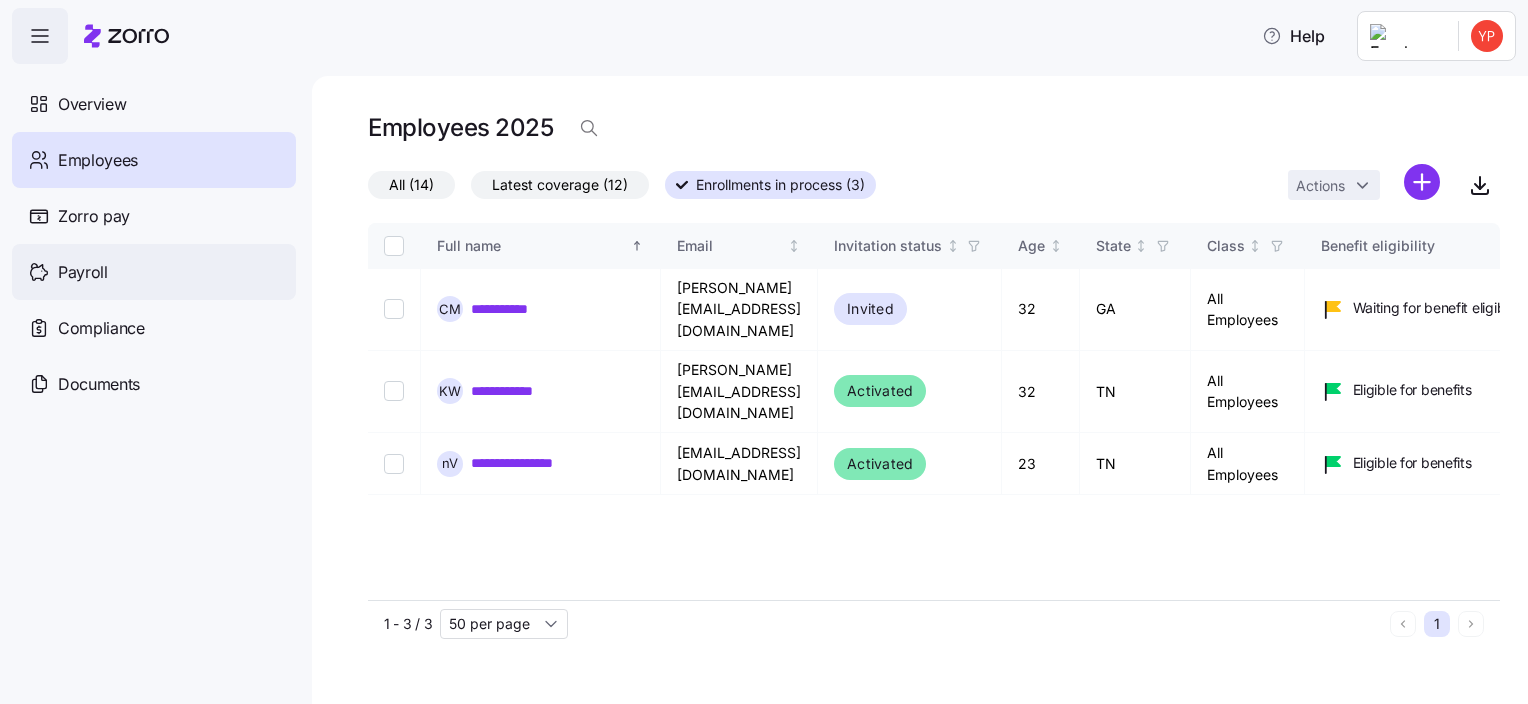 drag, startPoint x: 140, startPoint y: 268, endPoint x: 116, endPoint y: 259, distance: 25.632011 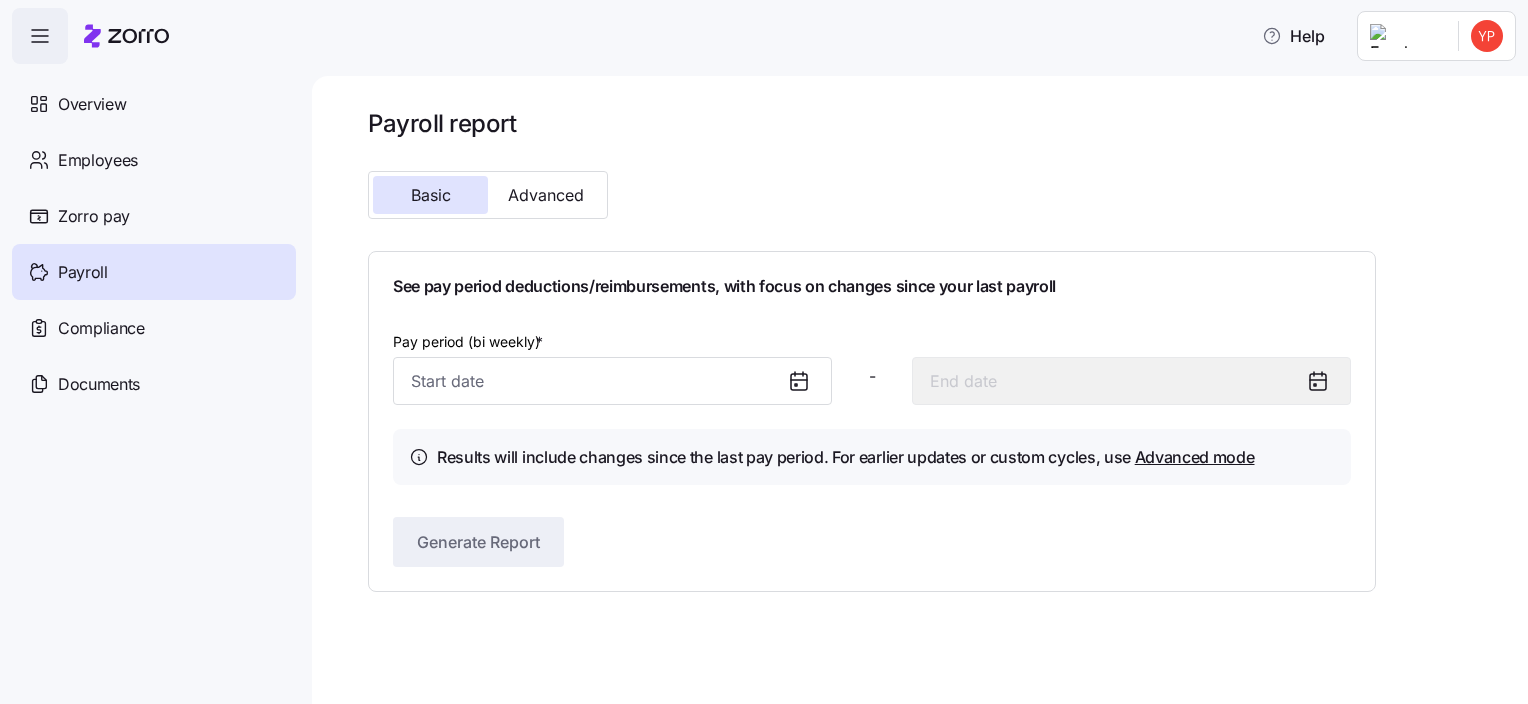 click 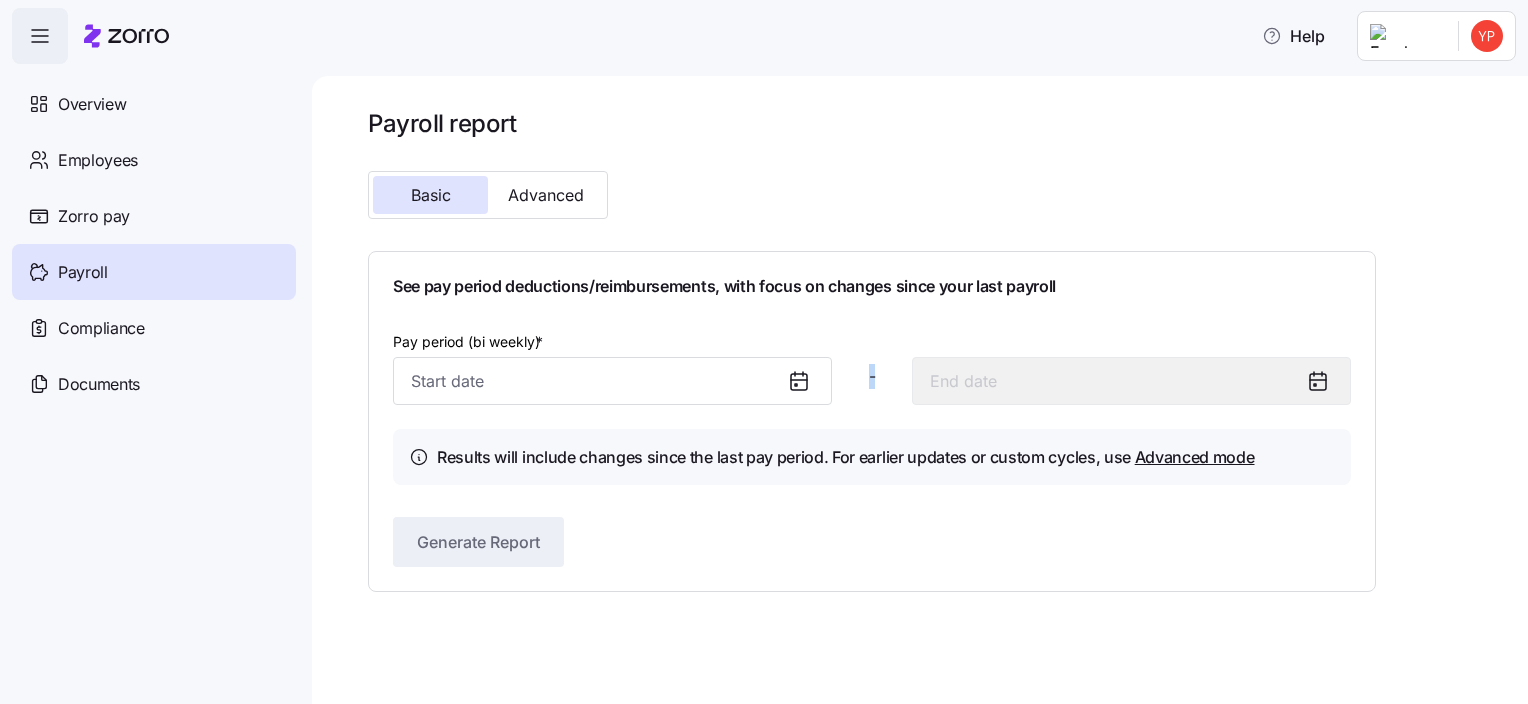 click 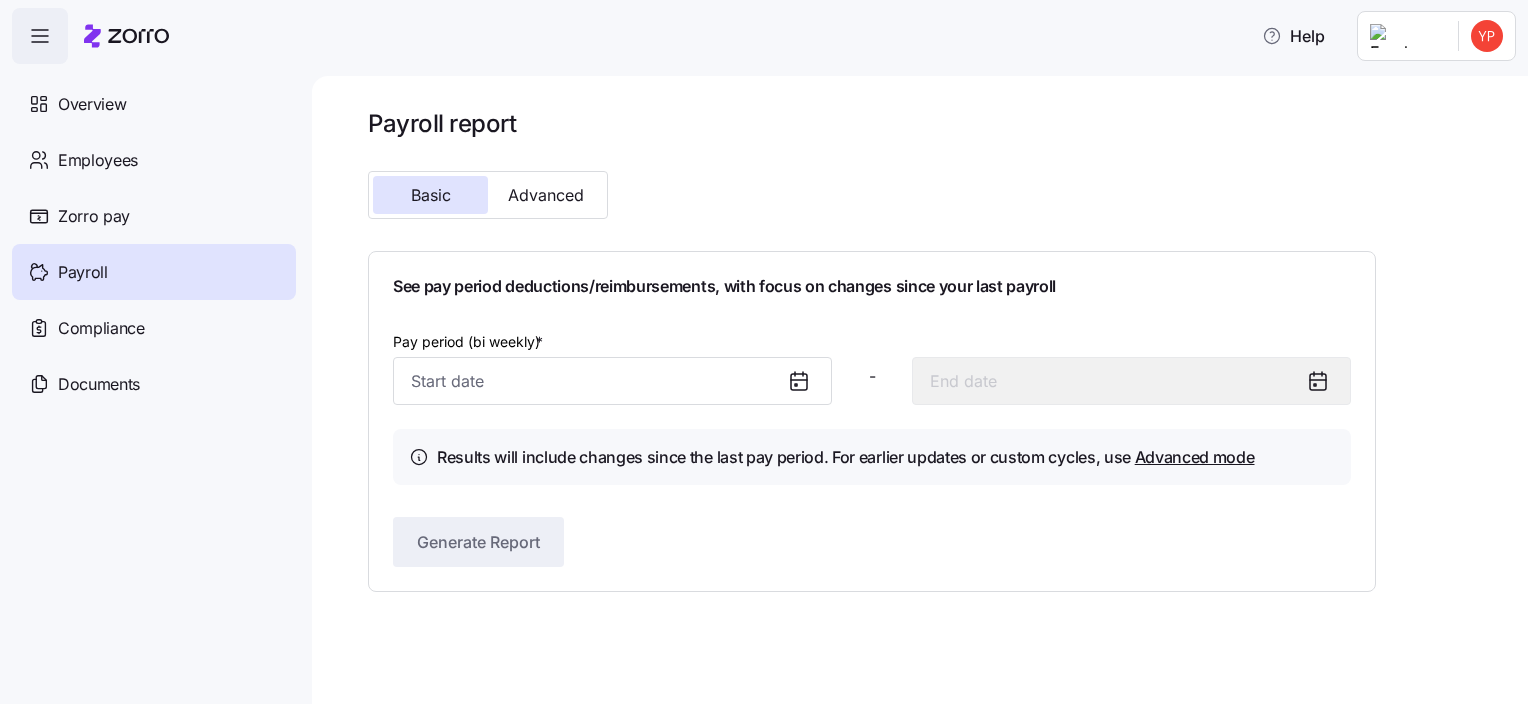 click 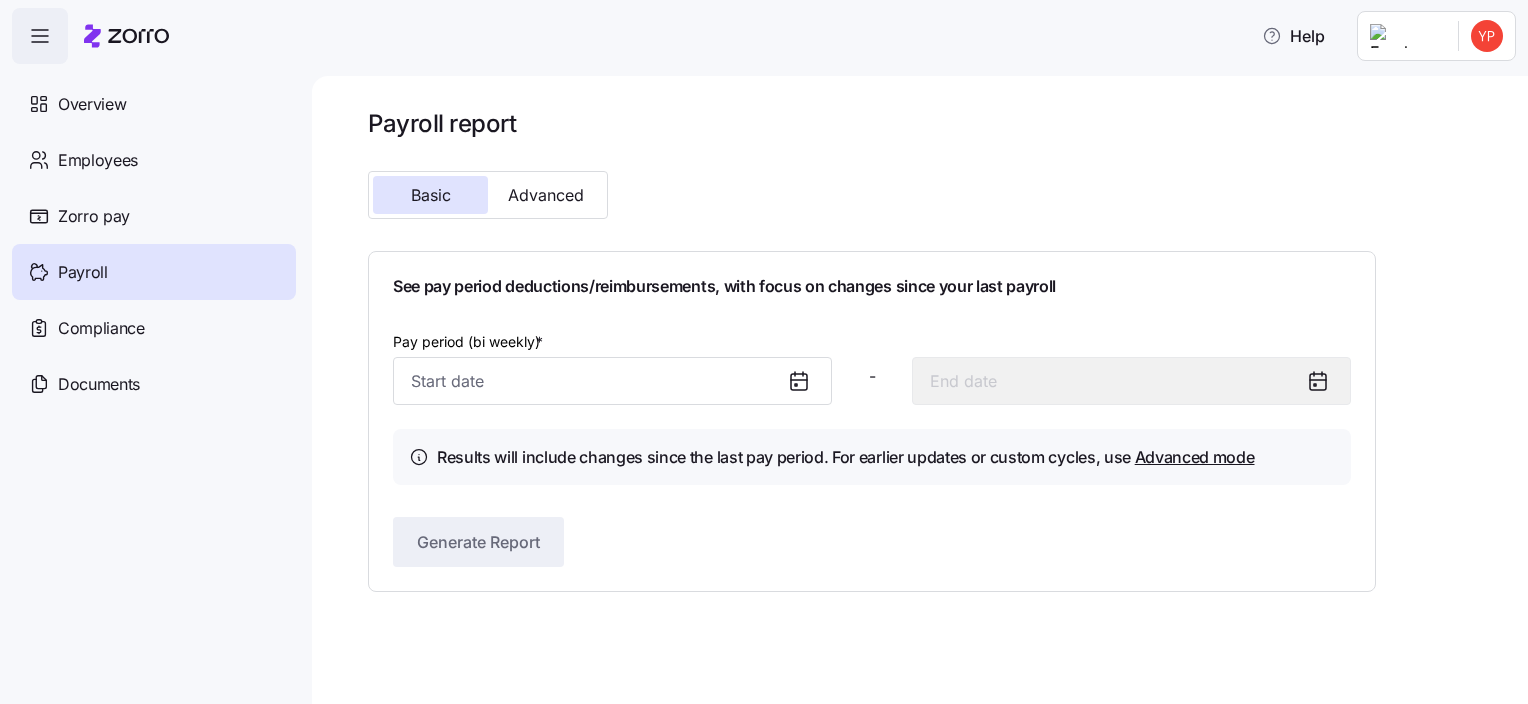 click 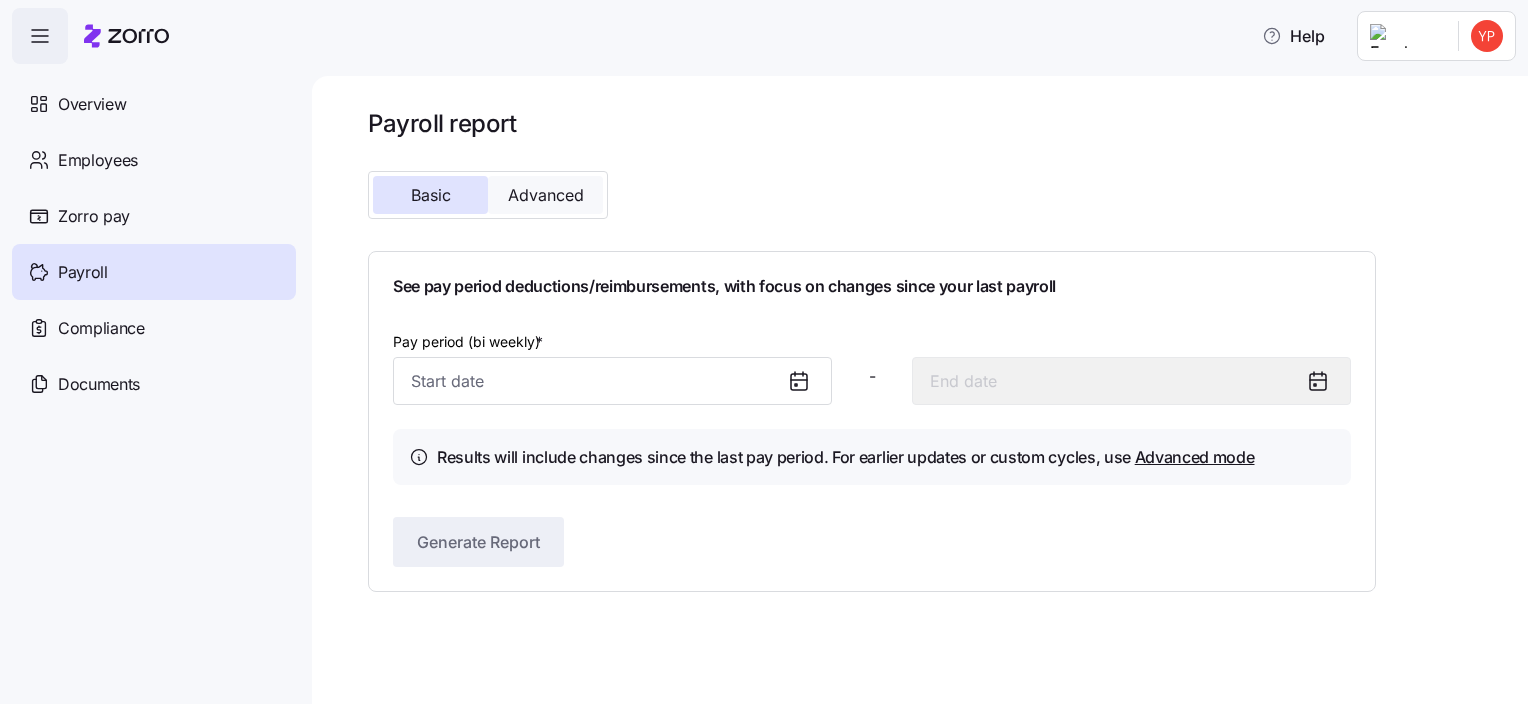 click on "Advanced" at bounding box center (545, 195) 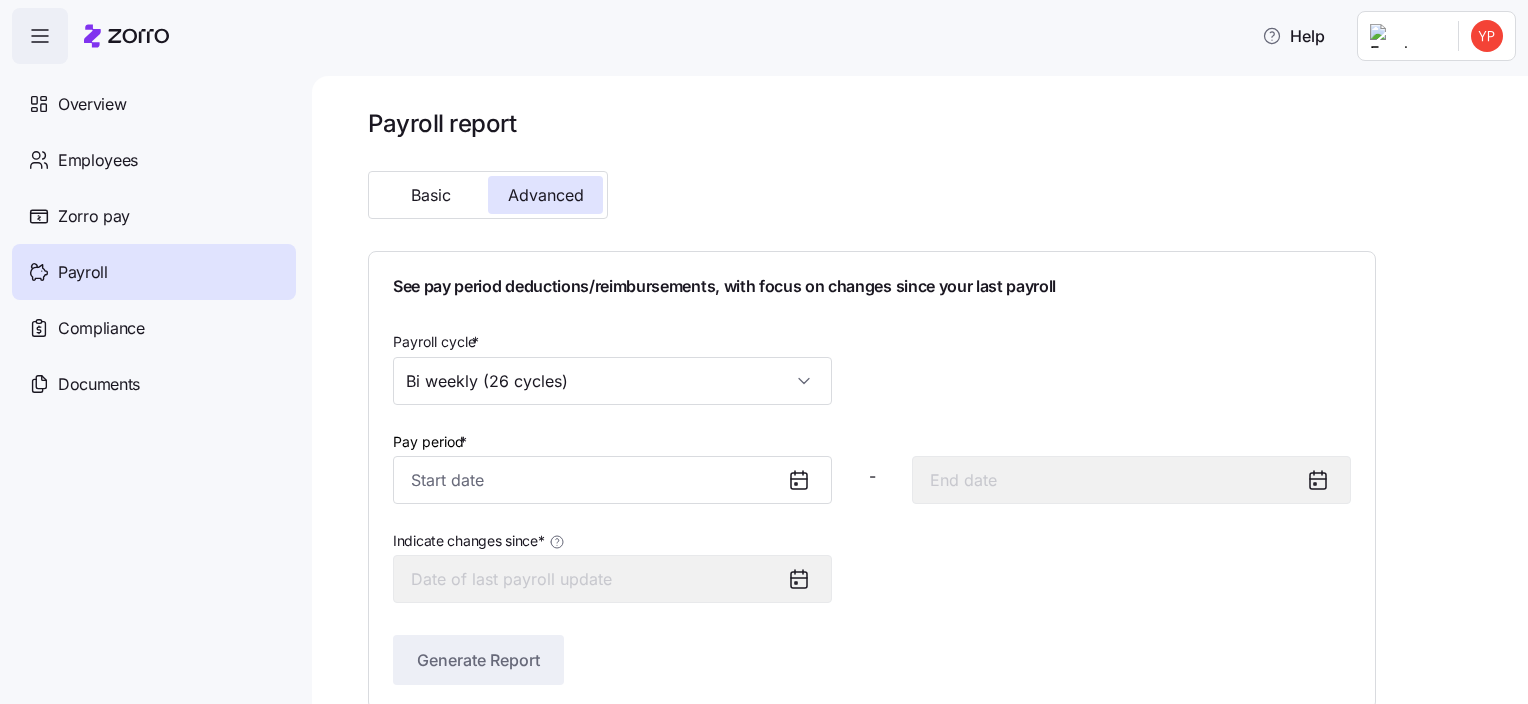 click 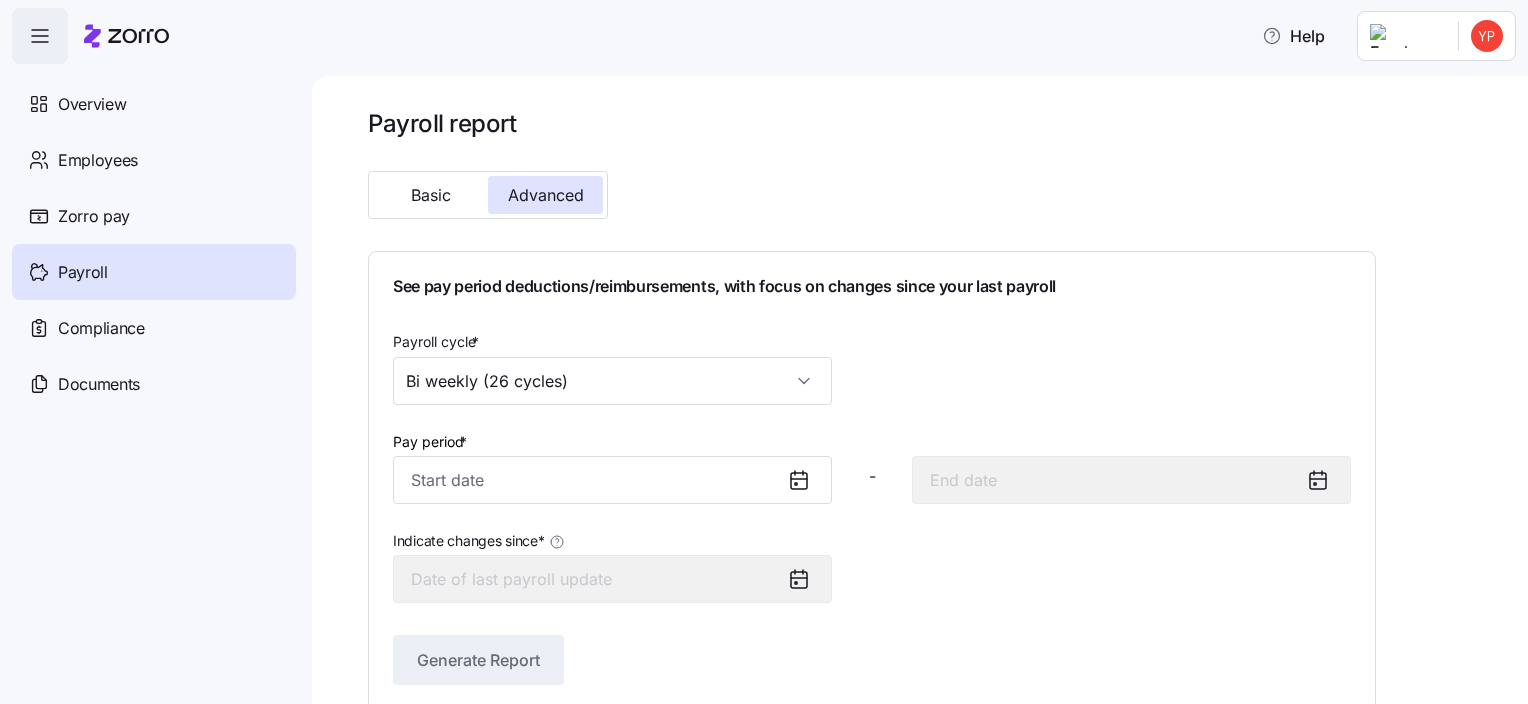 click 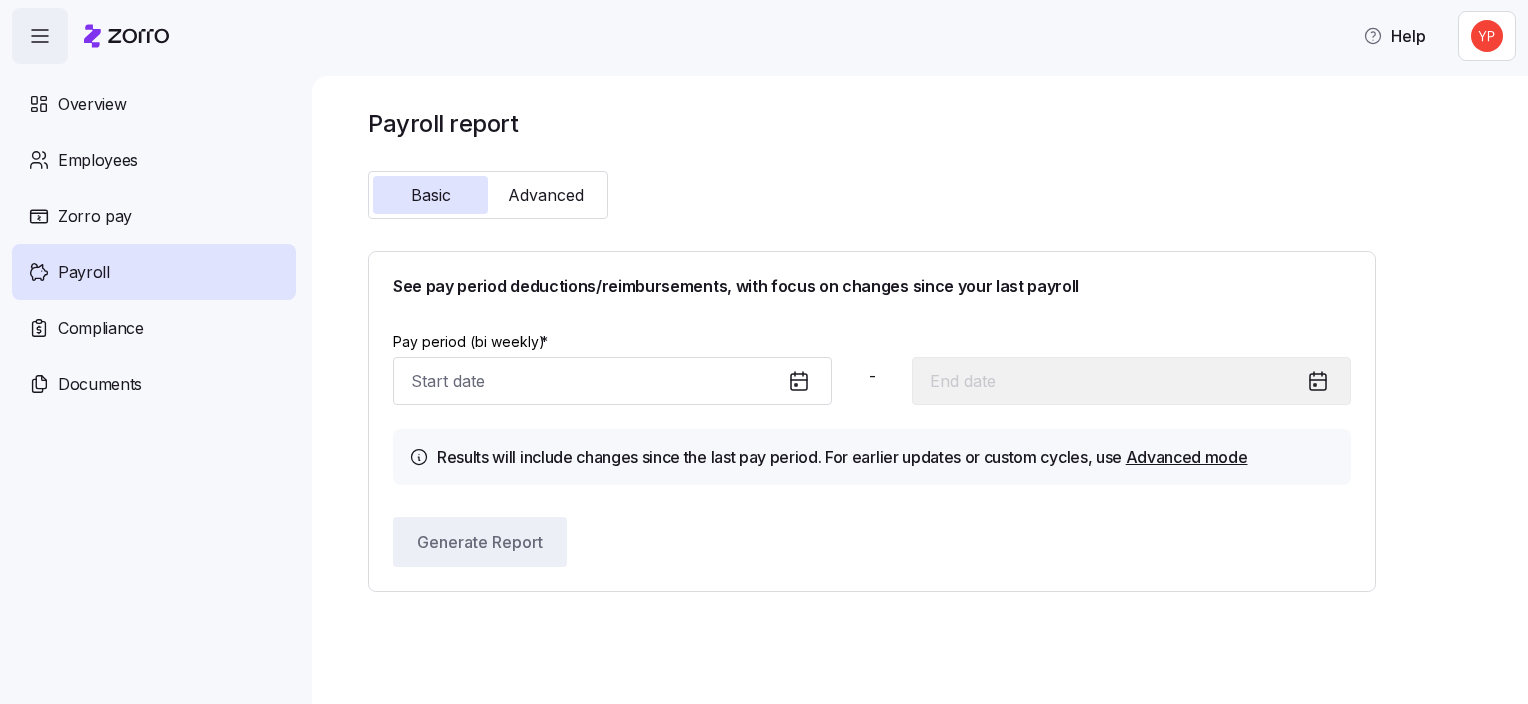 scroll, scrollTop: 0, scrollLeft: 0, axis: both 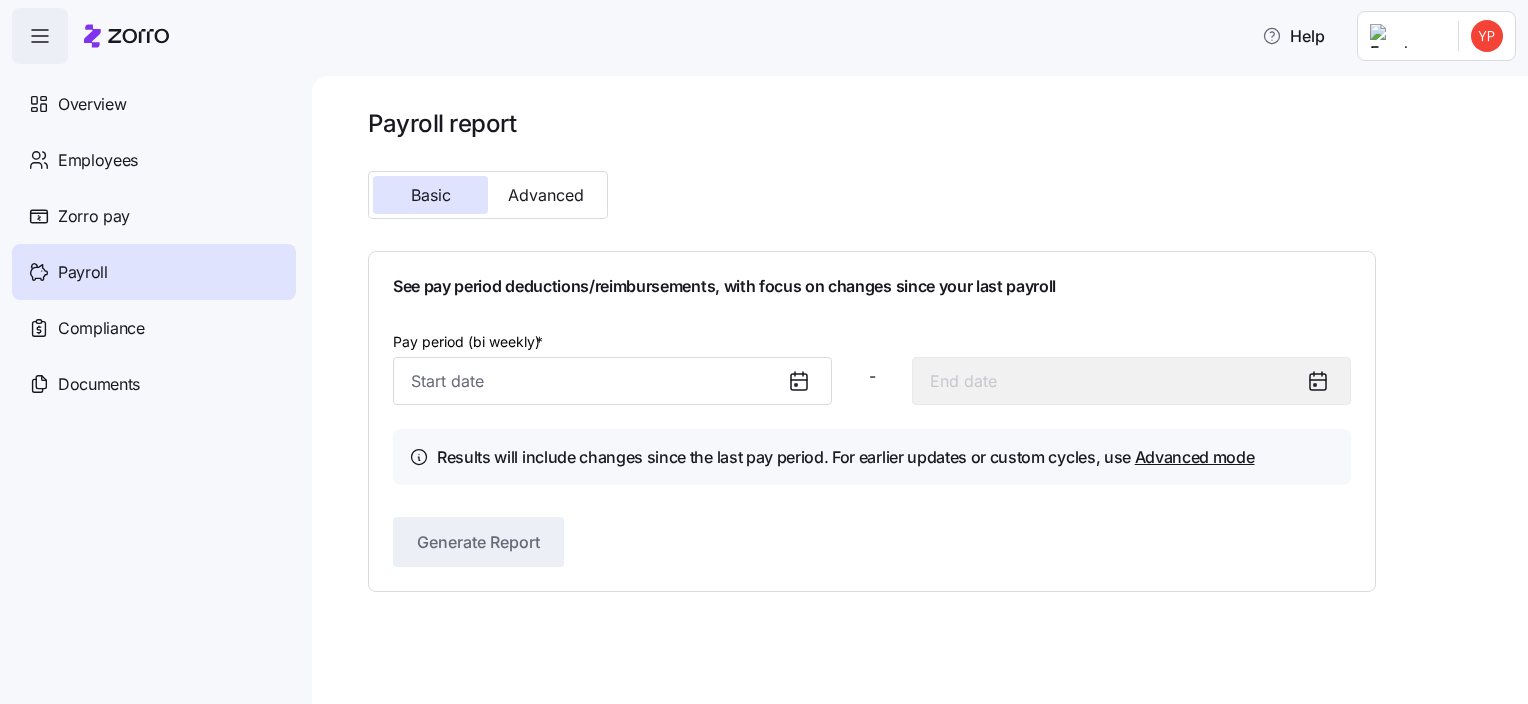 click 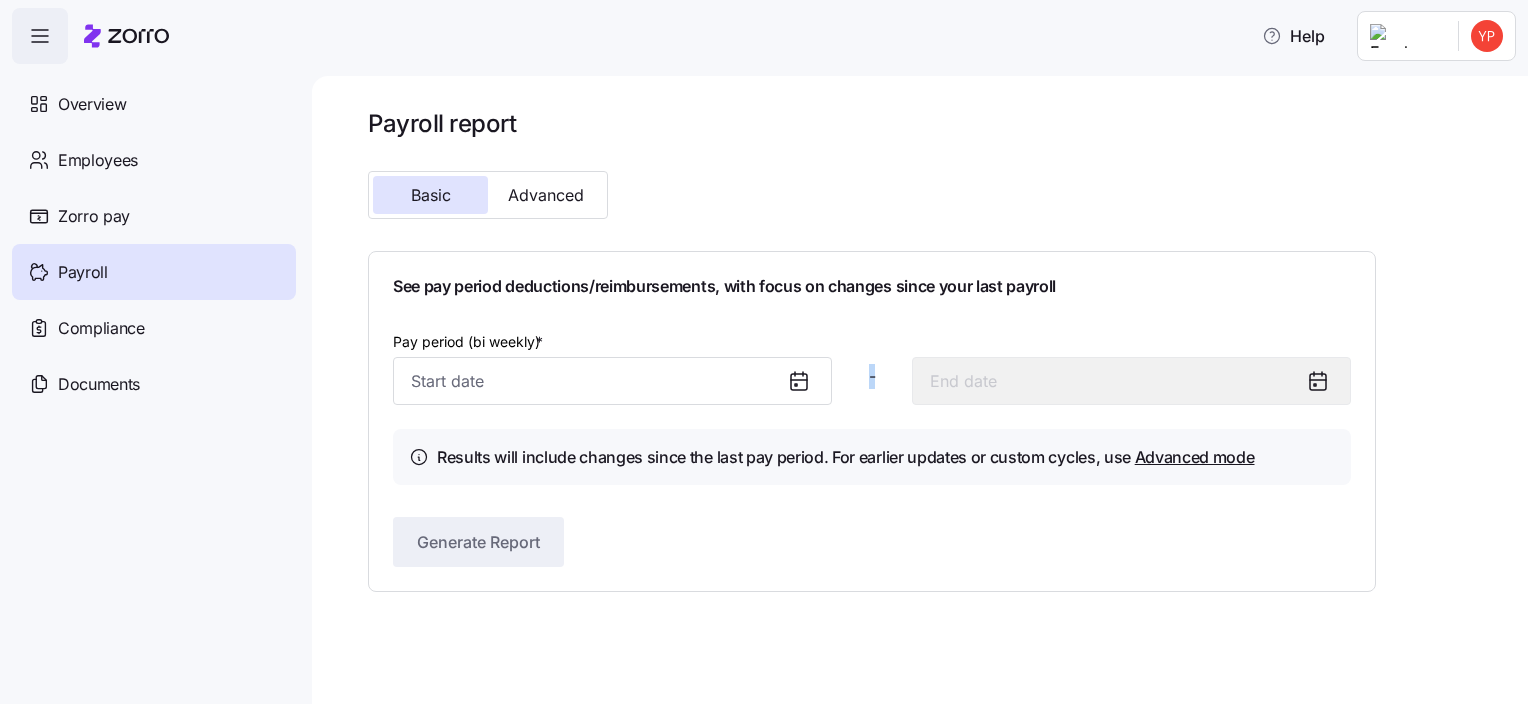 click at bounding box center (807, 381) 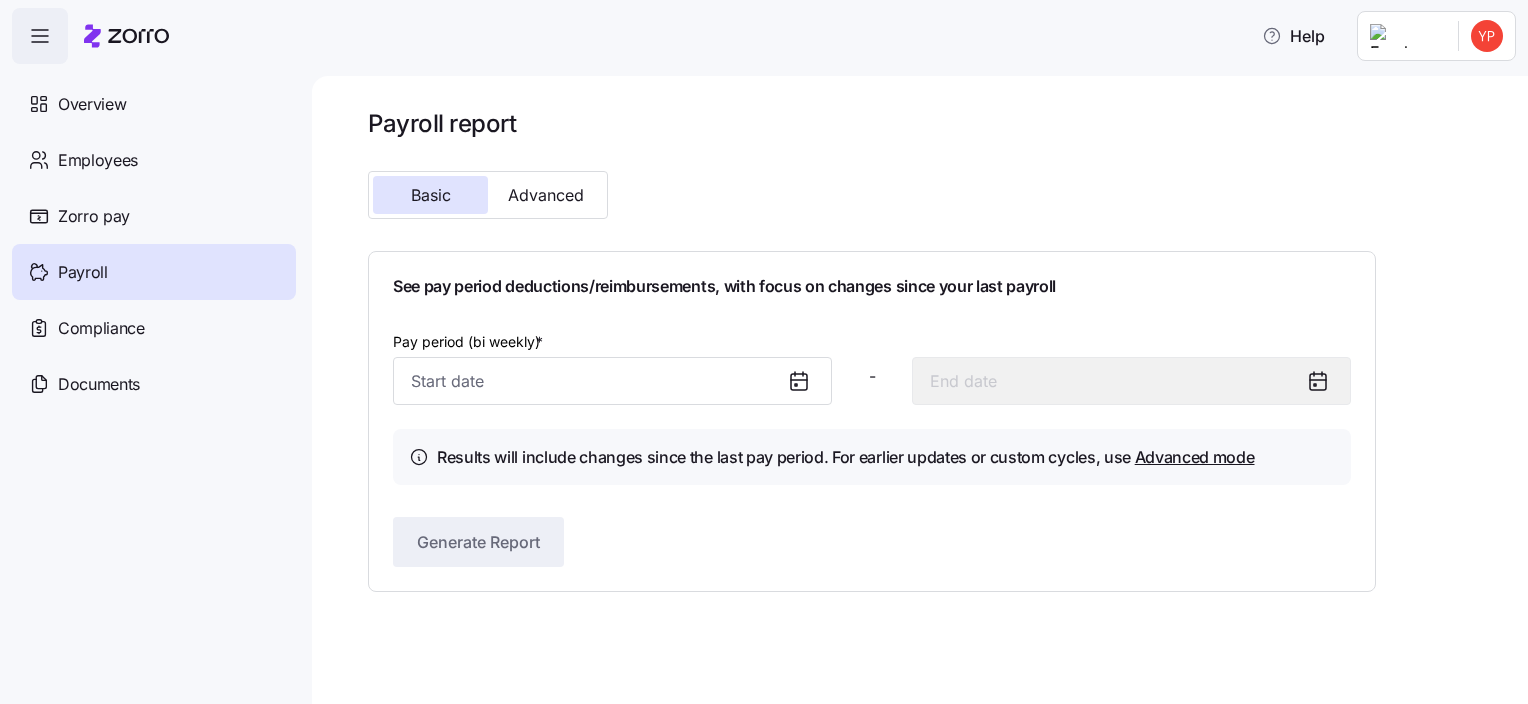 click at bounding box center (807, 381) 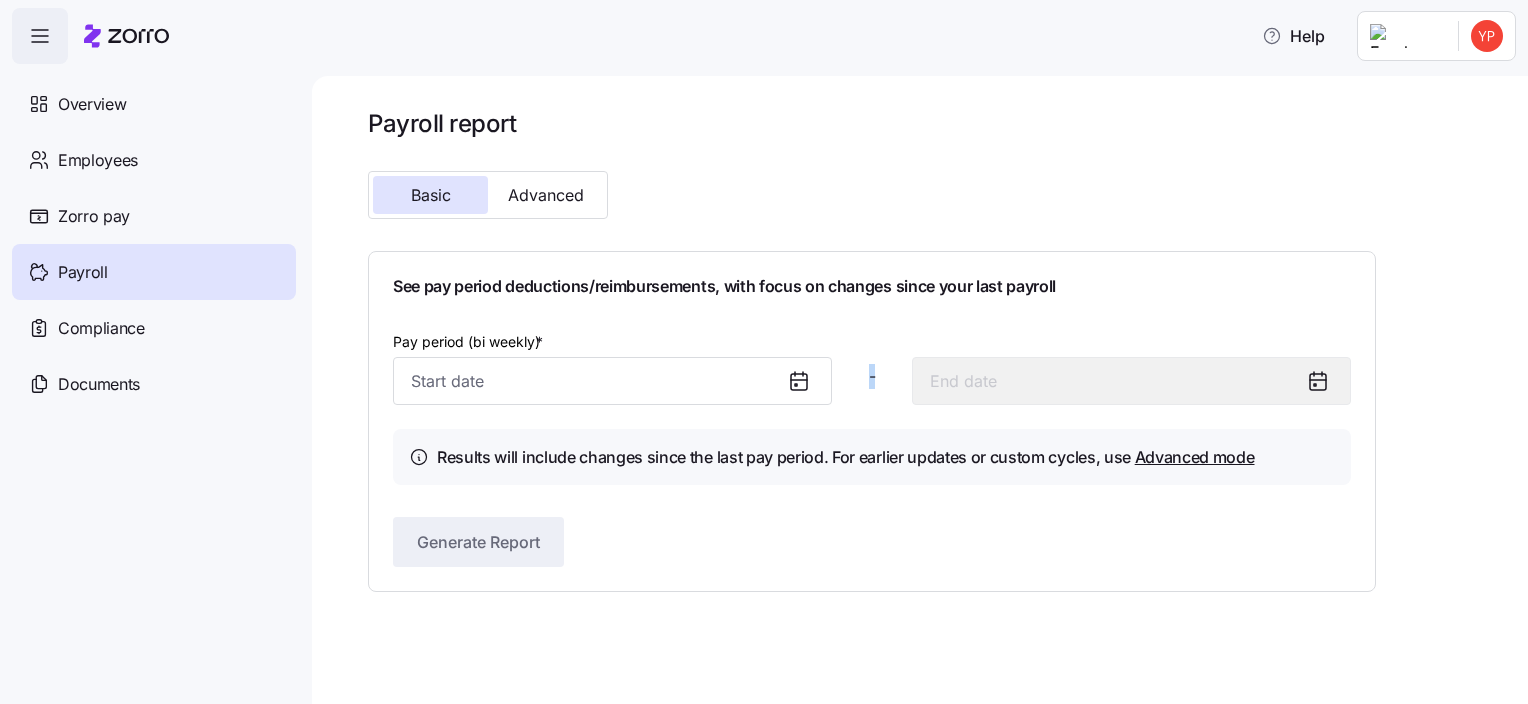 click at bounding box center [807, 381] 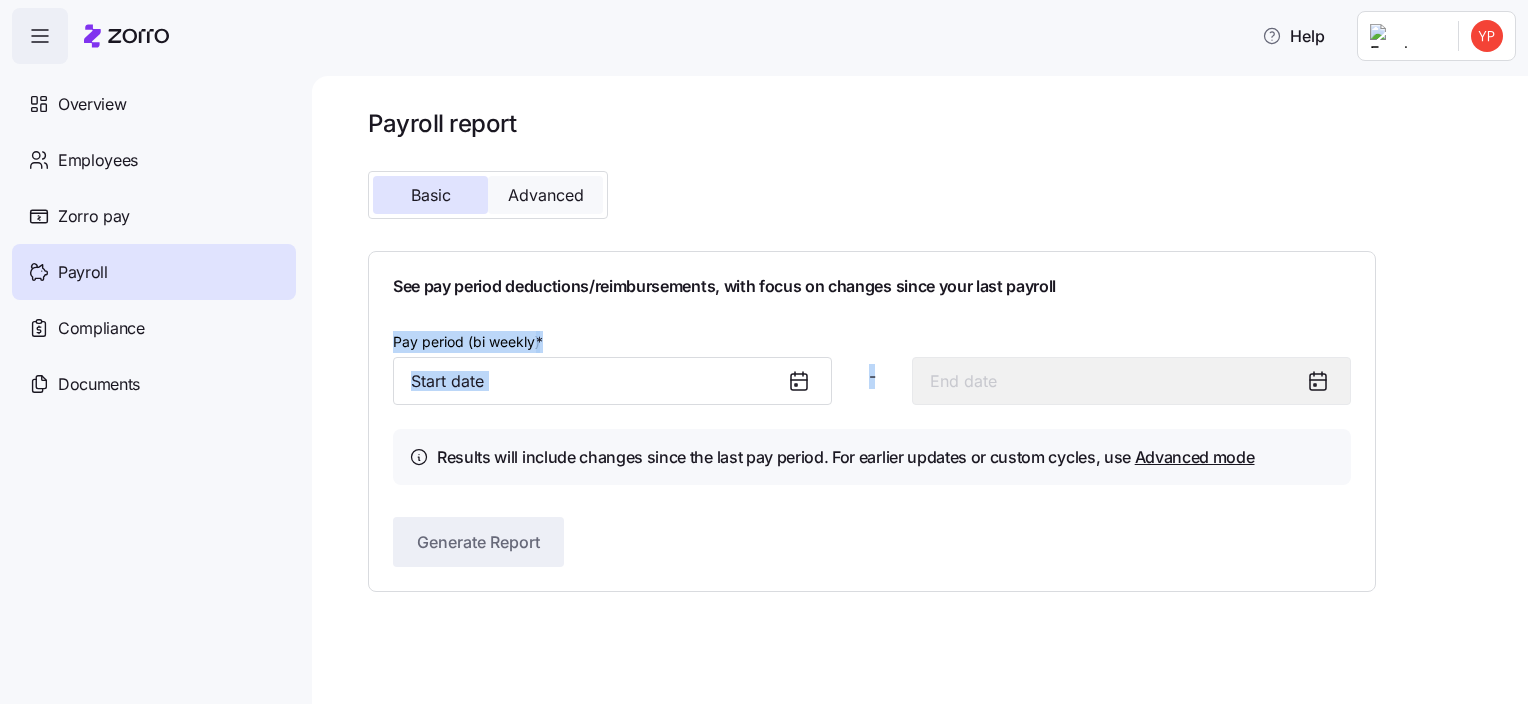 click on "Advanced" at bounding box center [546, 195] 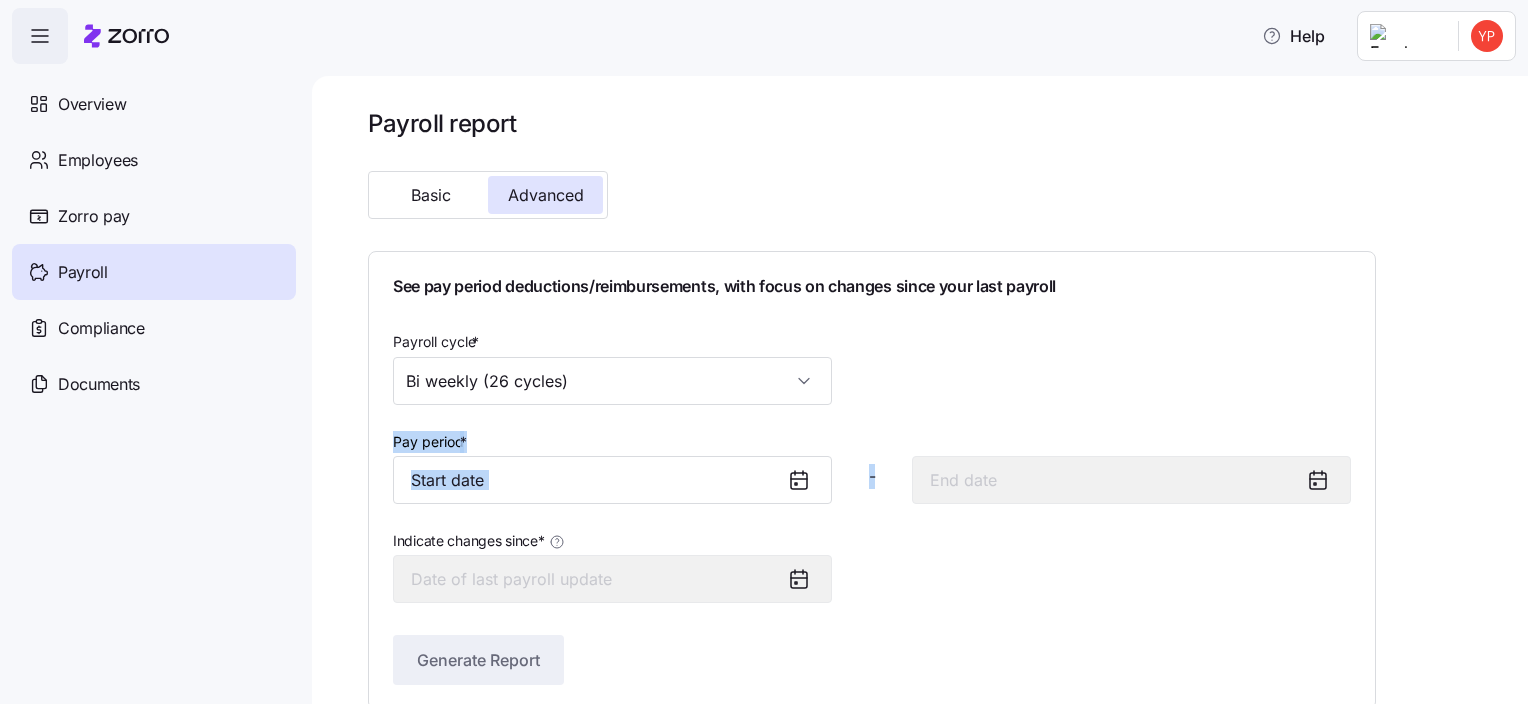 click 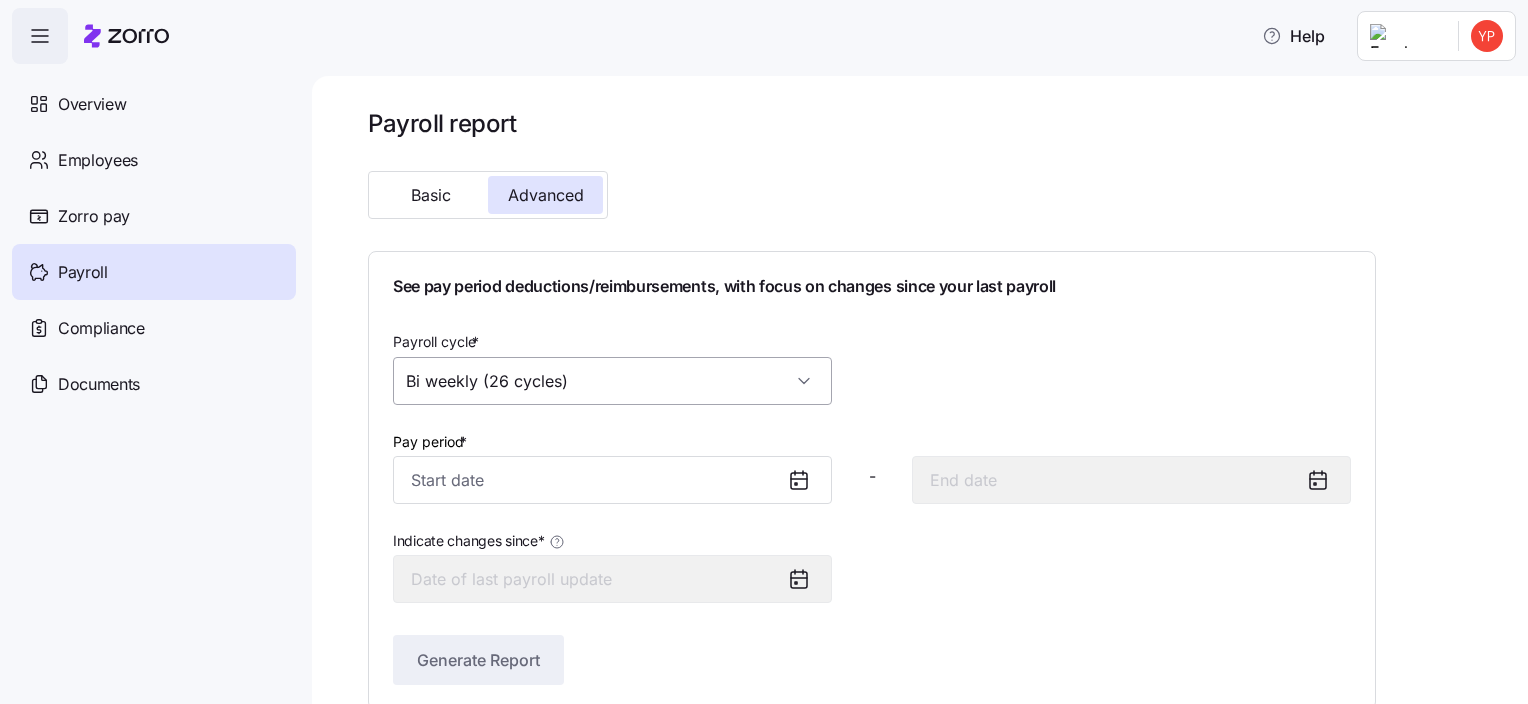 click on "Bi weekly (26 cycles)" at bounding box center (612, 381) 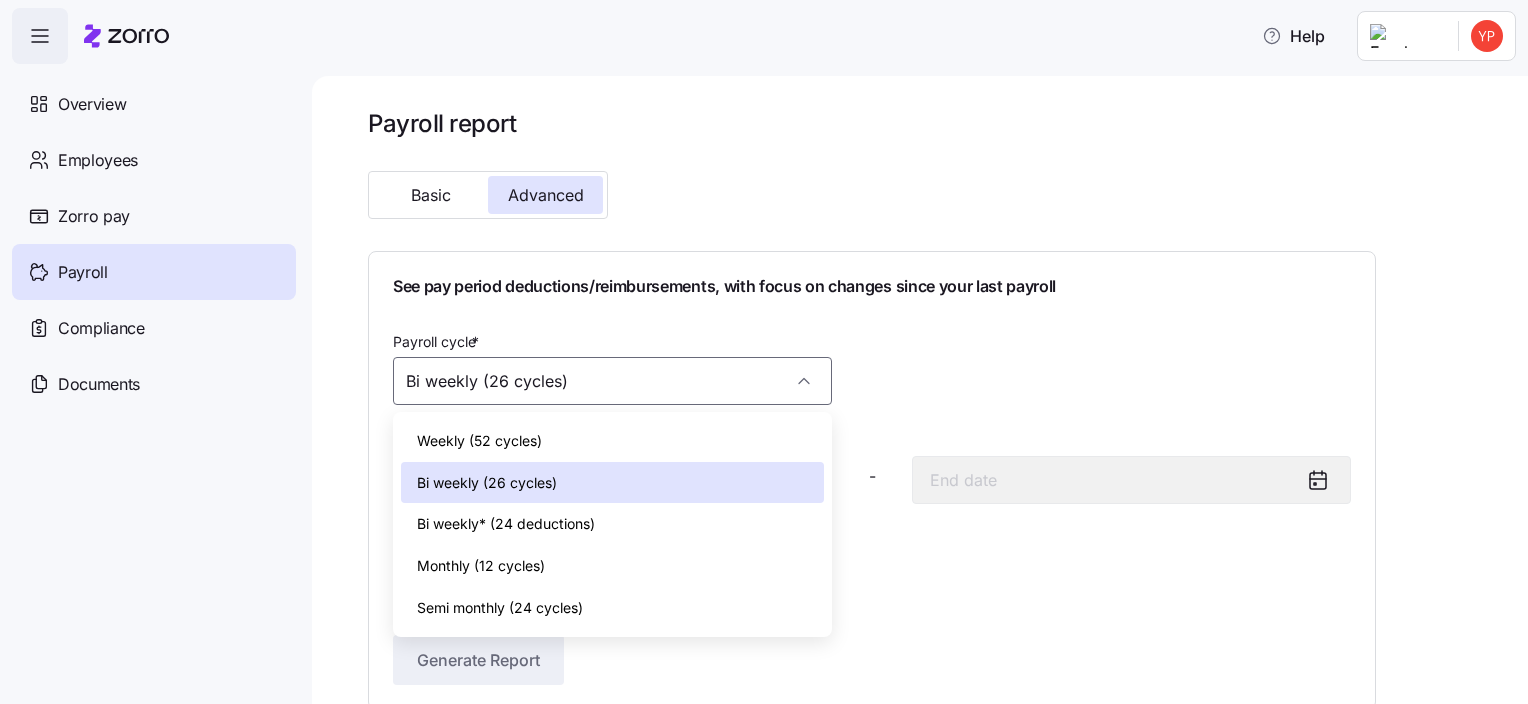 click on "Bi weekly (26 cycles)" at bounding box center [612, 483] 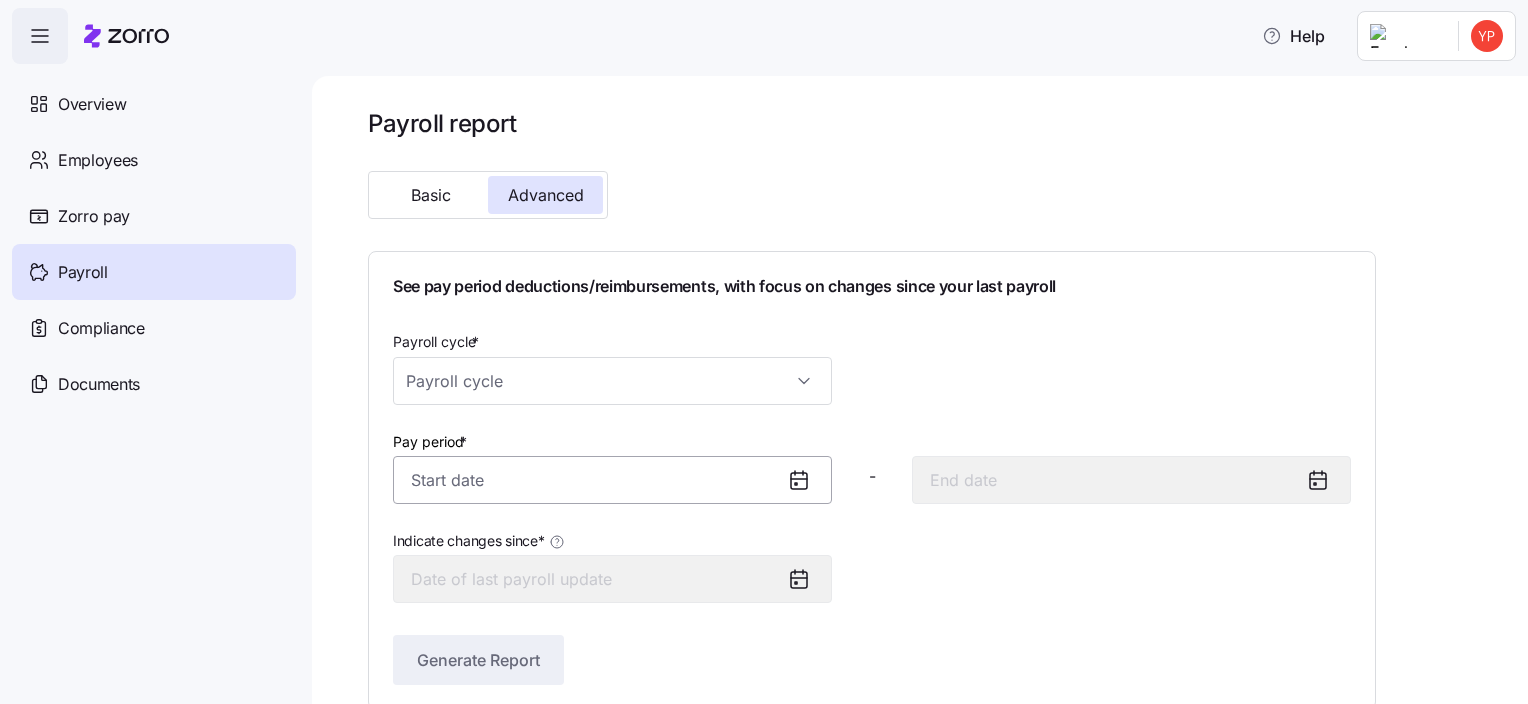 click on "Pay period  *" at bounding box center [612, 480] 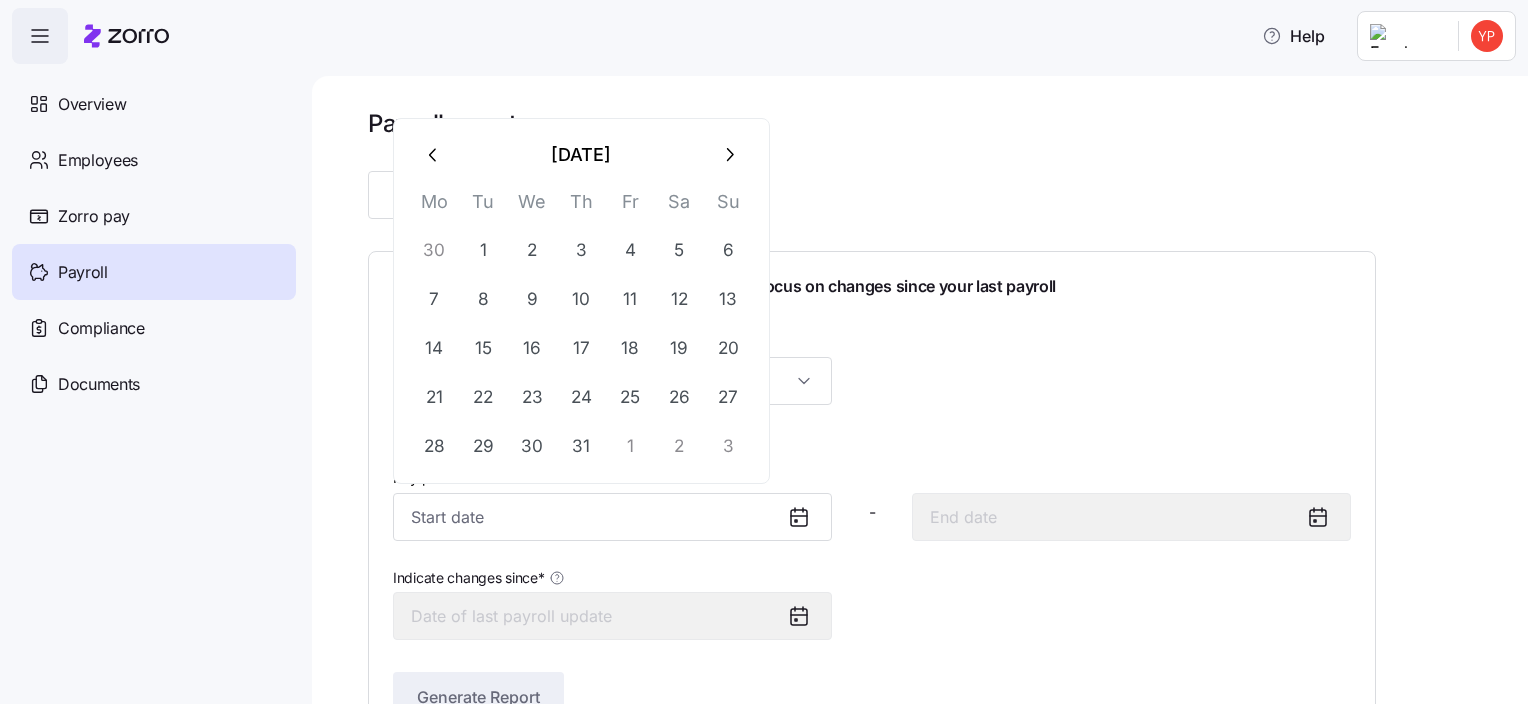 click at bounding box center [434, 155] 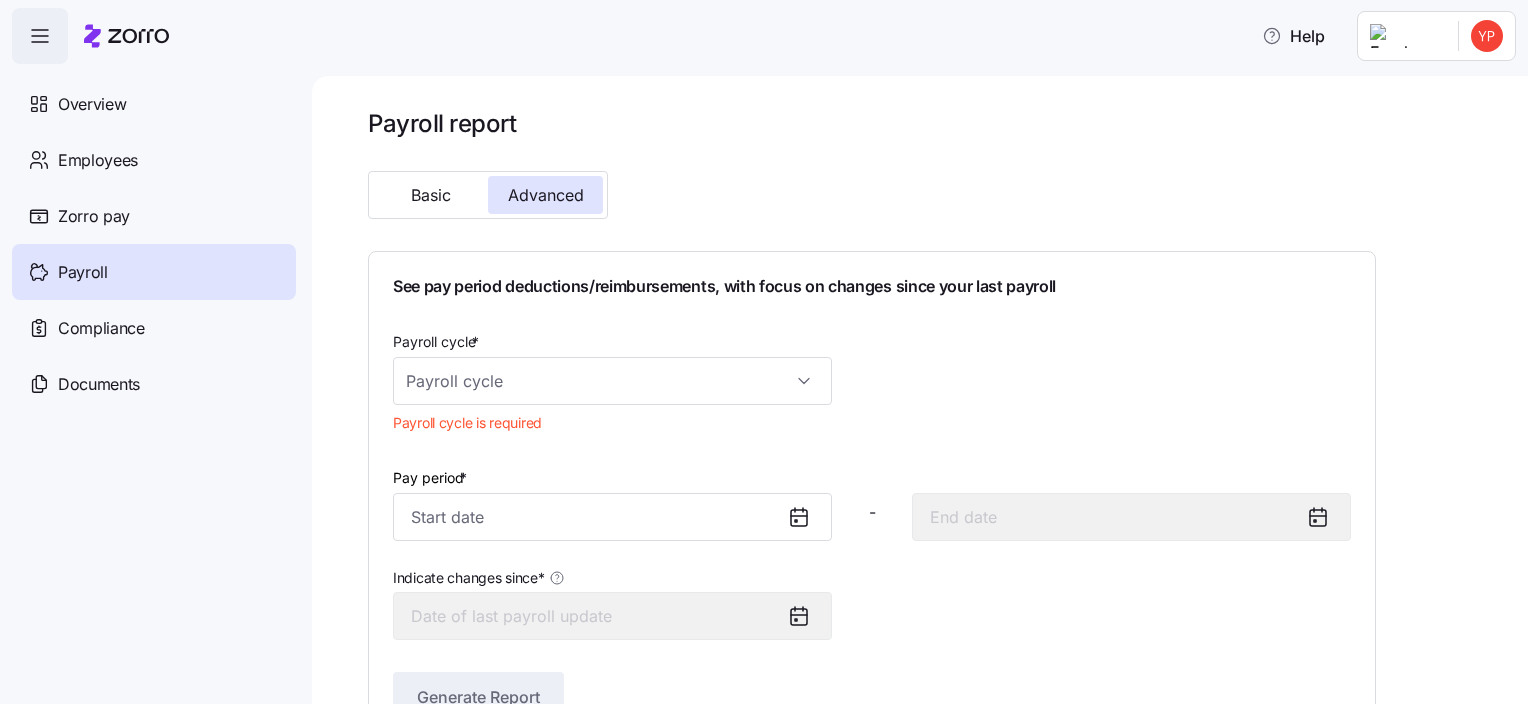 click on "See pay period deductions/reimbursements, with focus on changes since your last payroll Payroll cycle  * Payroll cycle is required Pay period  * - Indicate changes since  * Generate Report" at bounding box center (872, 498) 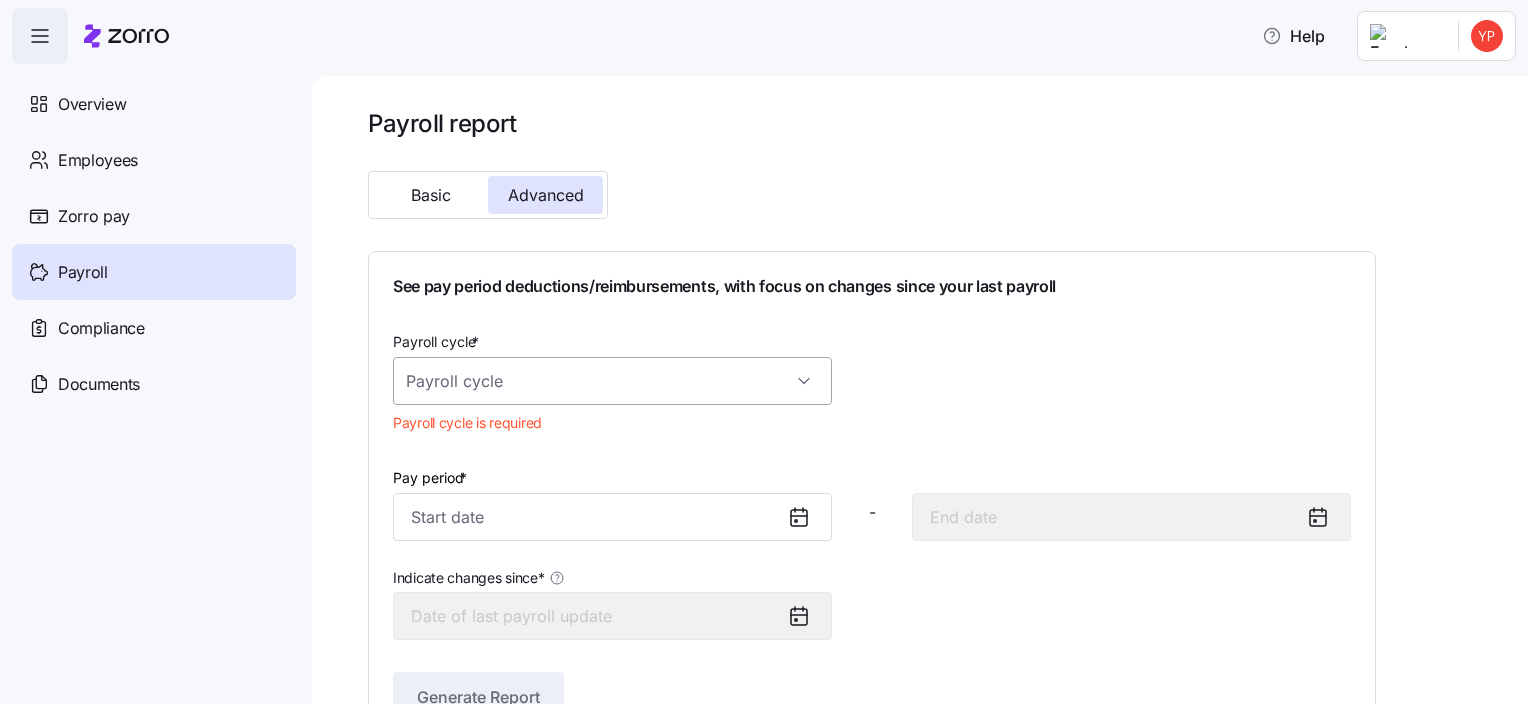 click on "Payroll cycle  *" at bounding box center (612, 381) 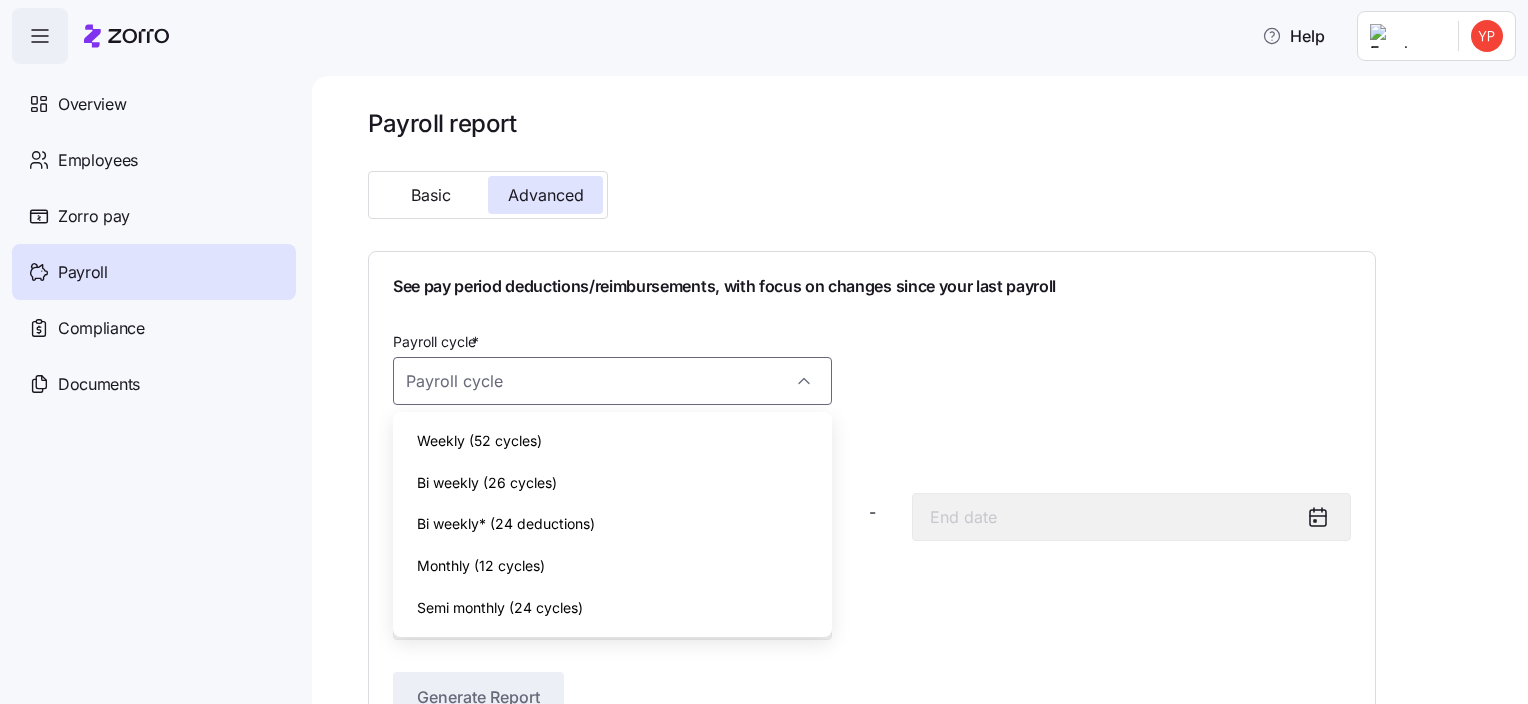 click on "Bi weekly (26 cycles)" at bounding box center [612, 483] 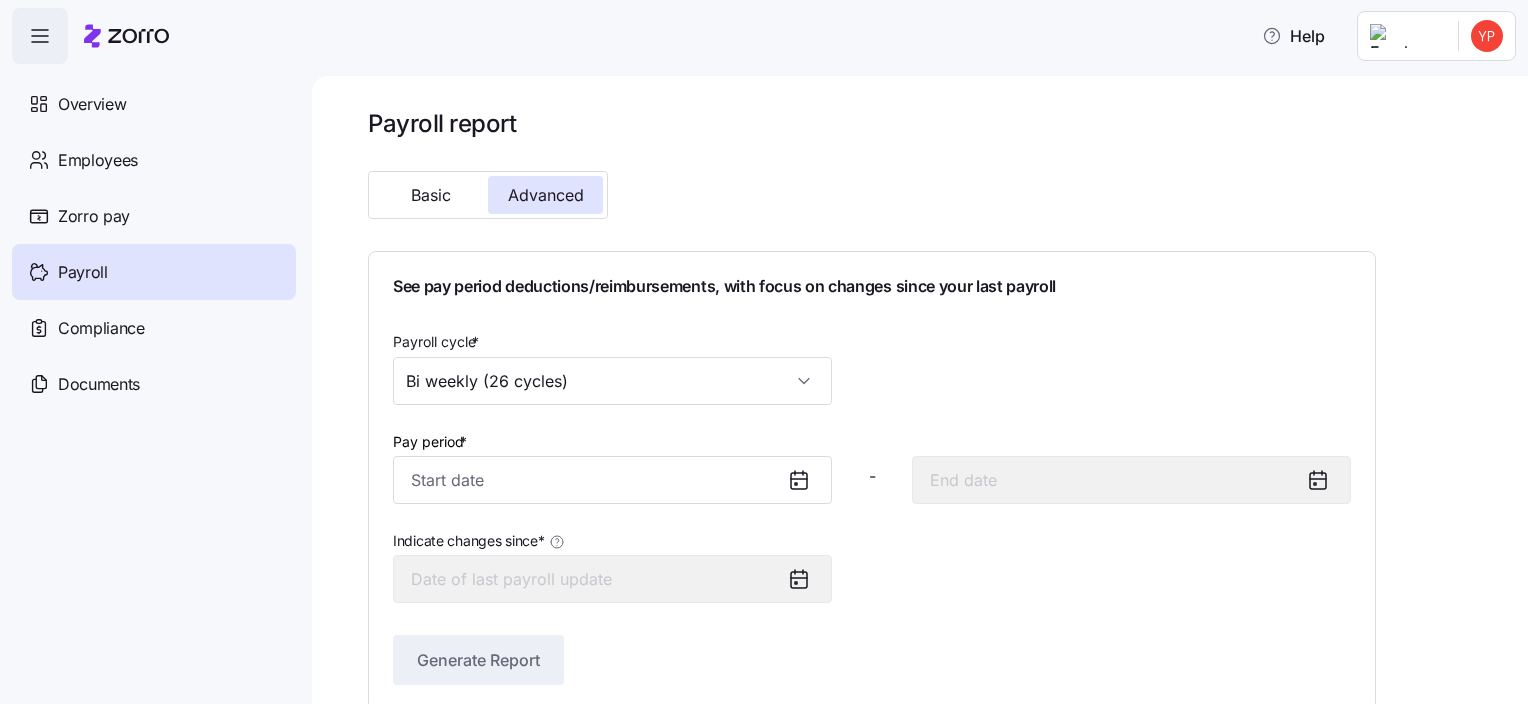 click 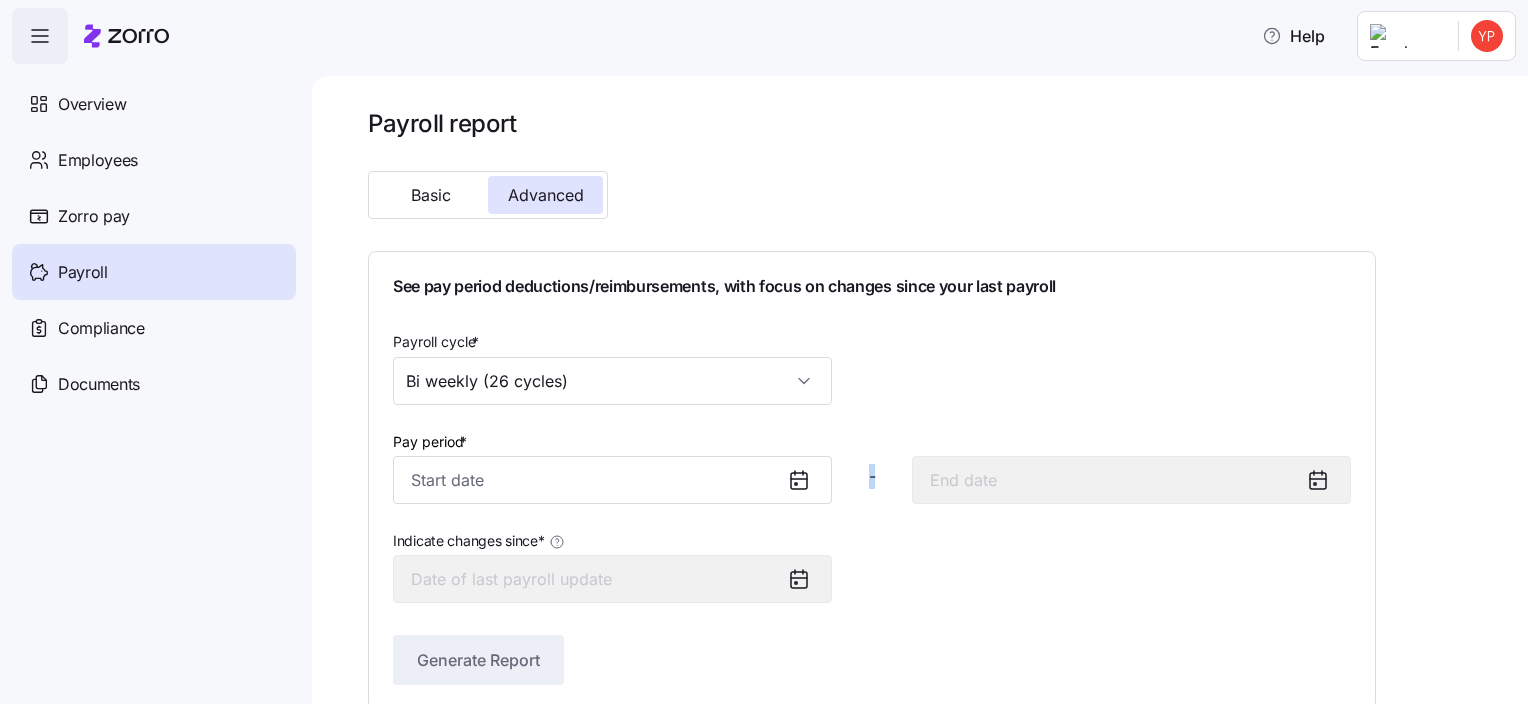 click 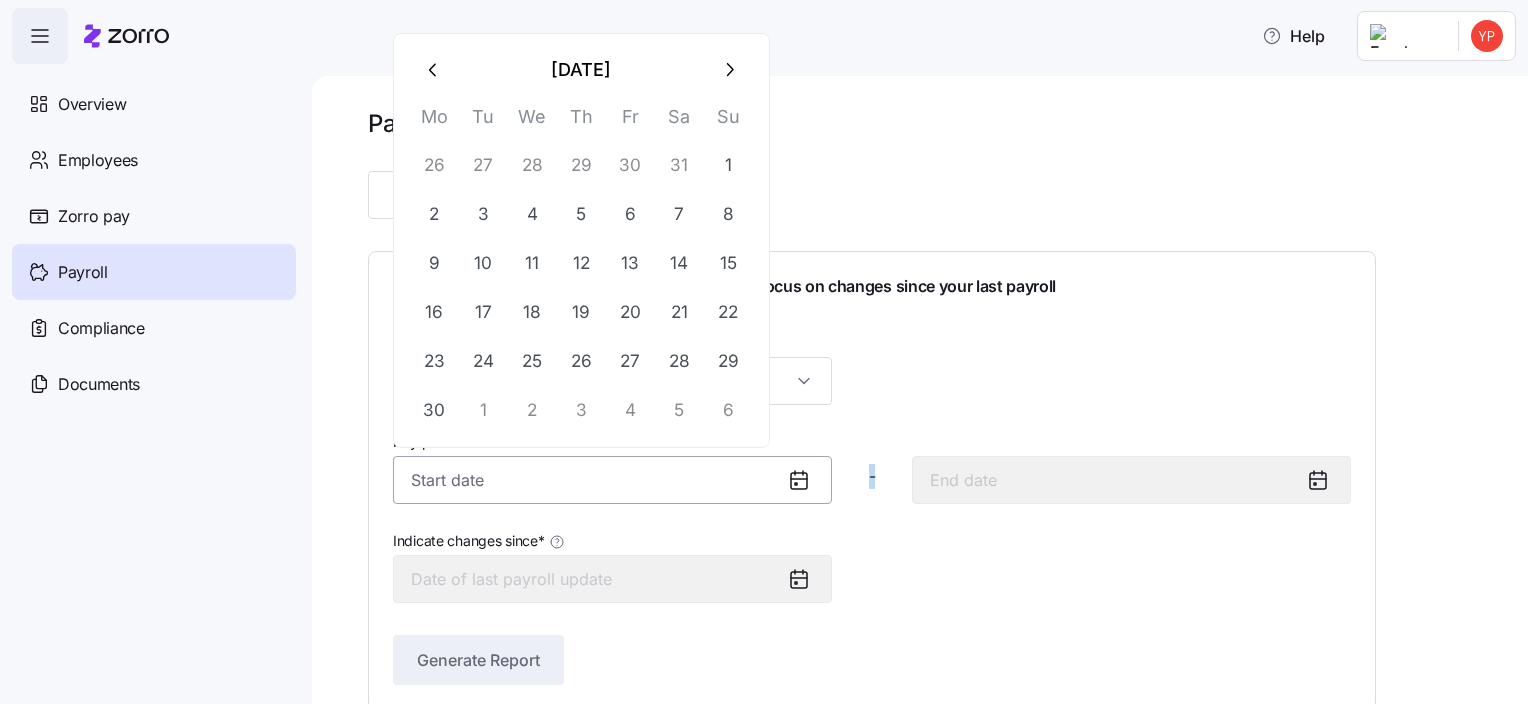 drag, startPoint x: 789, startPoint y: 480, endPoint x: 591, endPoint y: 483, distance: 198.02272 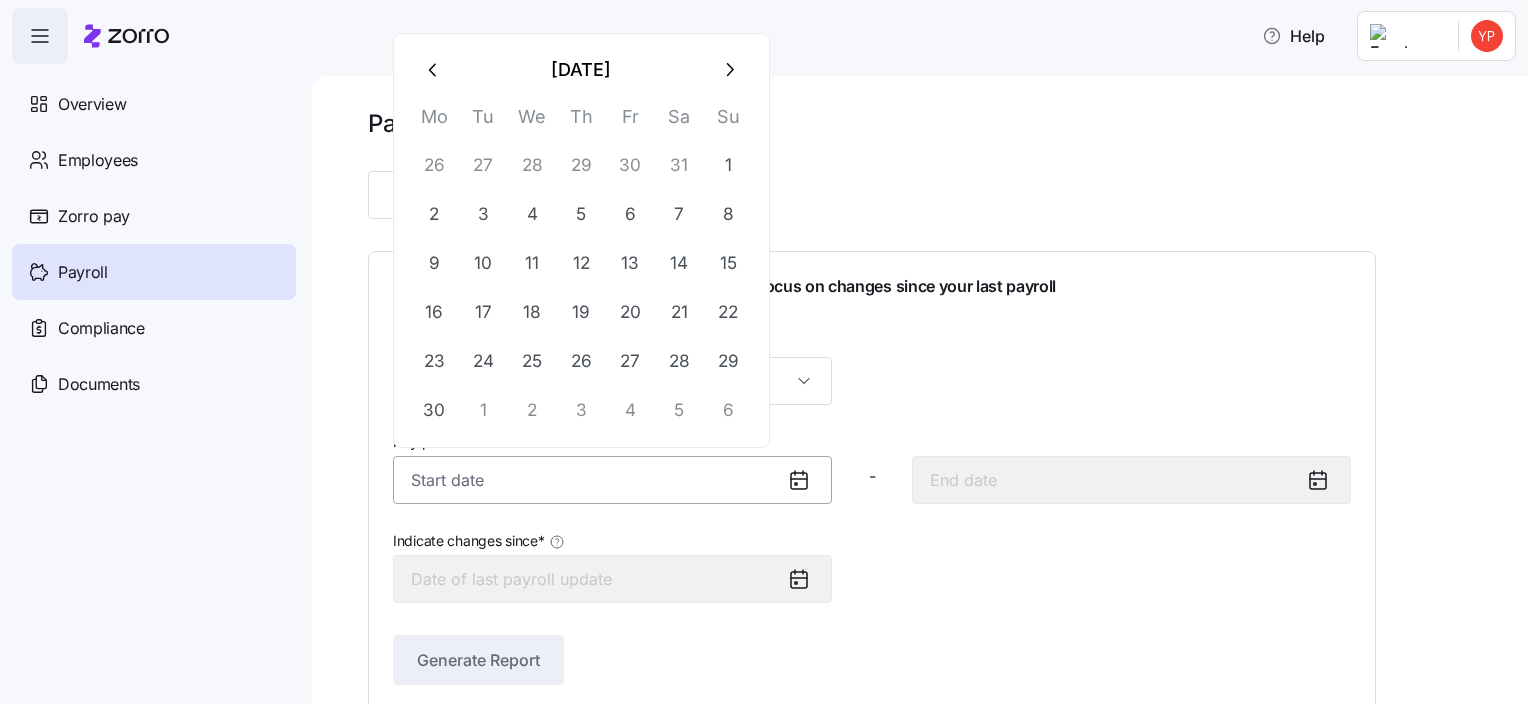 click on "Pay period  *" at bounding box center (612, 480) 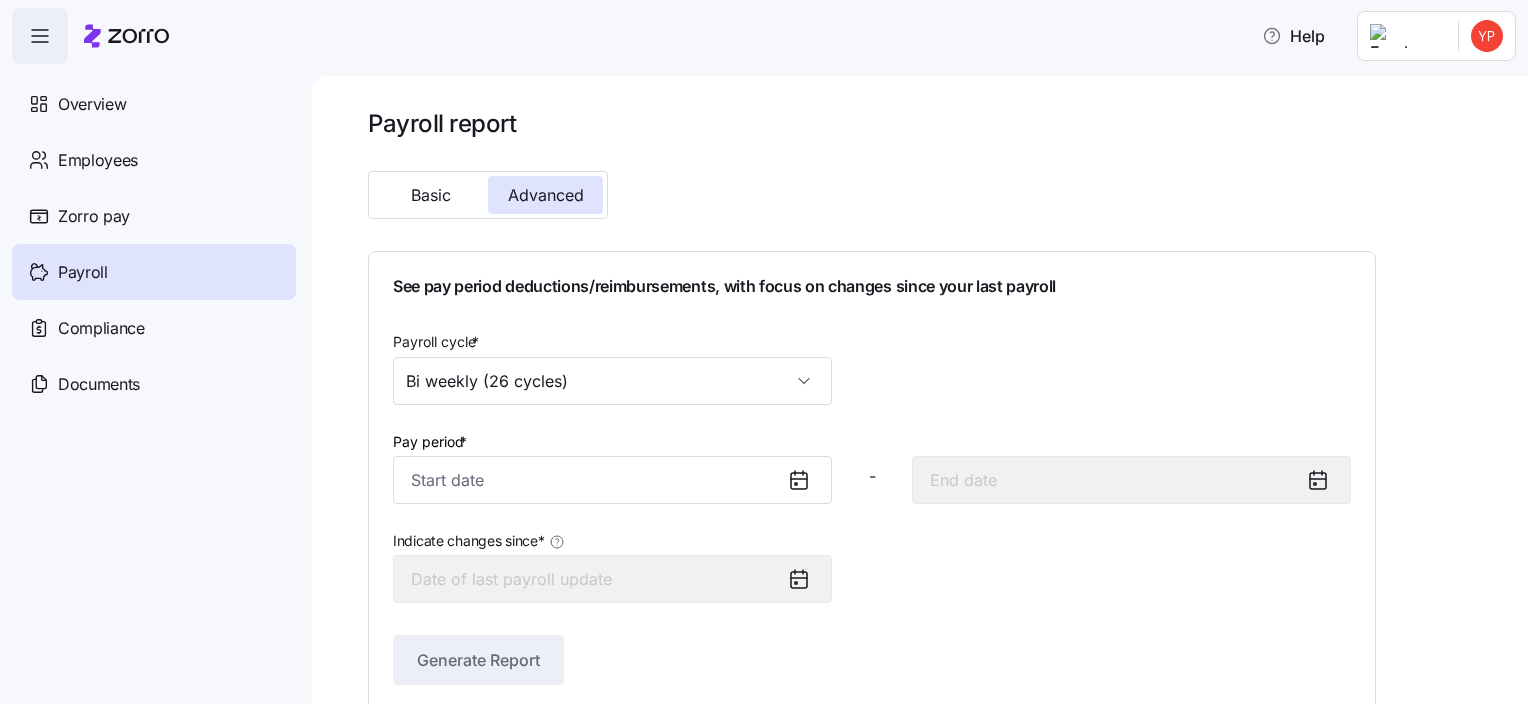click on "Basic Advanced" at bounding box center (599, 195) 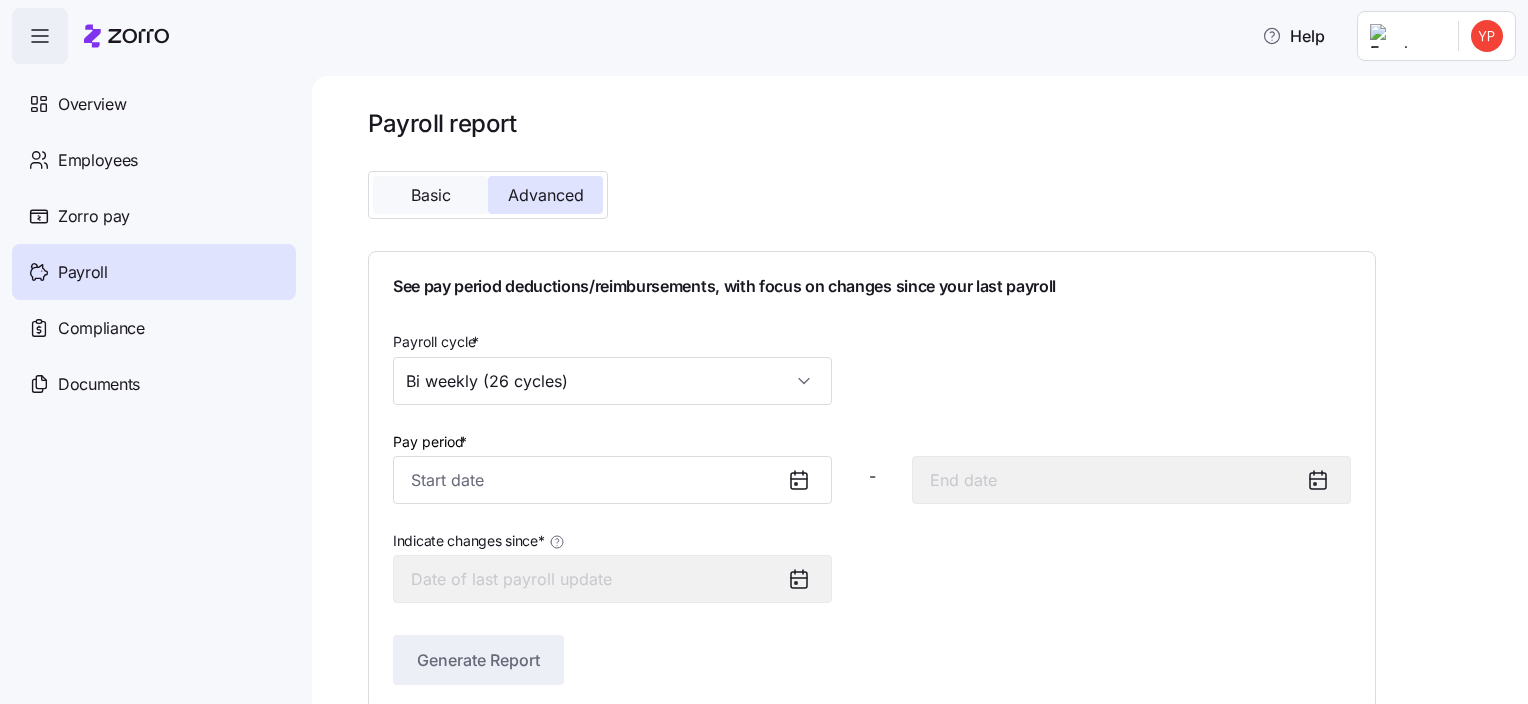 click on "Basic" at bounding box center [431, 195] 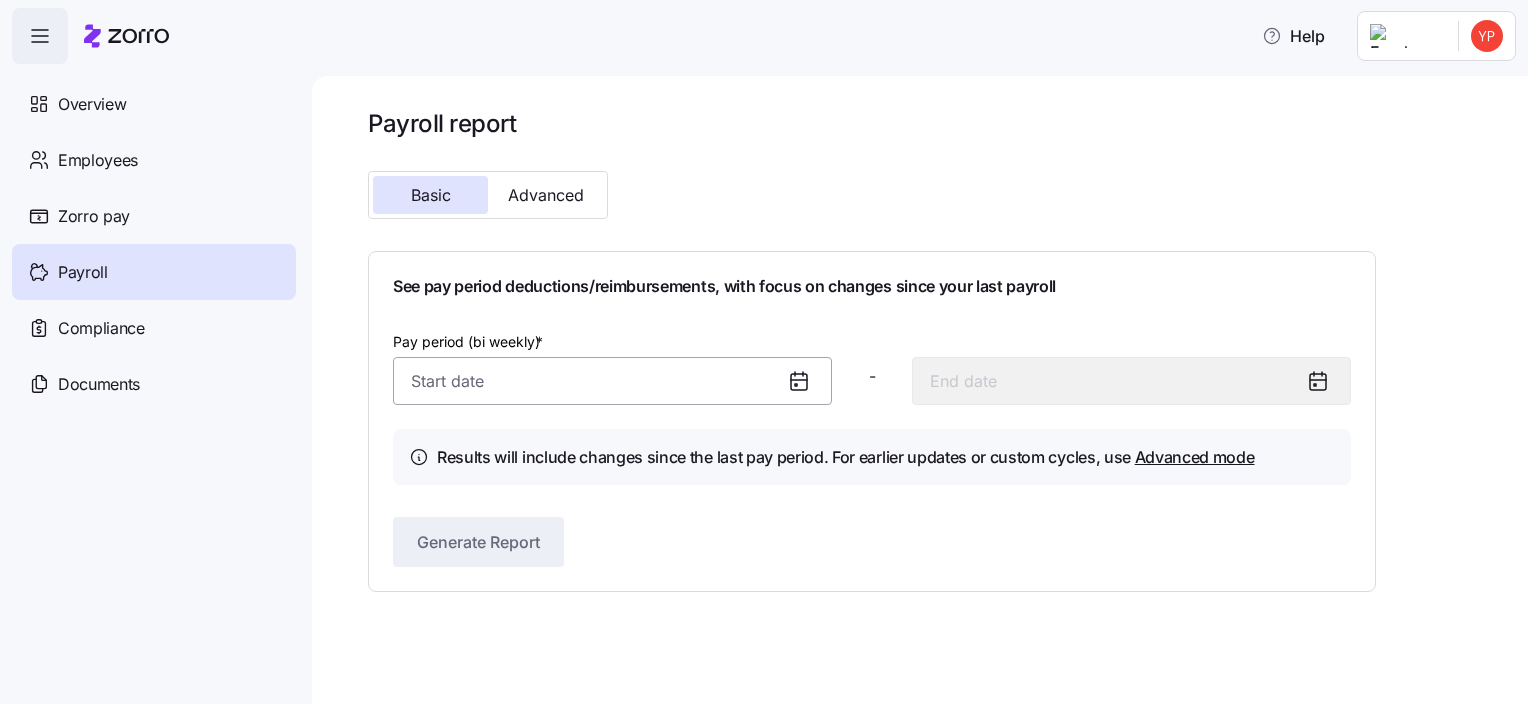 click on "Pay period (bi weekly)  *" at bounding box center [612, 381] 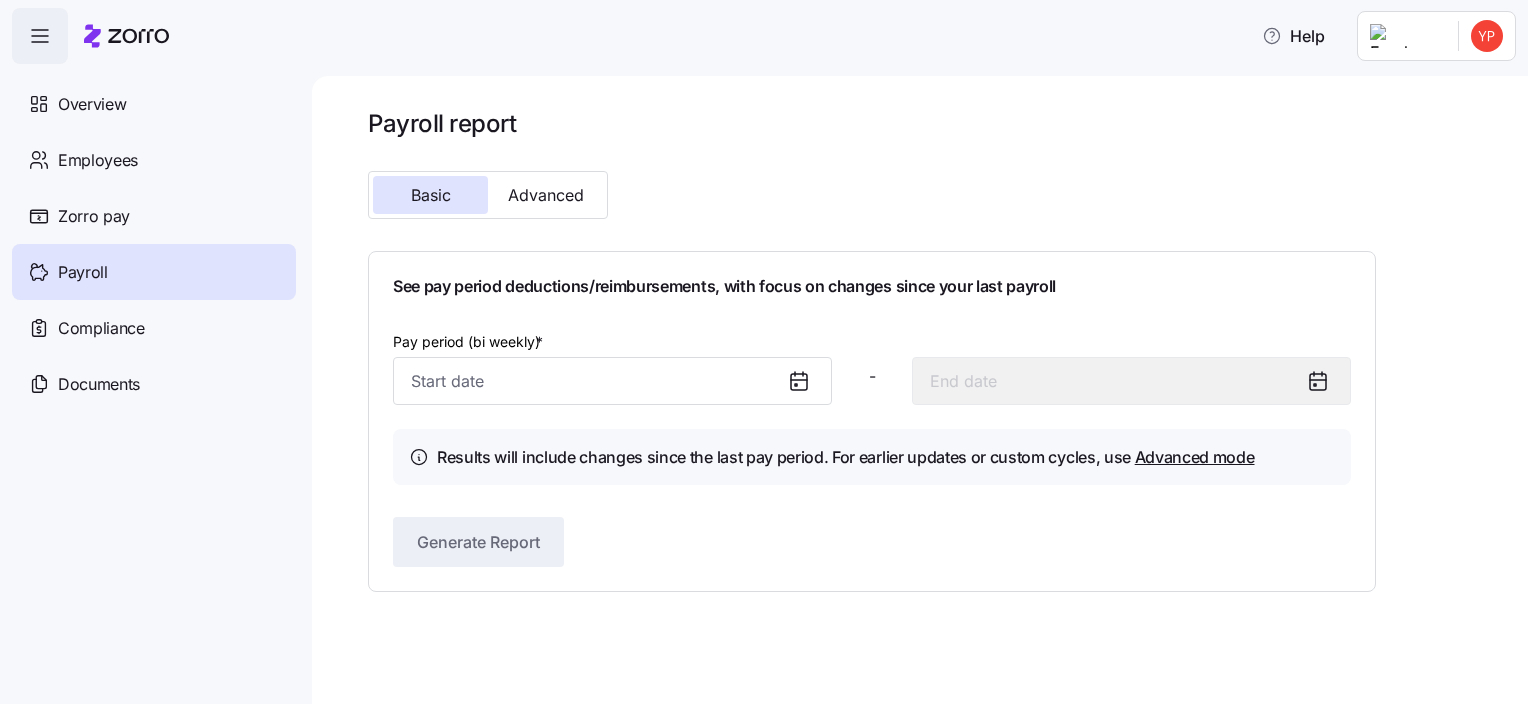 click 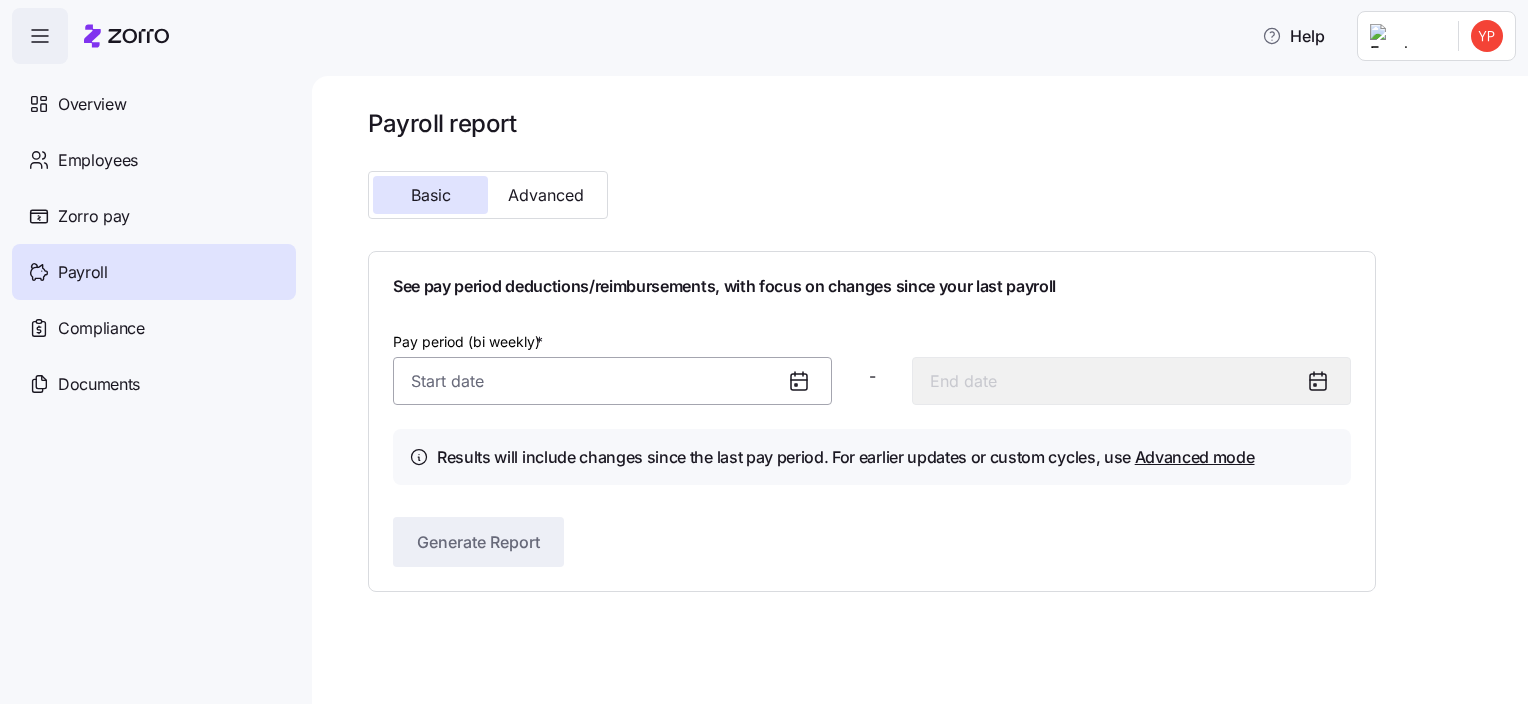 click on "Pay period (bi weekly)  *" at bounding box center [612, 381] 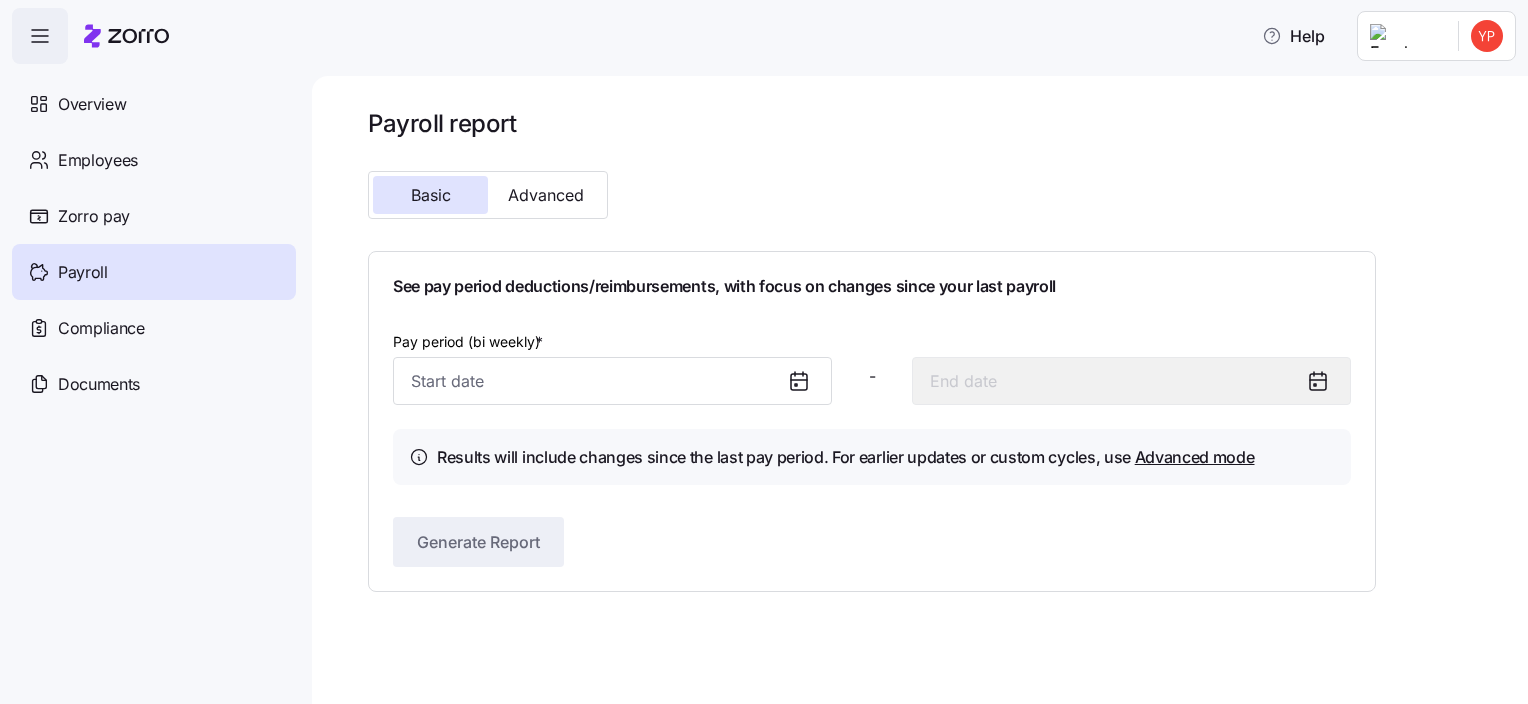 click on "Basic Advanced" at bounding box center (872, 195) 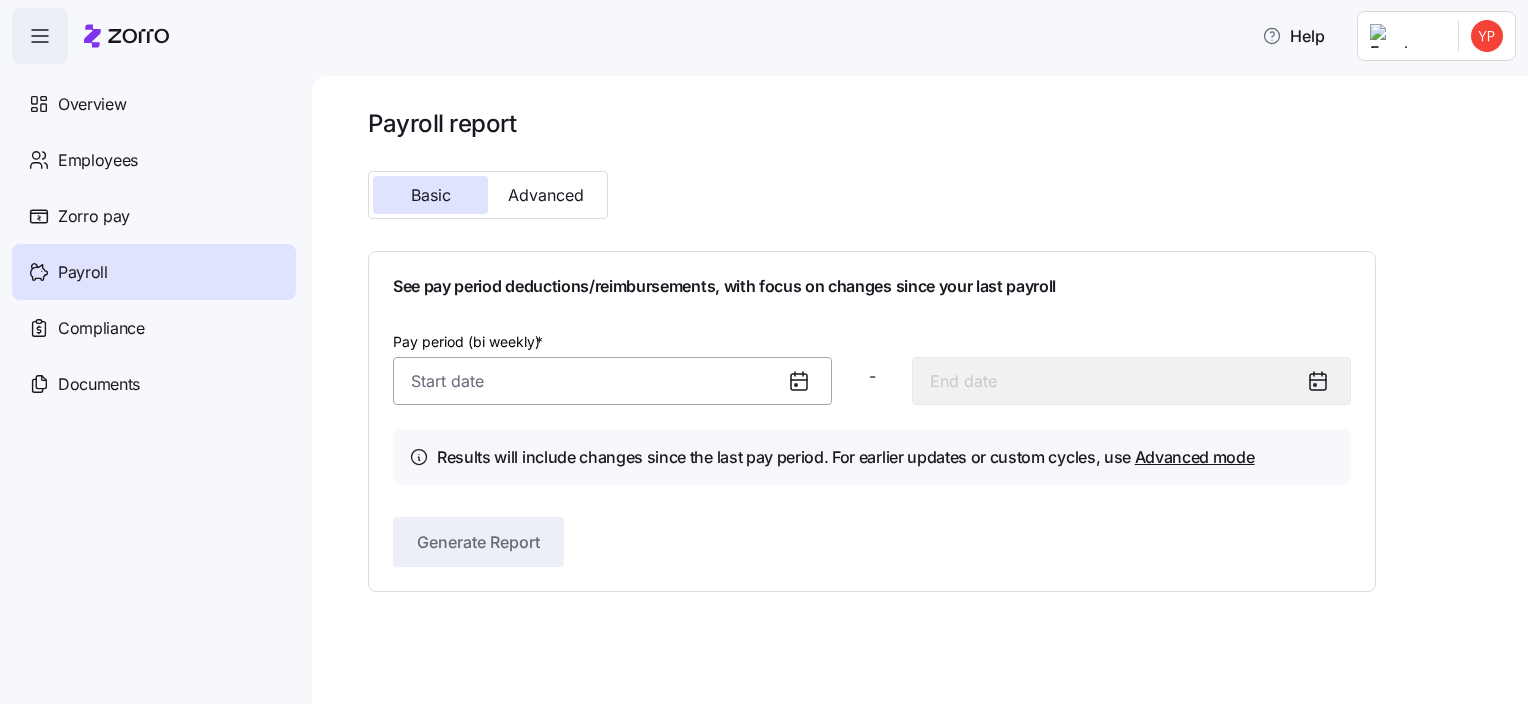 click on "Pay period (bi weekly)  *" at bounding box center [612, 381] 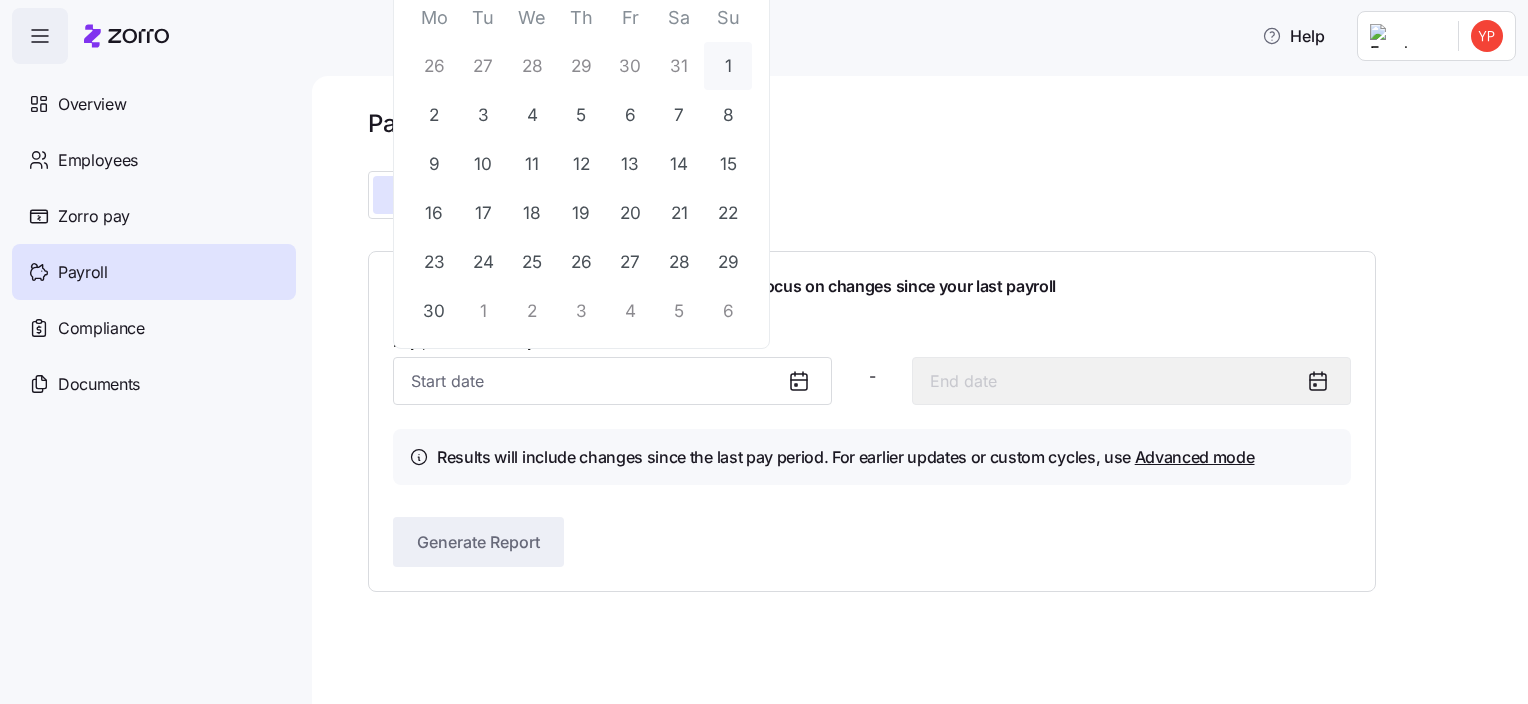 click on "1" at bounding box center [728, 66] 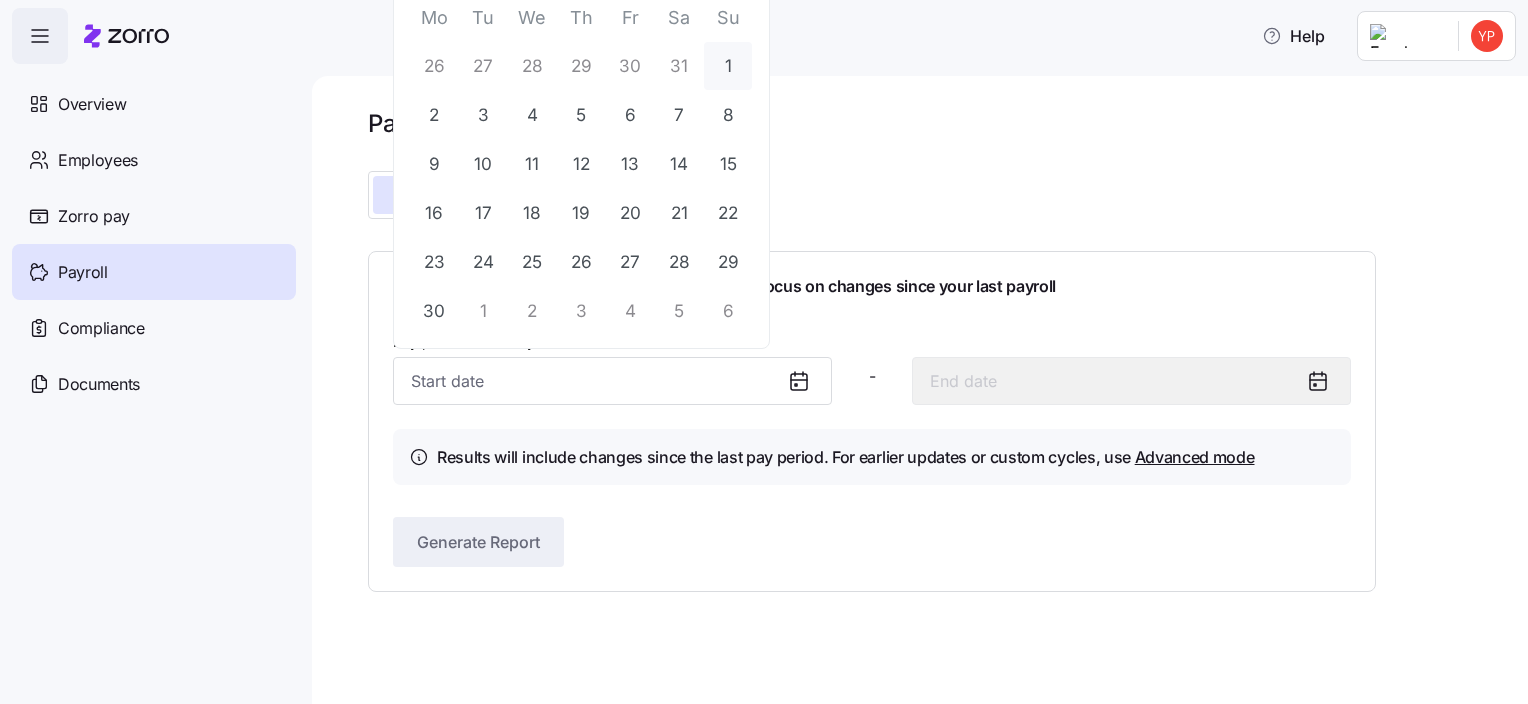 type on "June 1, 2025" 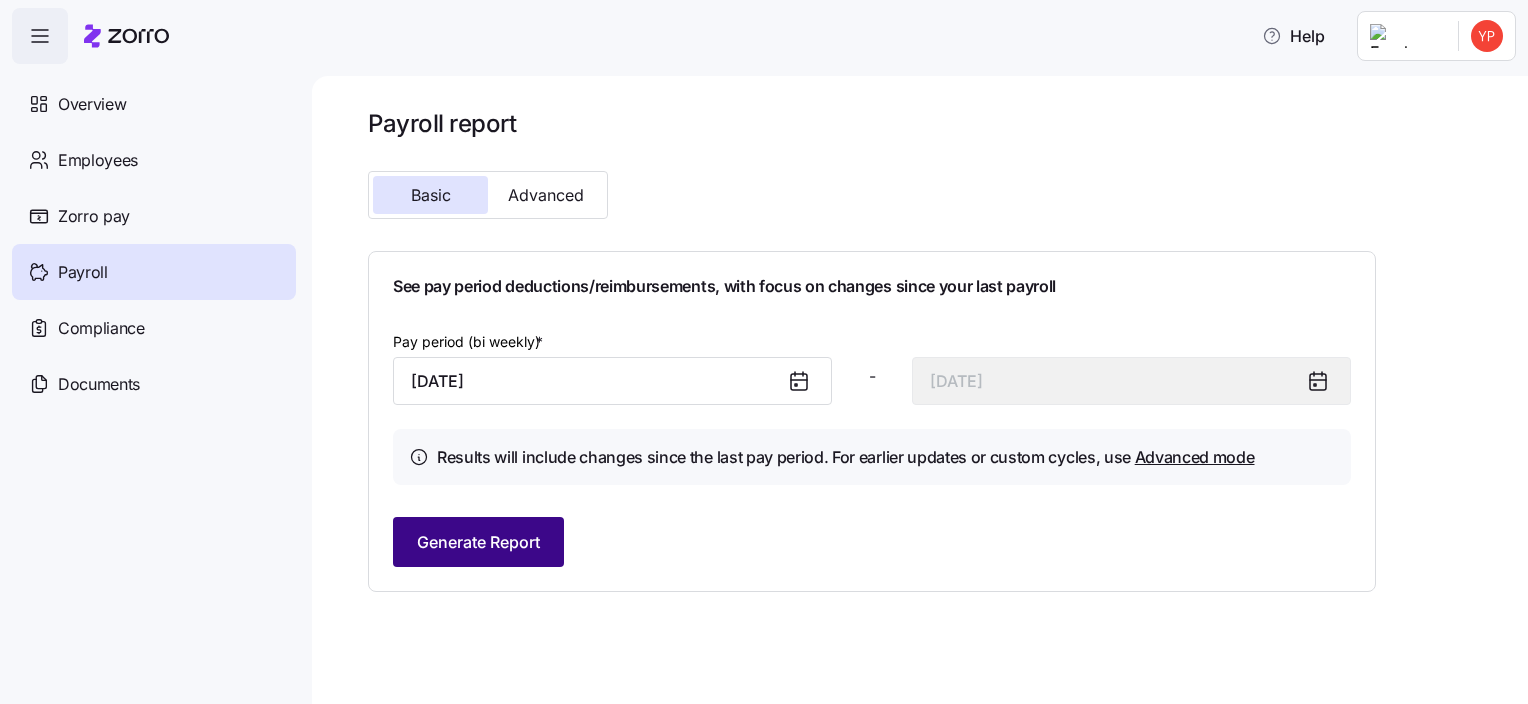 click on "Generate Report" at bounding box center (478, 542) 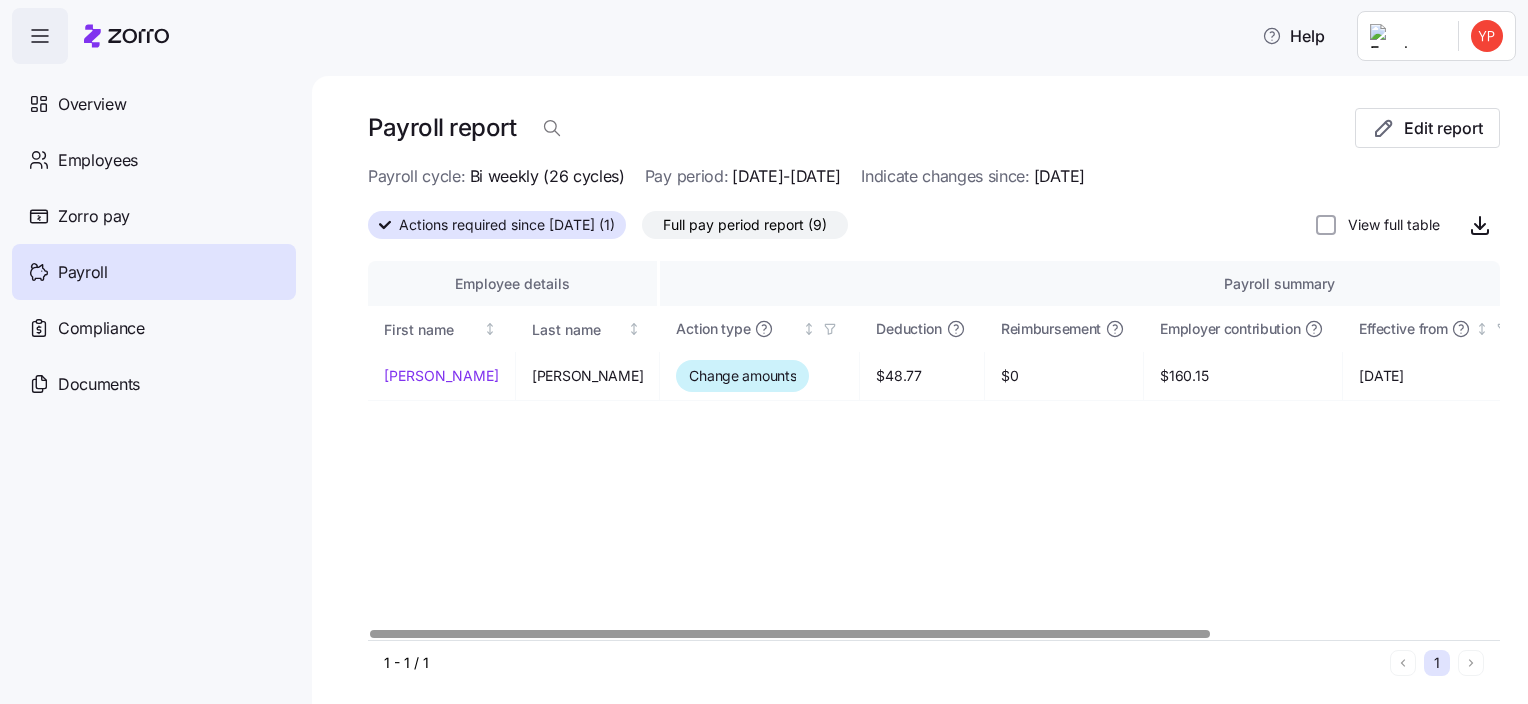 scroll, scrollTop: 0, scrollLeft: 0, axis: both 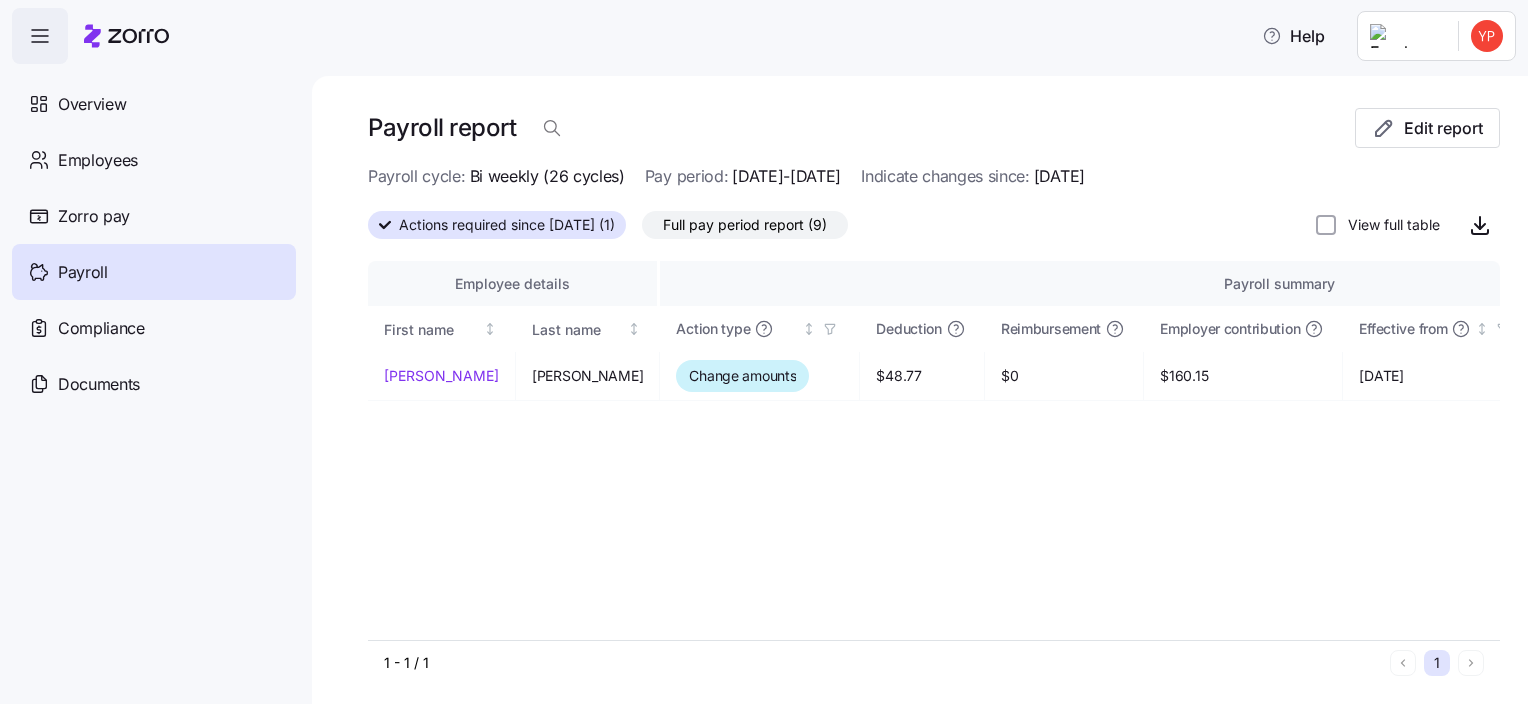 click on "Payroll" at bounding box center (83, 272) 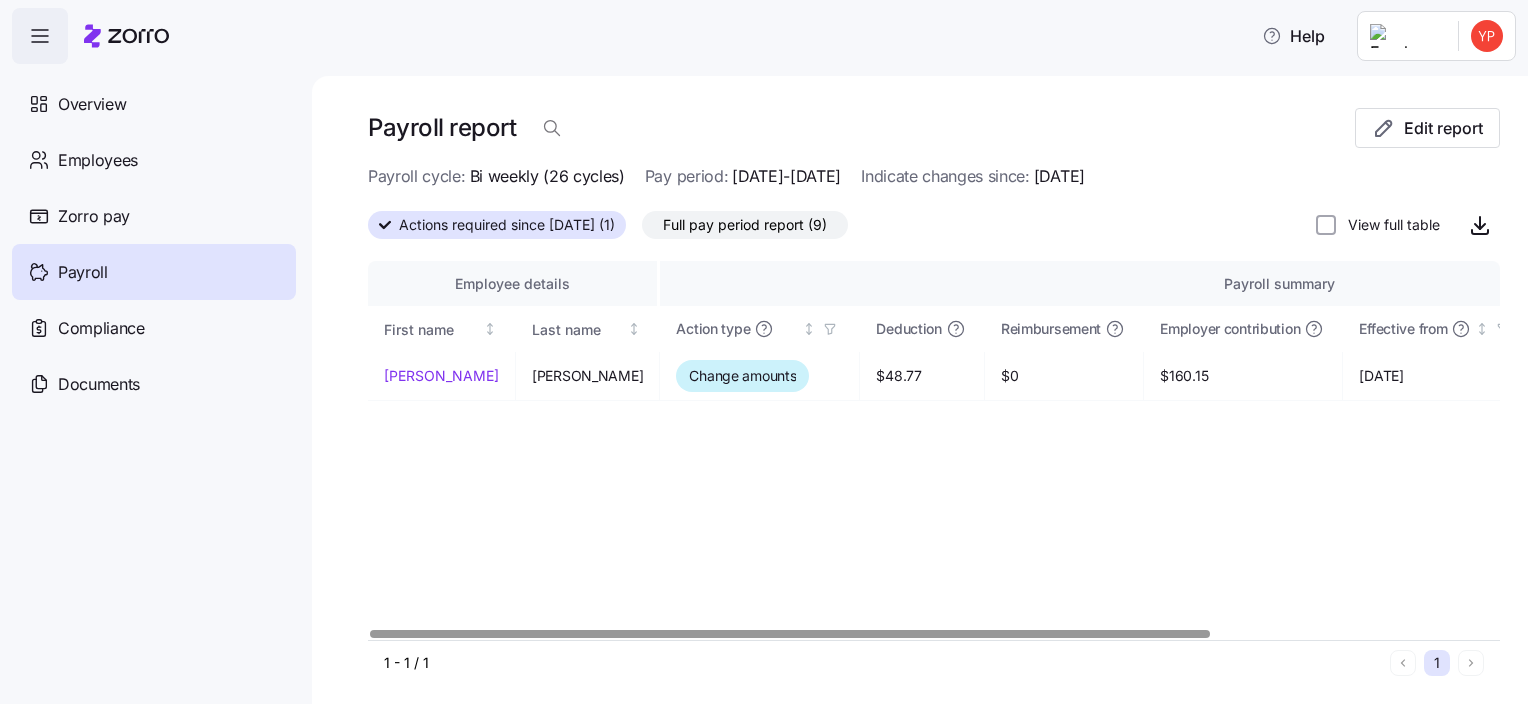 click on "Payroll" at bounding box center [154, 272] 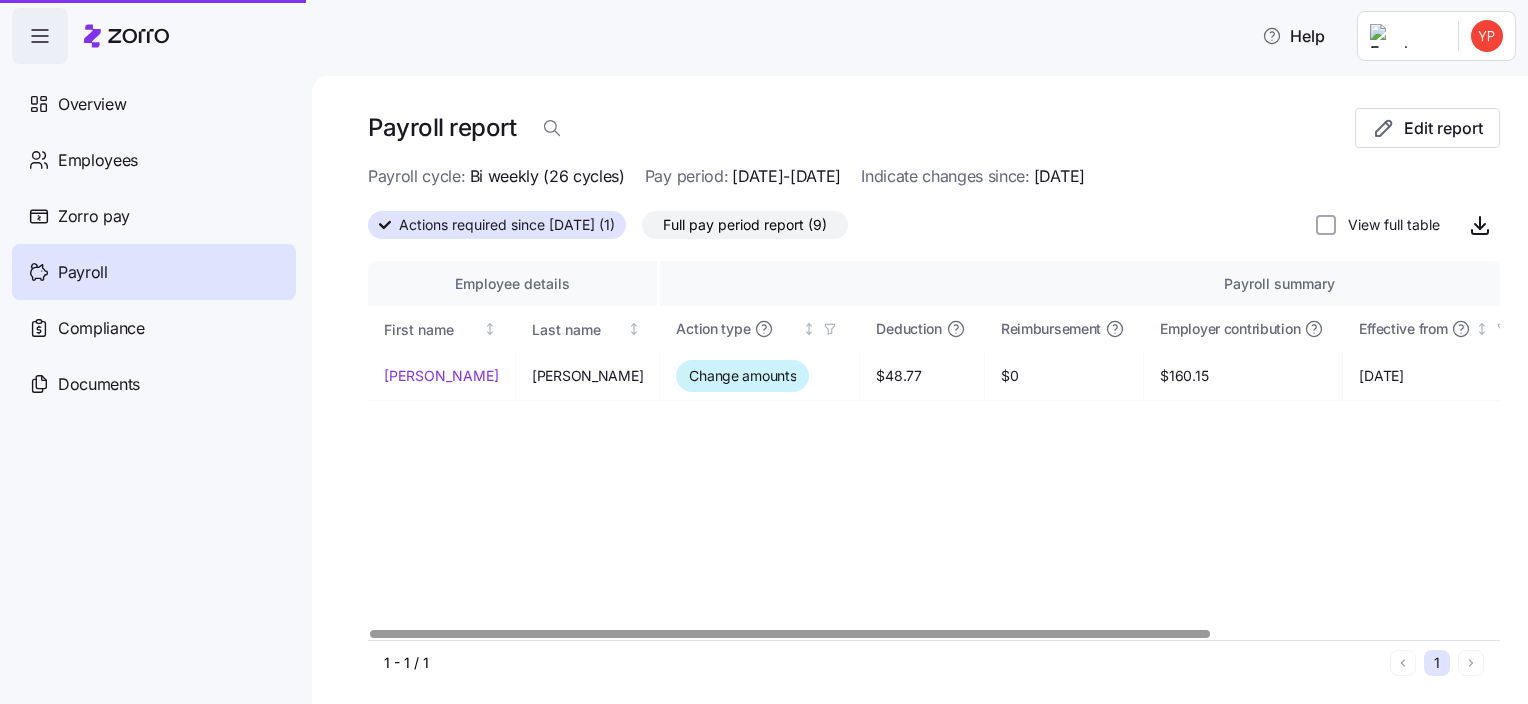 click 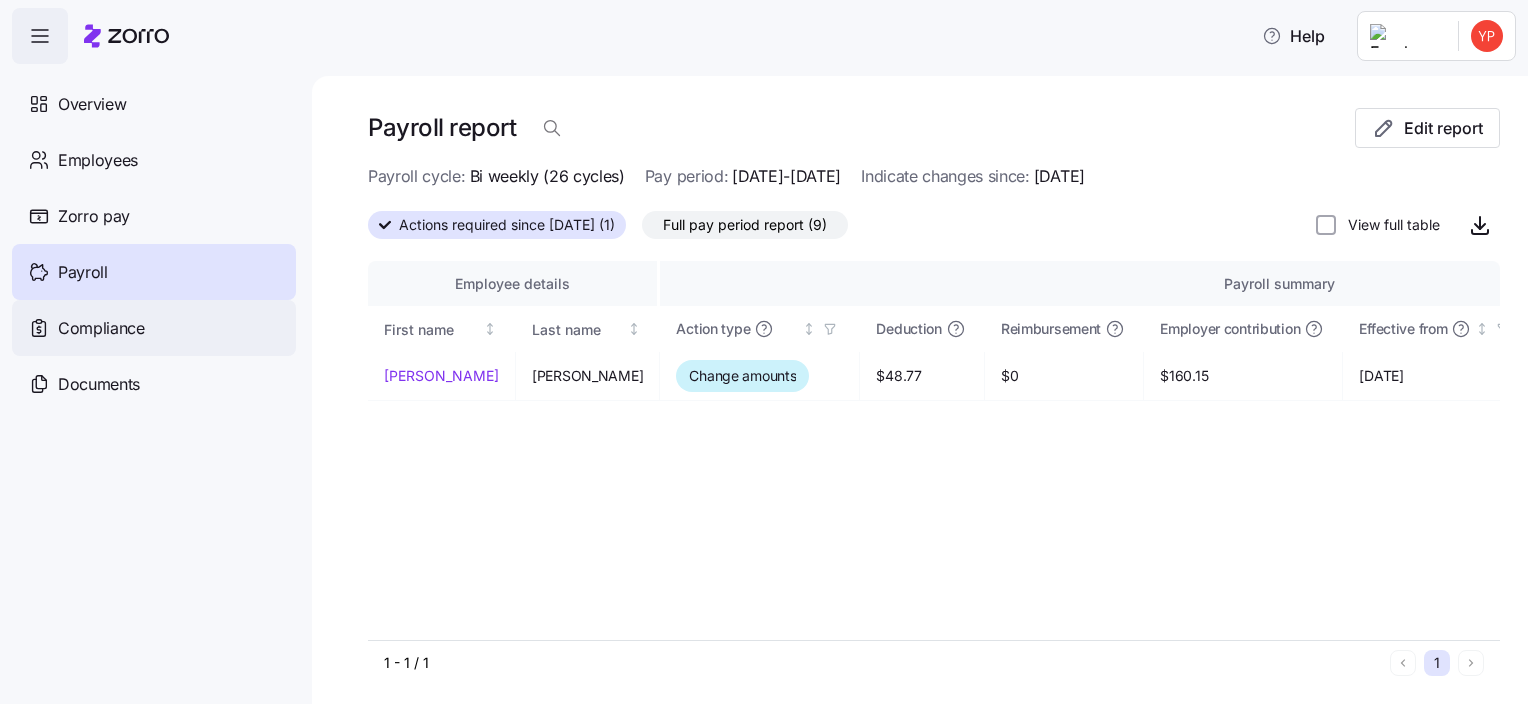 click on "Compliance" at bounding box center [101, 328] 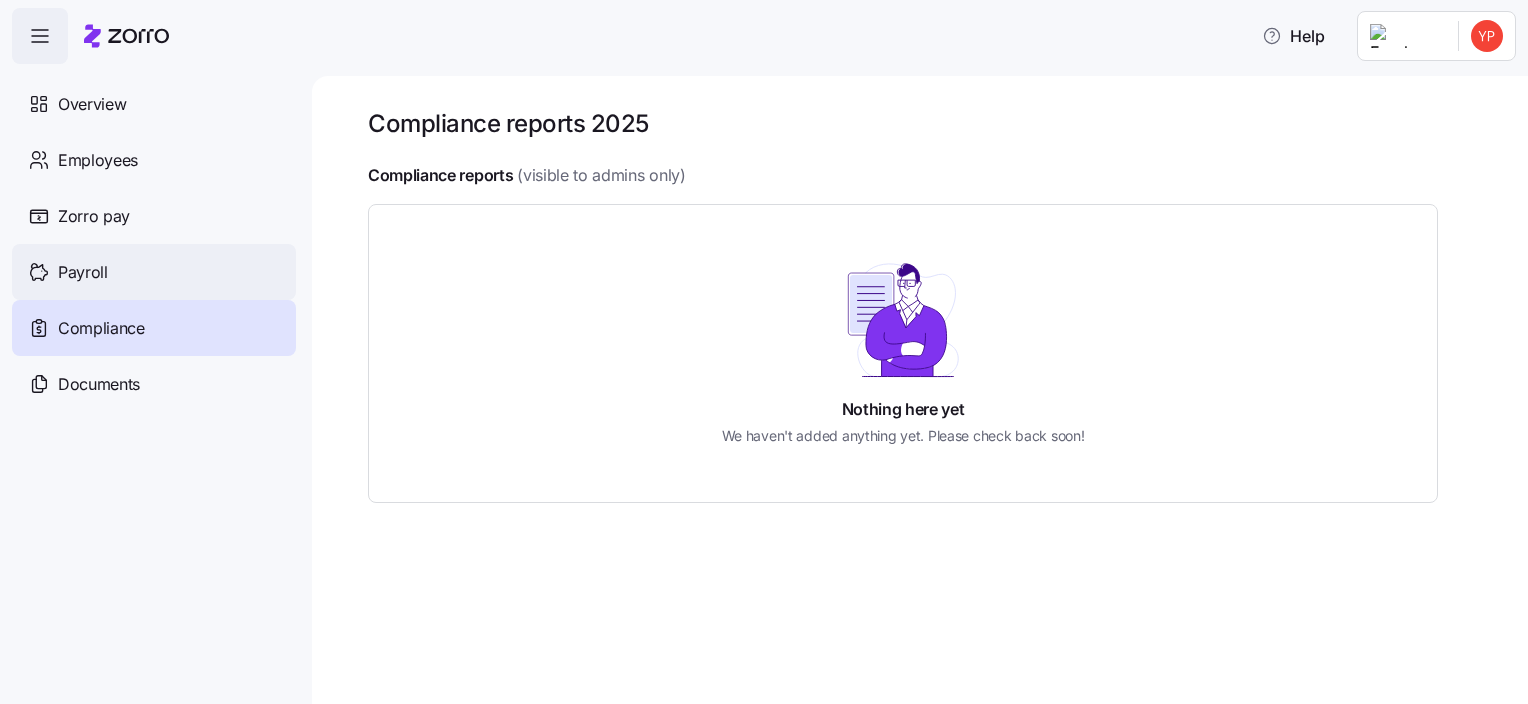 click on "Payroll" at bounding box center (83, 272) 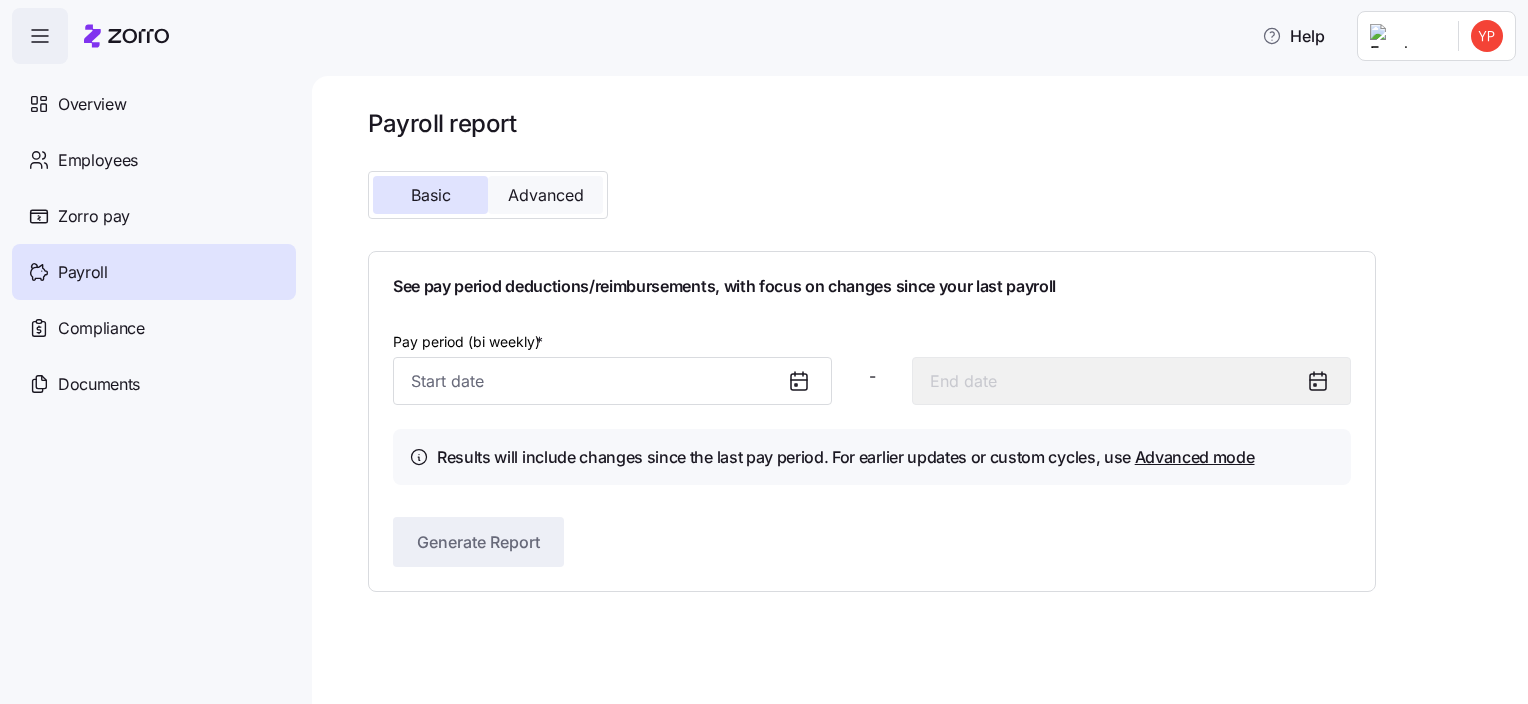 click on "Advanced" at bounding box center [546, 195] 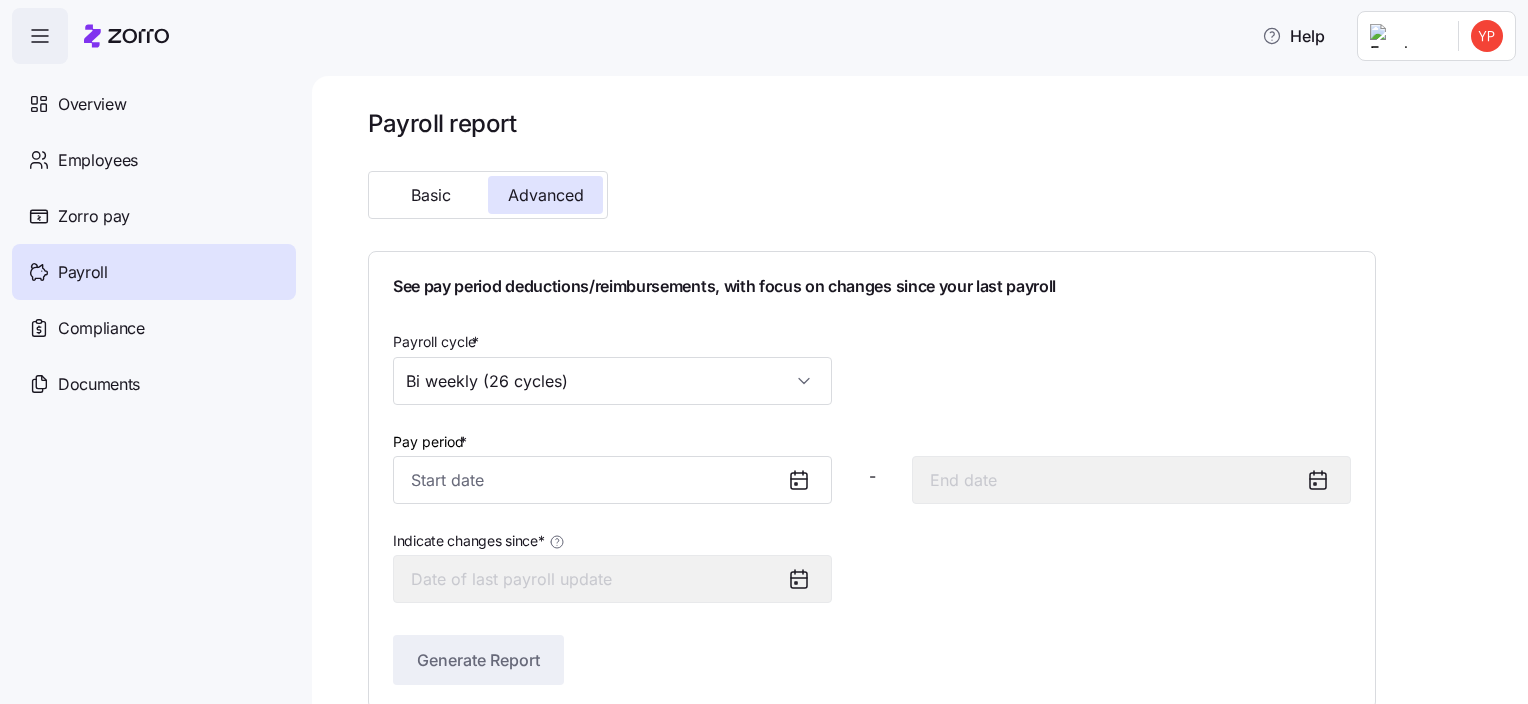 click 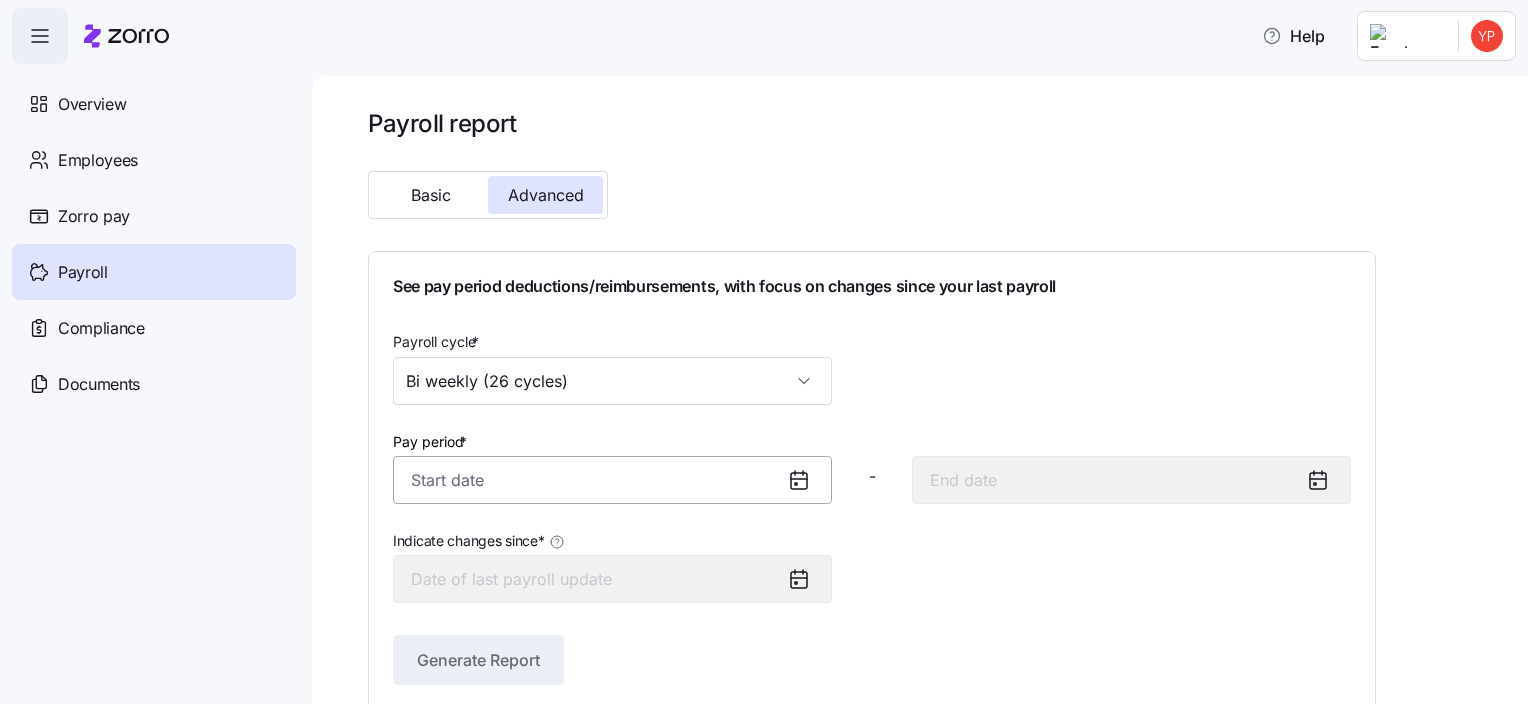click on "Pay period  *" at bounding box center [612, 480] 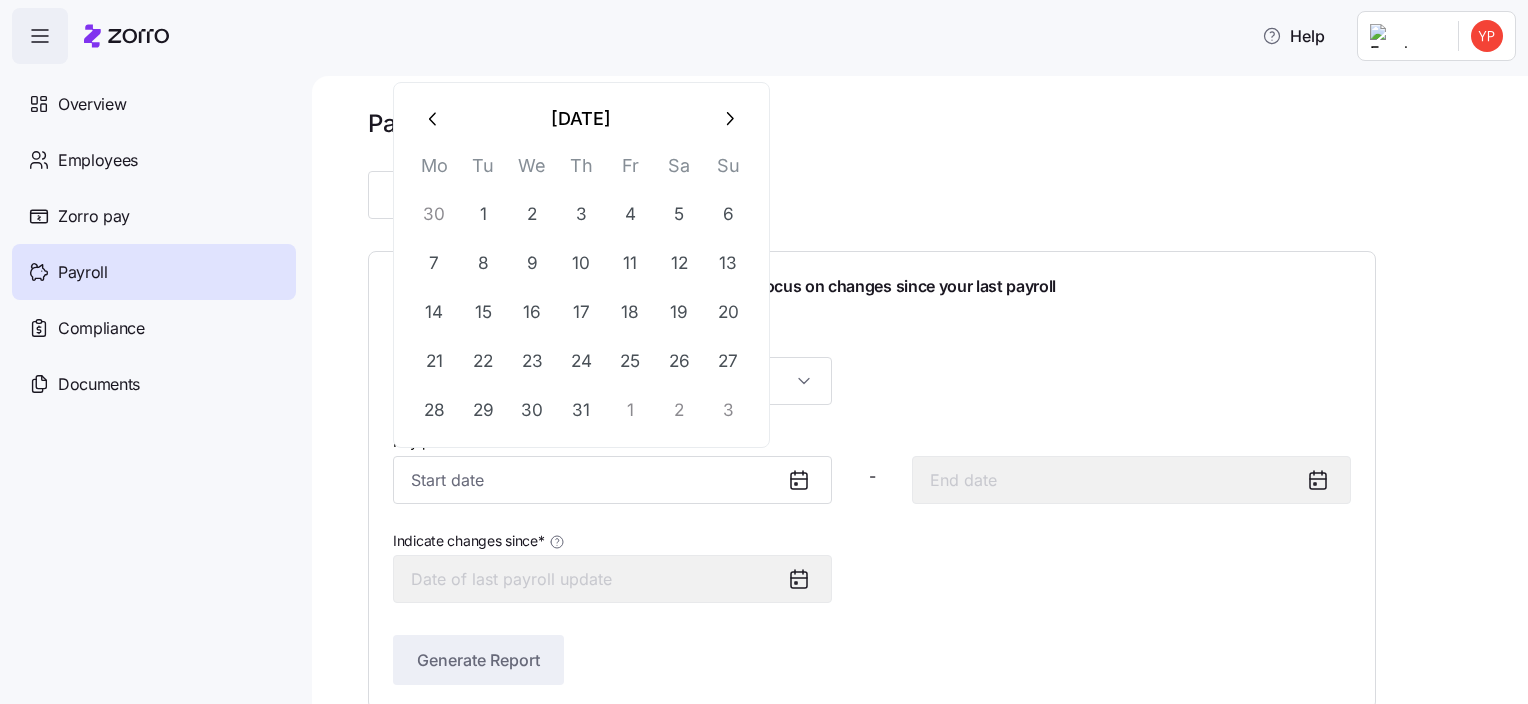 click 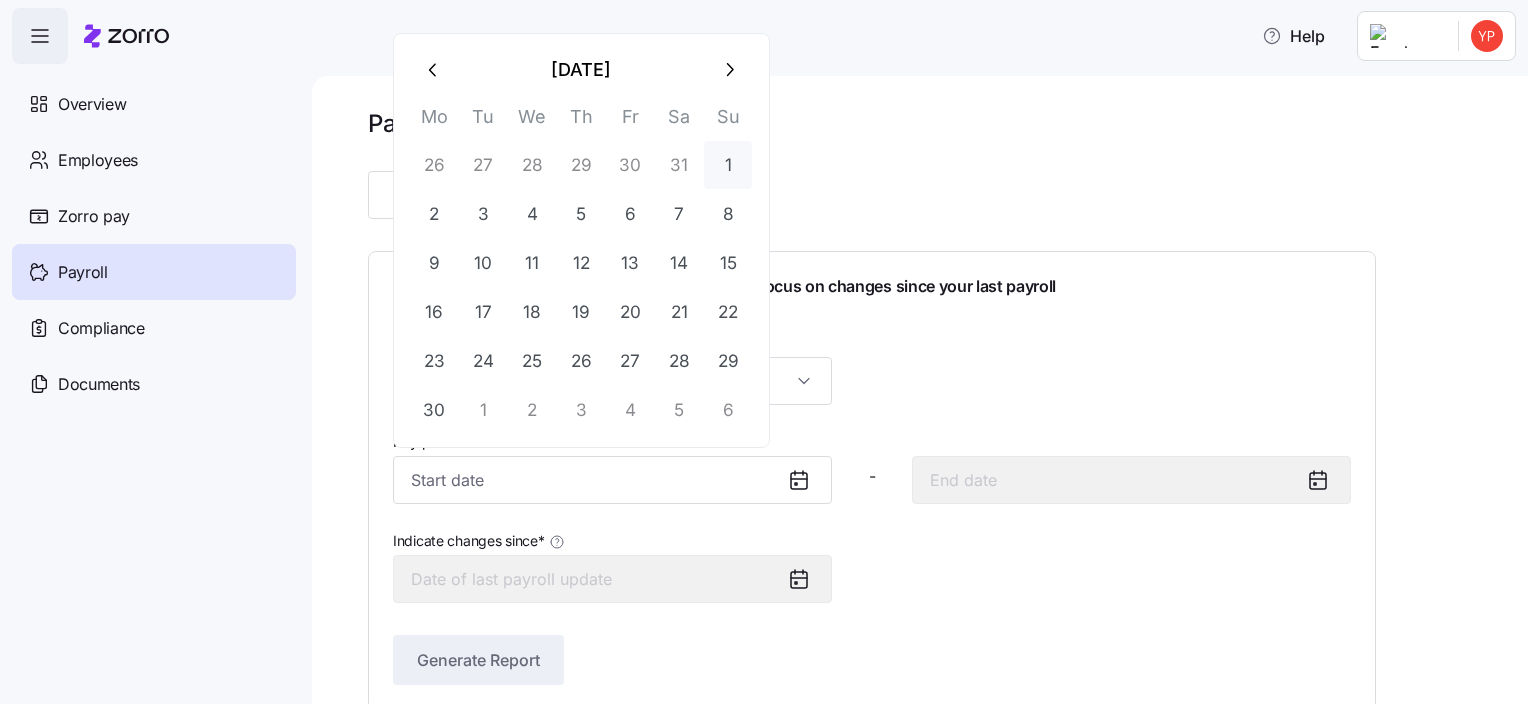 click on "1" at bounding box center [728, 165] 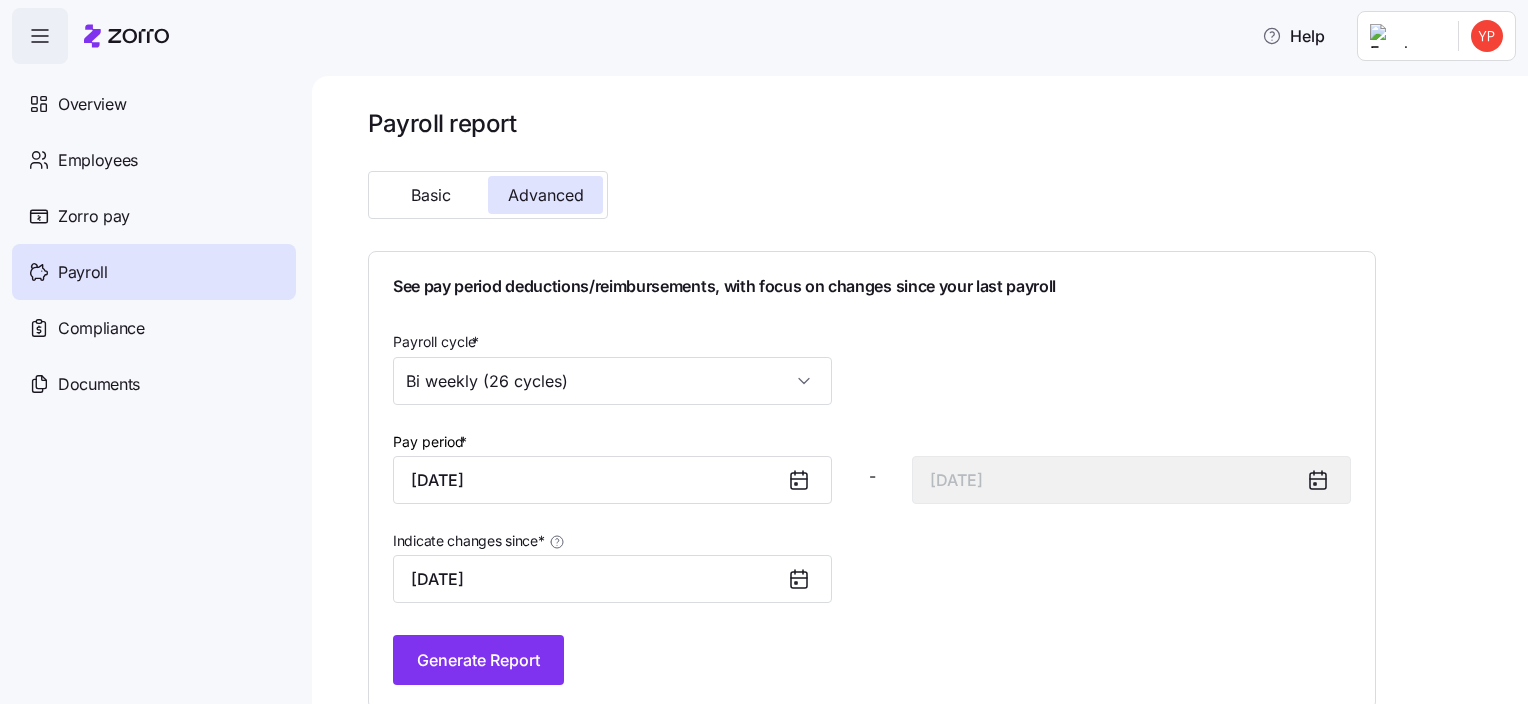click 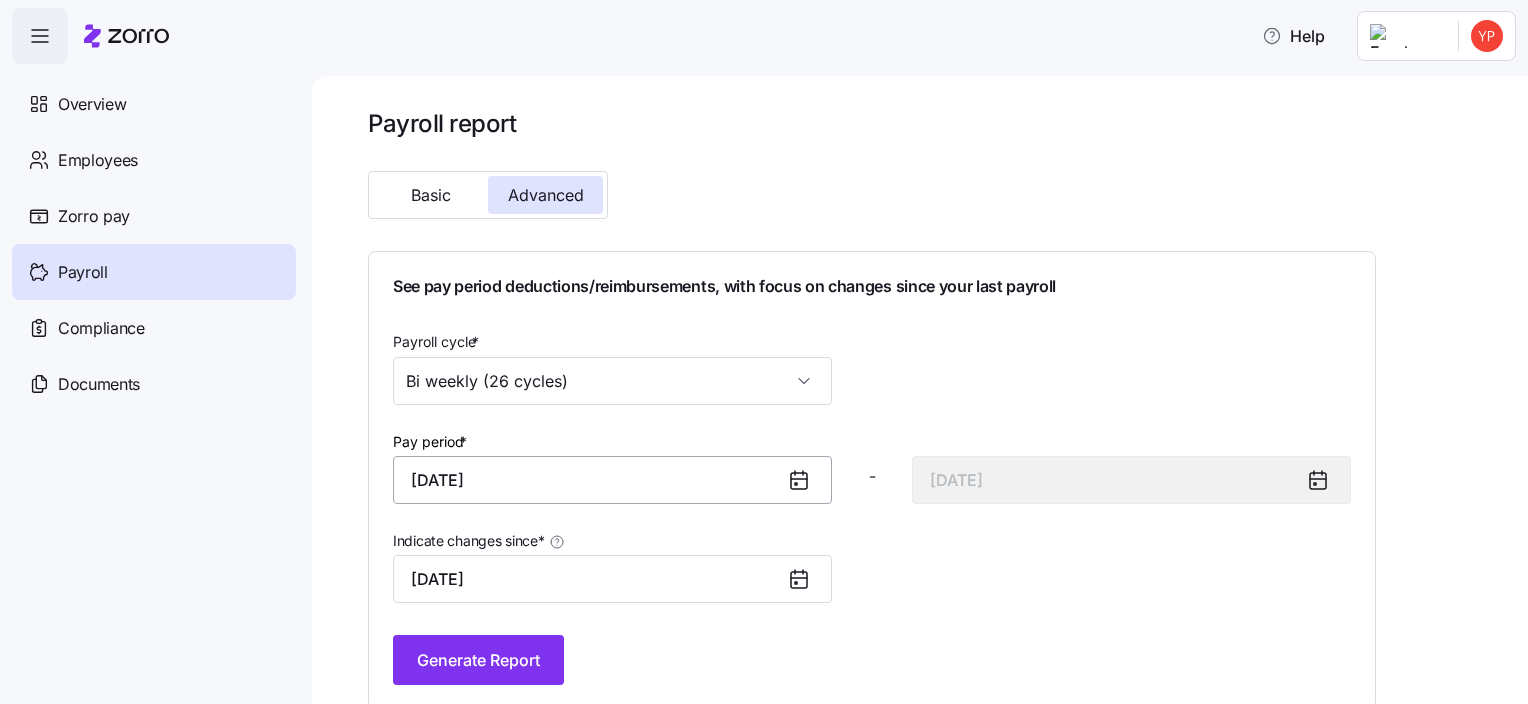 click on "June 1, 2025" at bounding box center [612, 480] 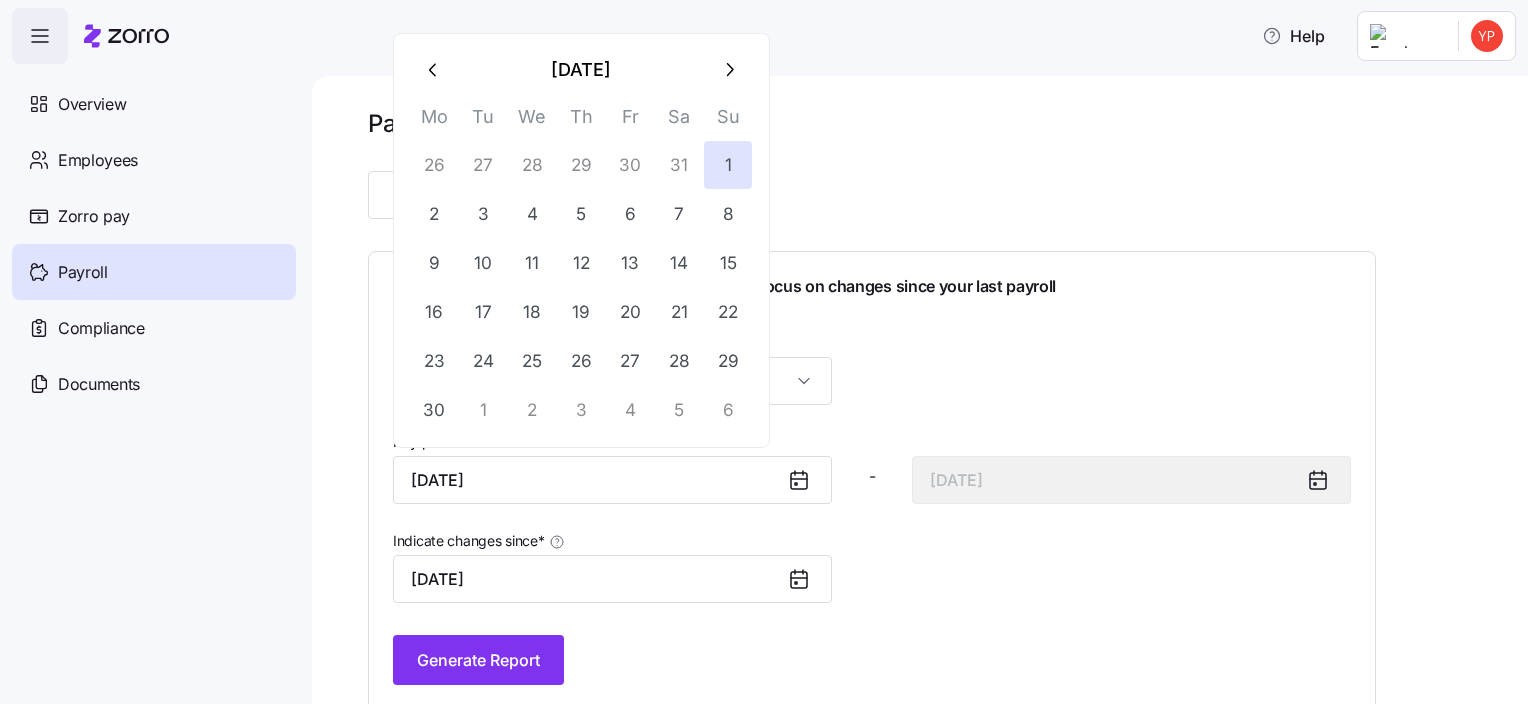 click 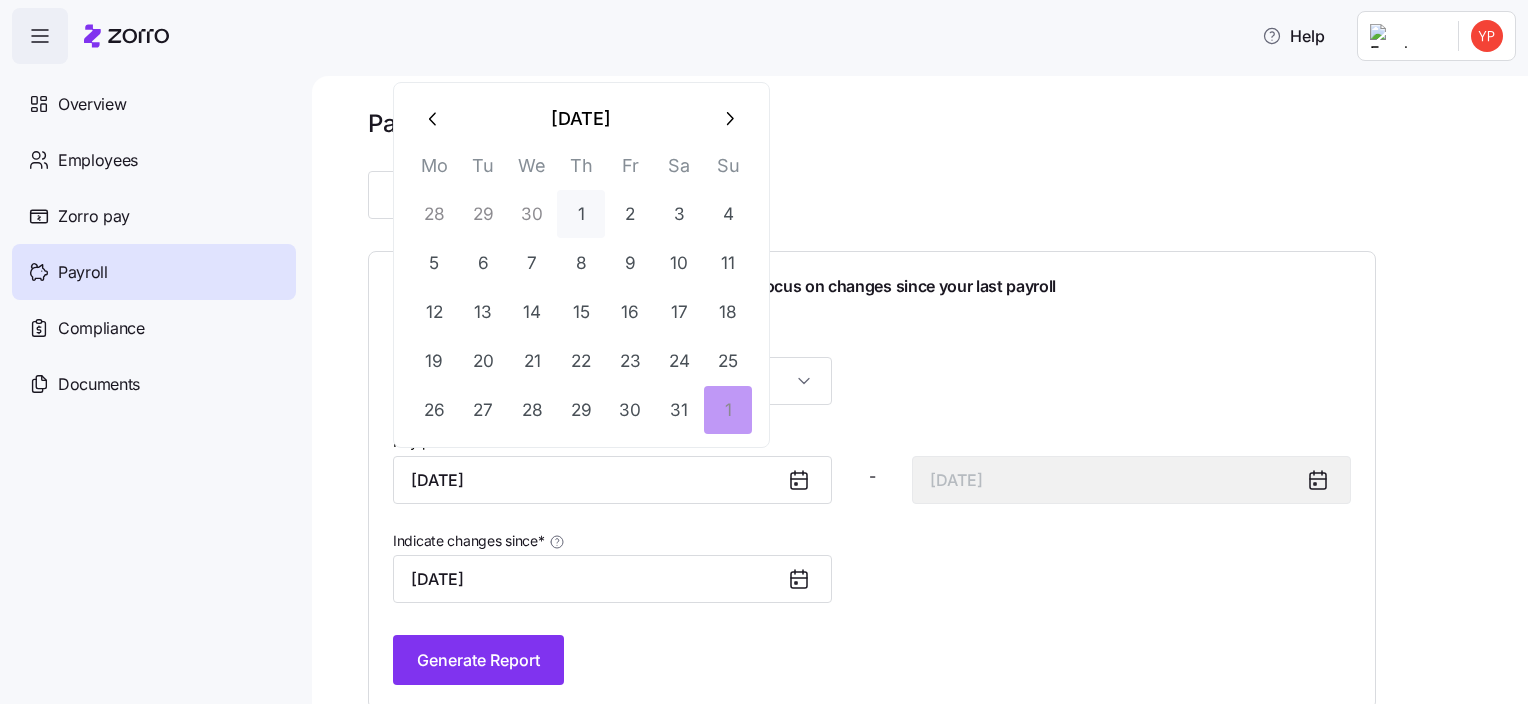 click on "1" at bounding box center [581, 214] 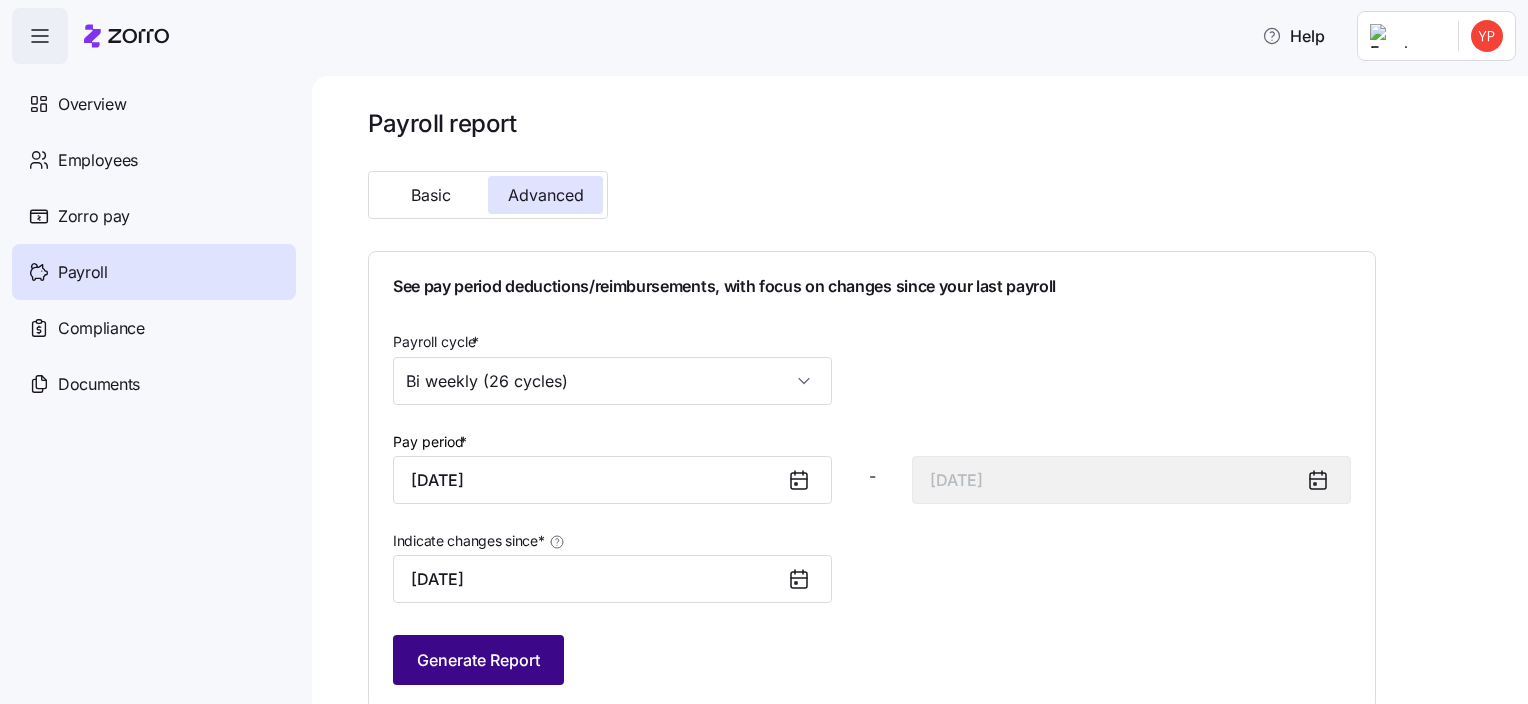 click on "Generate Report" at bounding box center (478, 660) 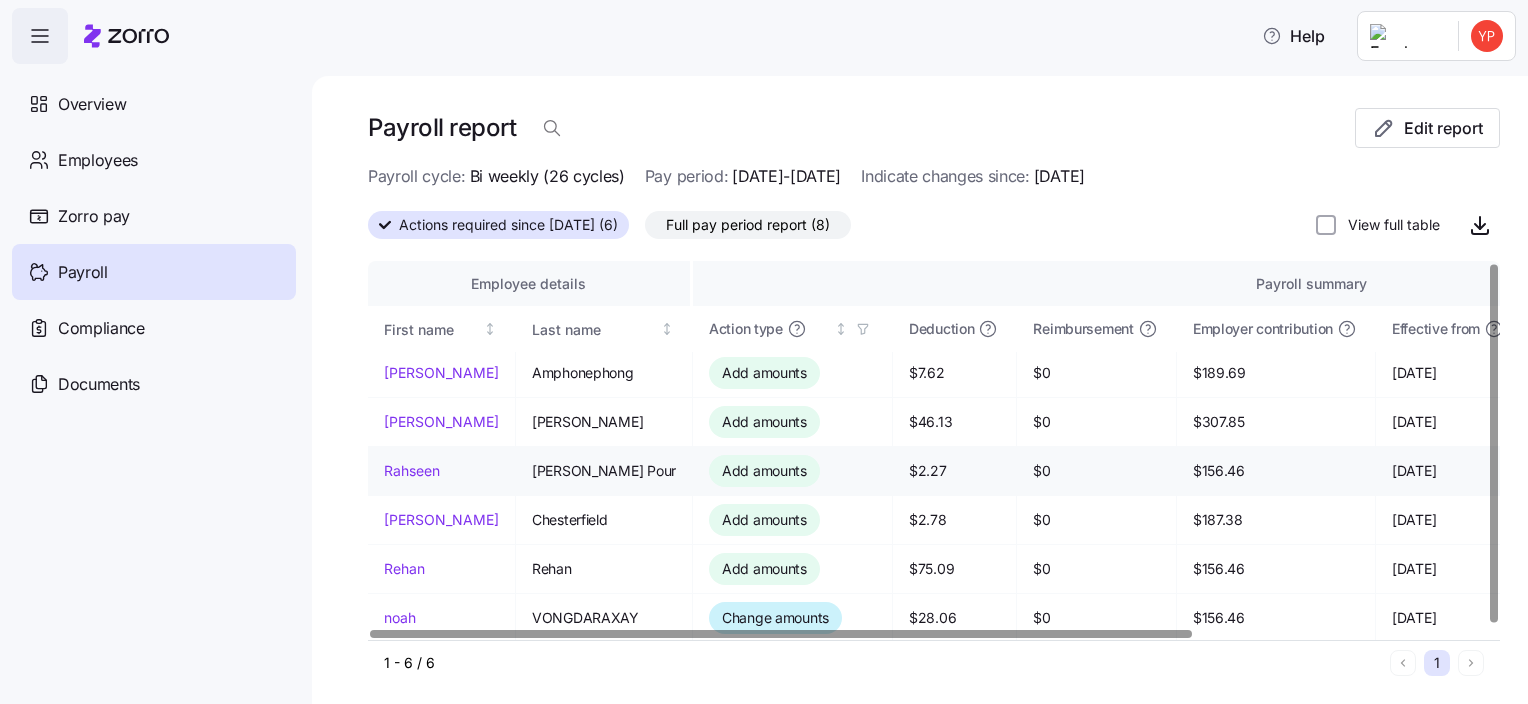 scroll, scrollTop: 4, scrollLeft: 0, axis: vertical 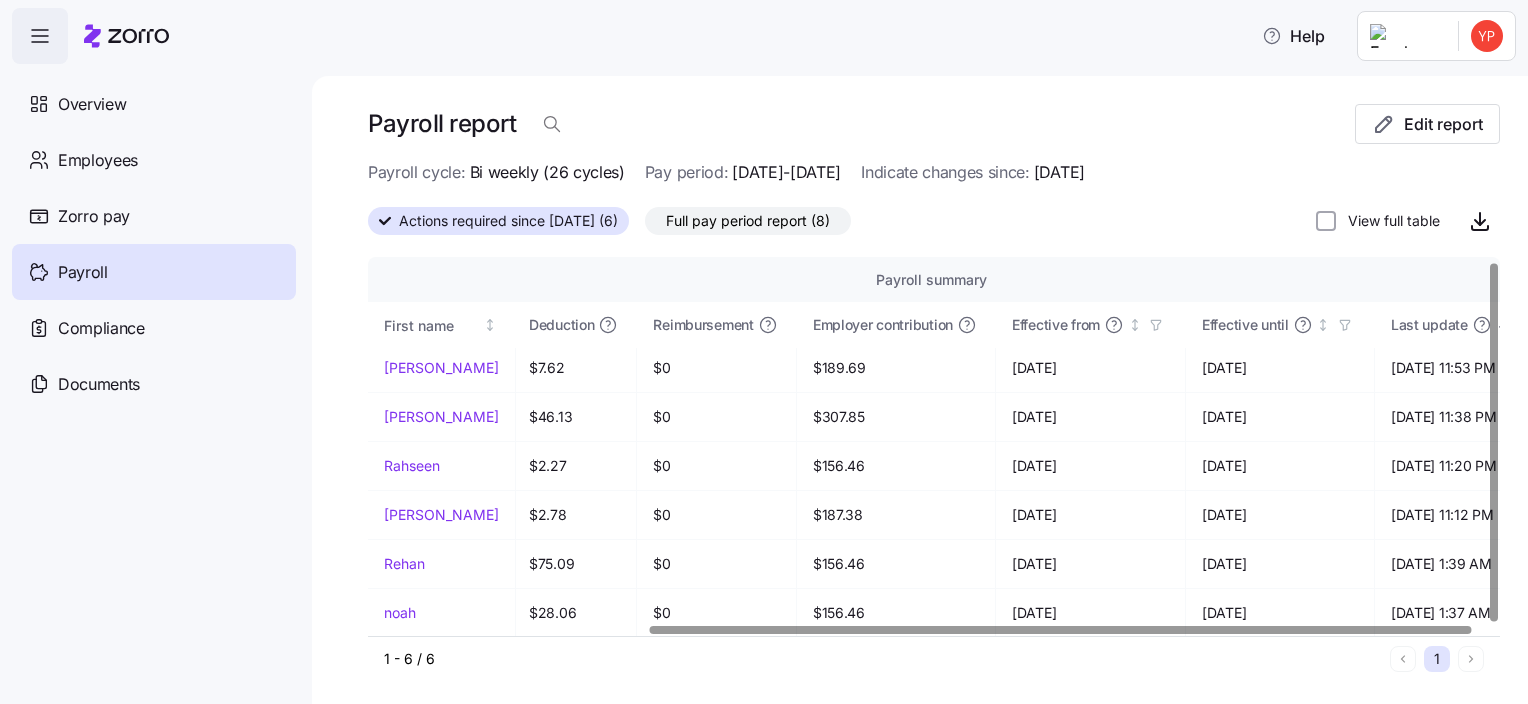 click at bounding box center [1061, 629] 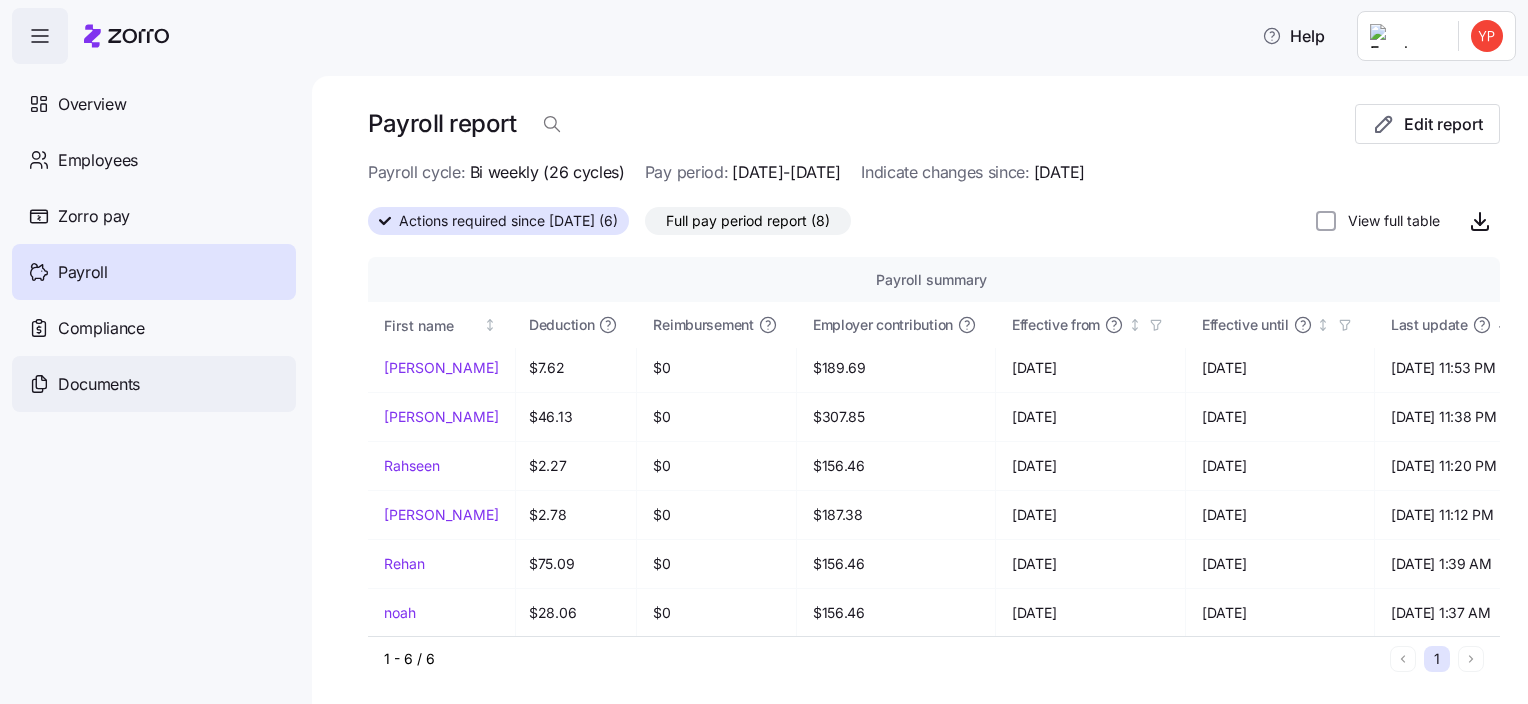 drag, startPoint x: 142, startPoint y: 380, endPoint x: 107, endPoint y: 380, distance: 35 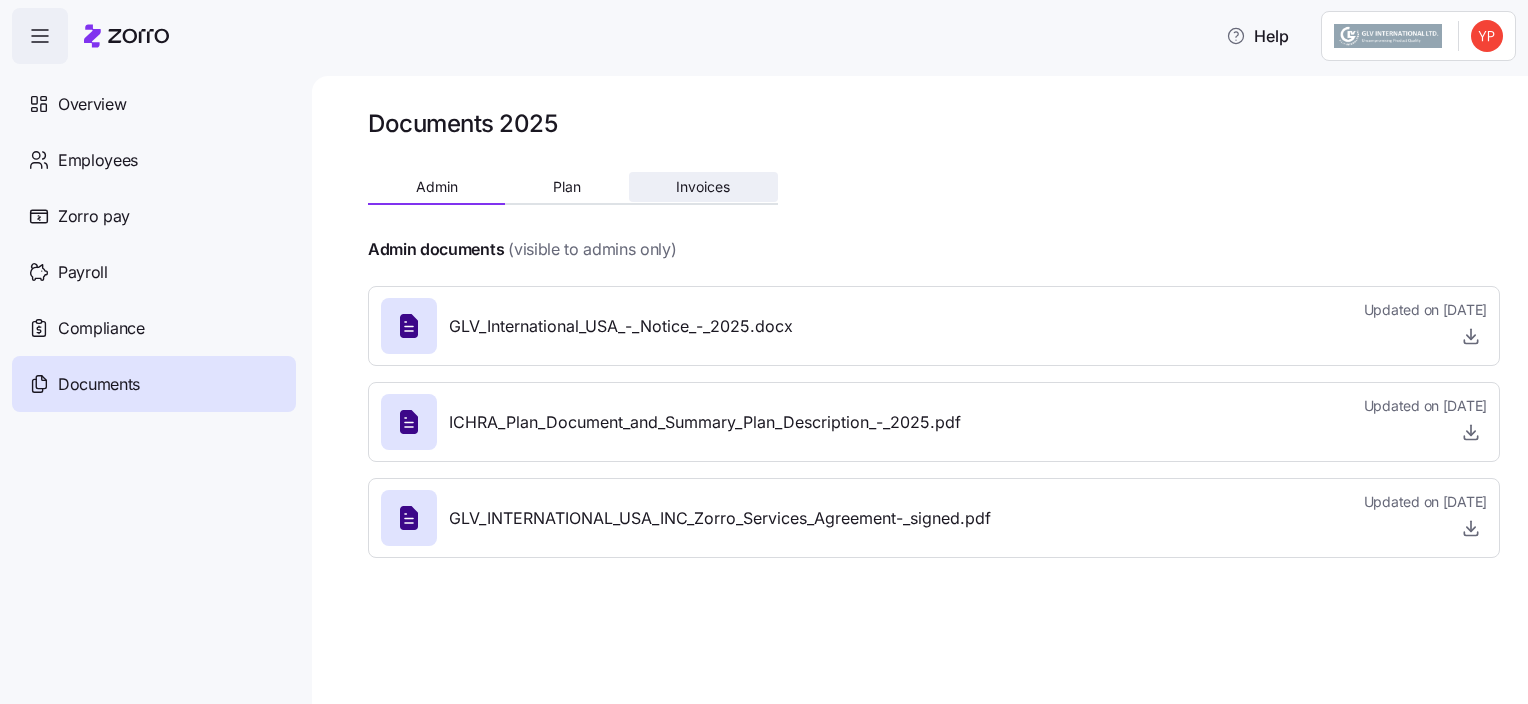 click on "Invoices" at bounding box center (703, 187) 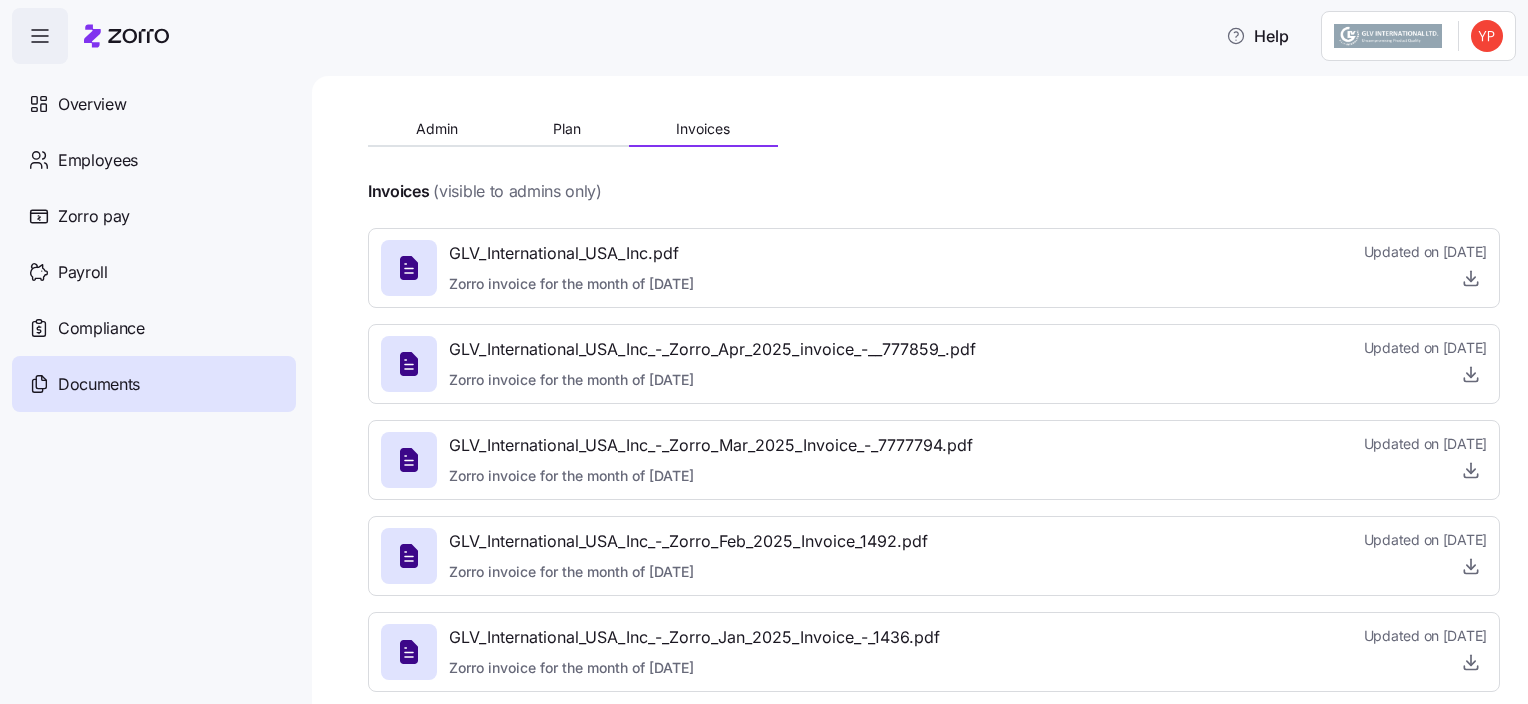 scroll, scrollTop: 86, scrollLeft: 0, axis: vertical 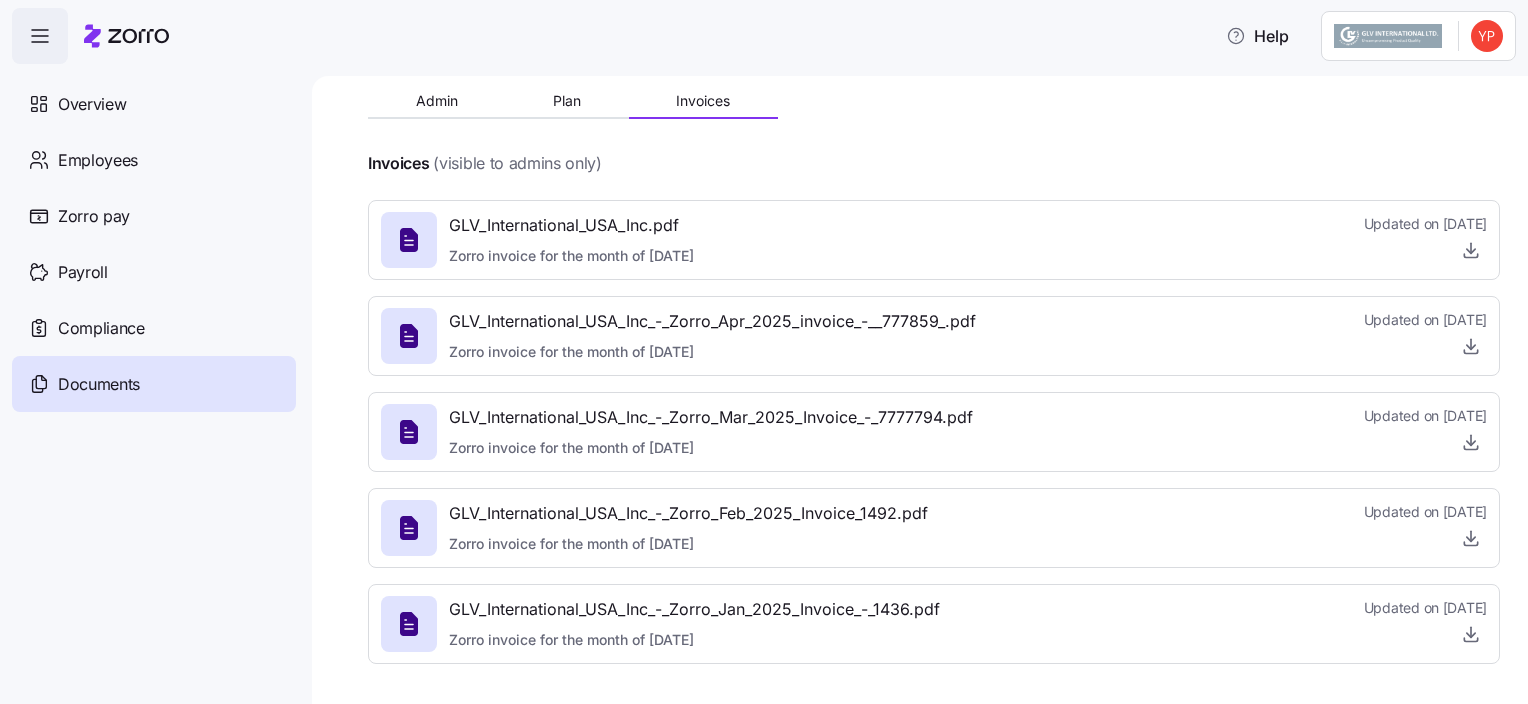 click on "GLV_International_USA_Inc_-_Zorro_Jan_2025_Invoice_-_1436.pdf" at bounding box center [694, 609] 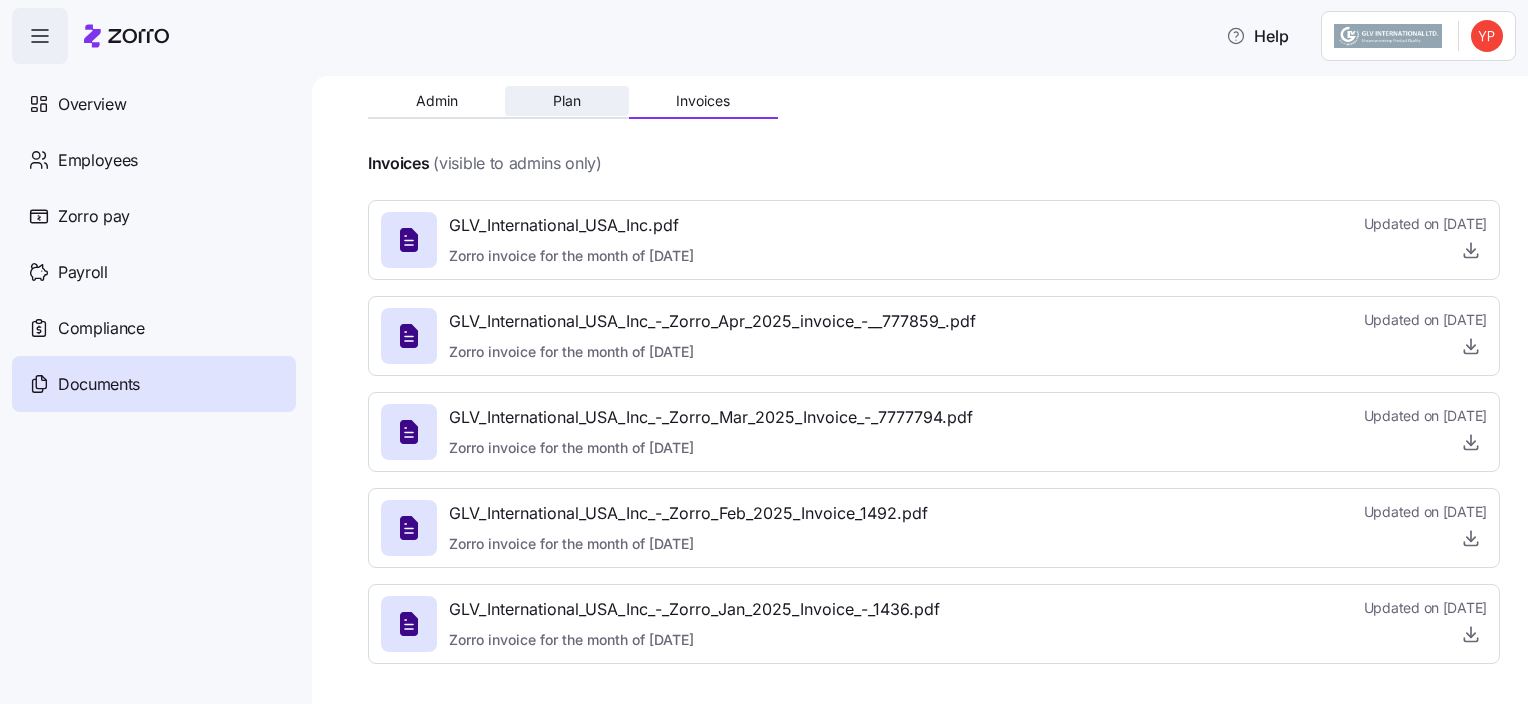 click on "Plan" at bounding box center (566, 101) 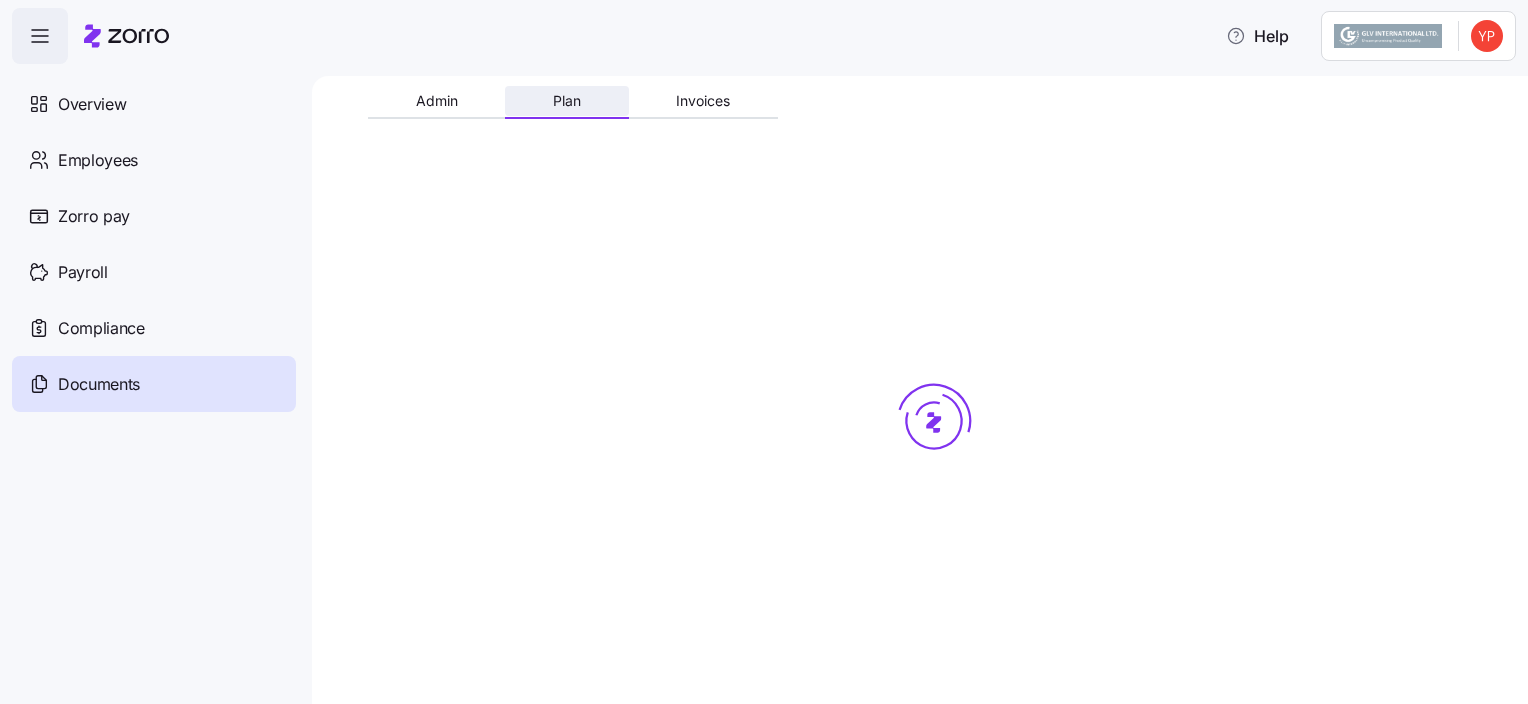 scroll, scrollTop: 0, scrollLeft: 0, axis: both 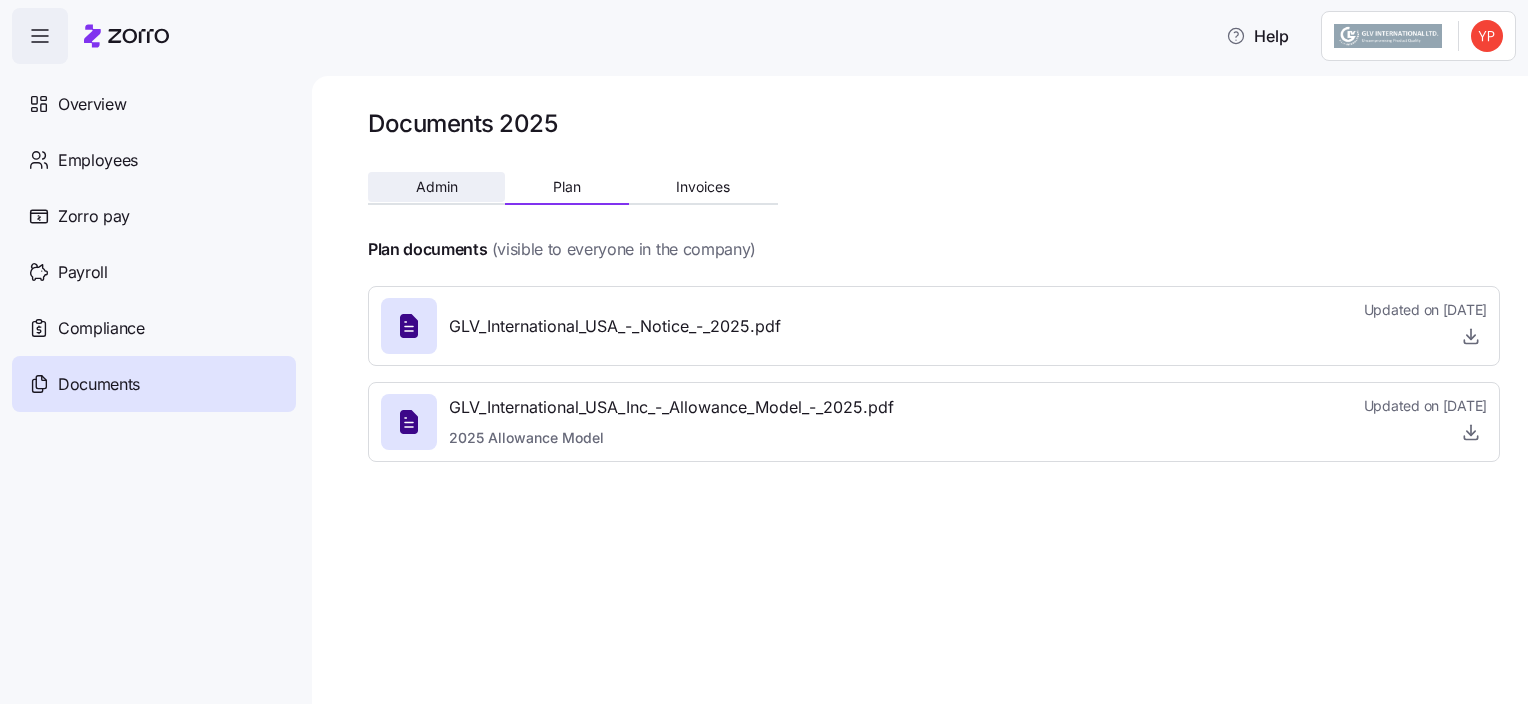 click on "Admin" at bounding box center [436, 187] 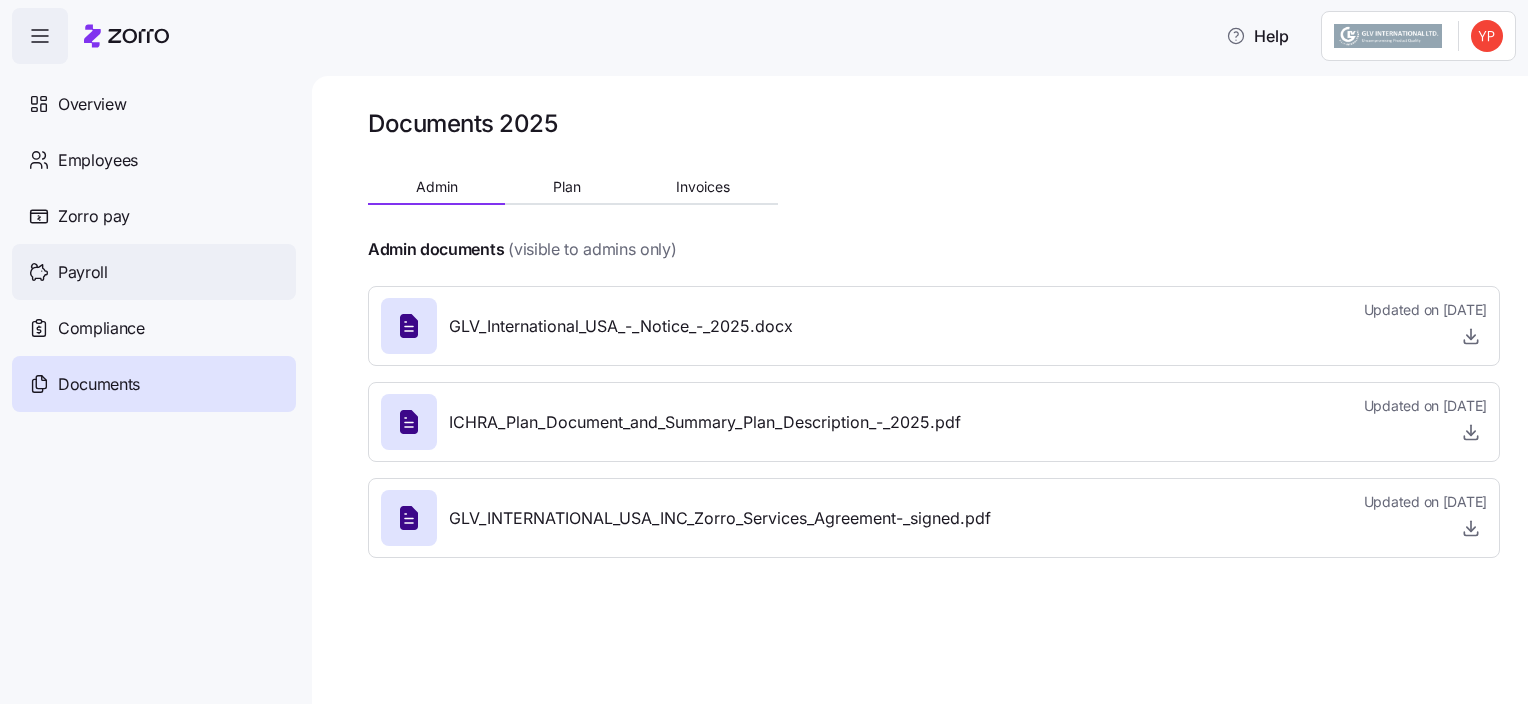 click on "Payroll" at bounding box center [154, 272] 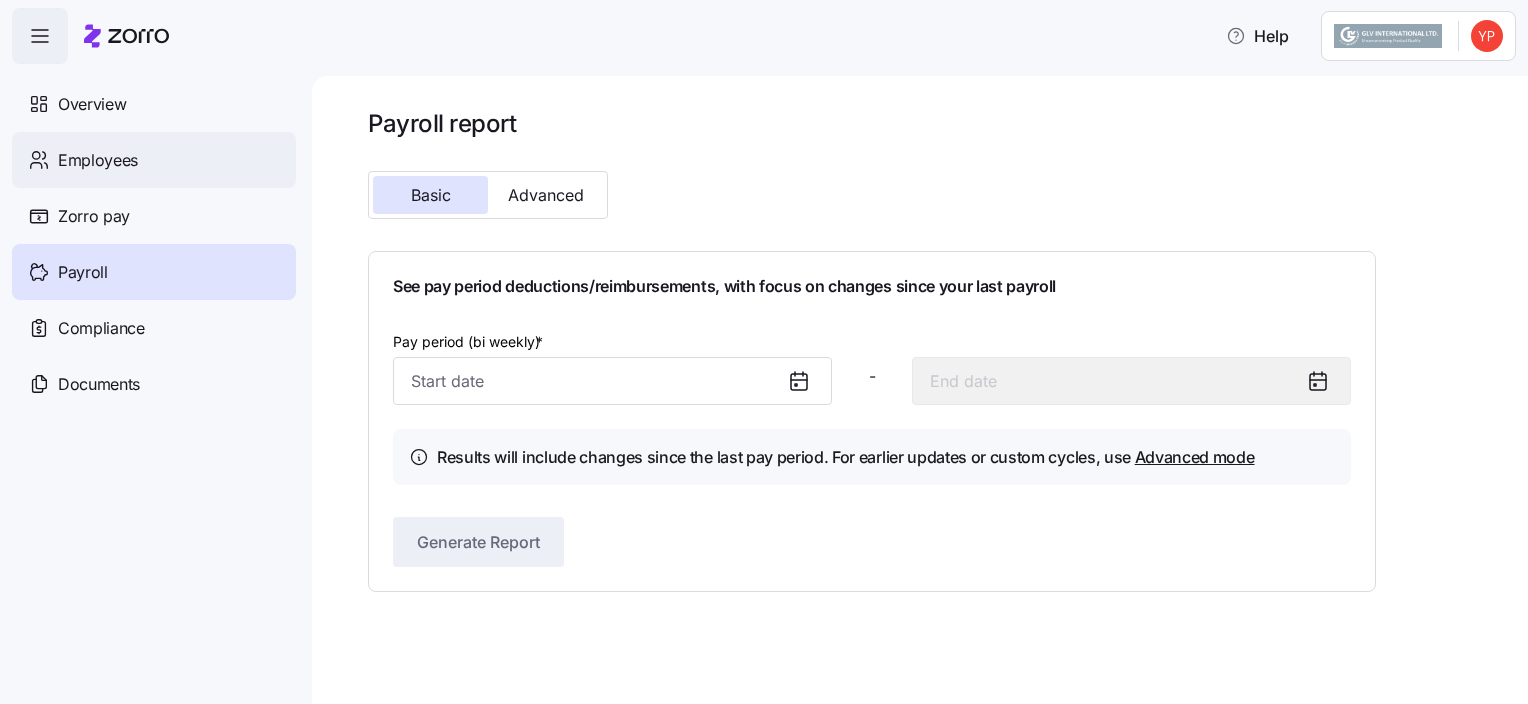 click on "Employees" at bounding box center [154, 160] 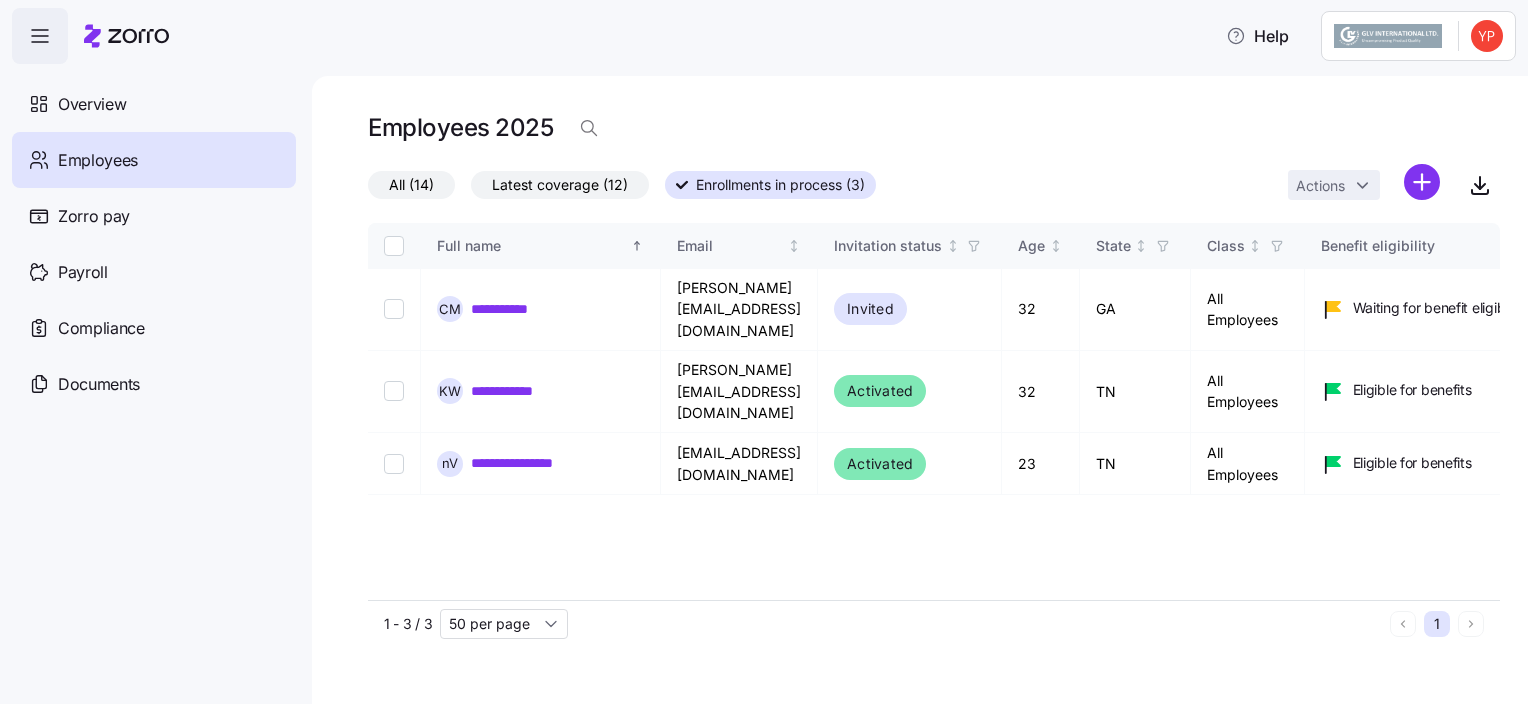click on "Employees" at bounding box center (154, 160) 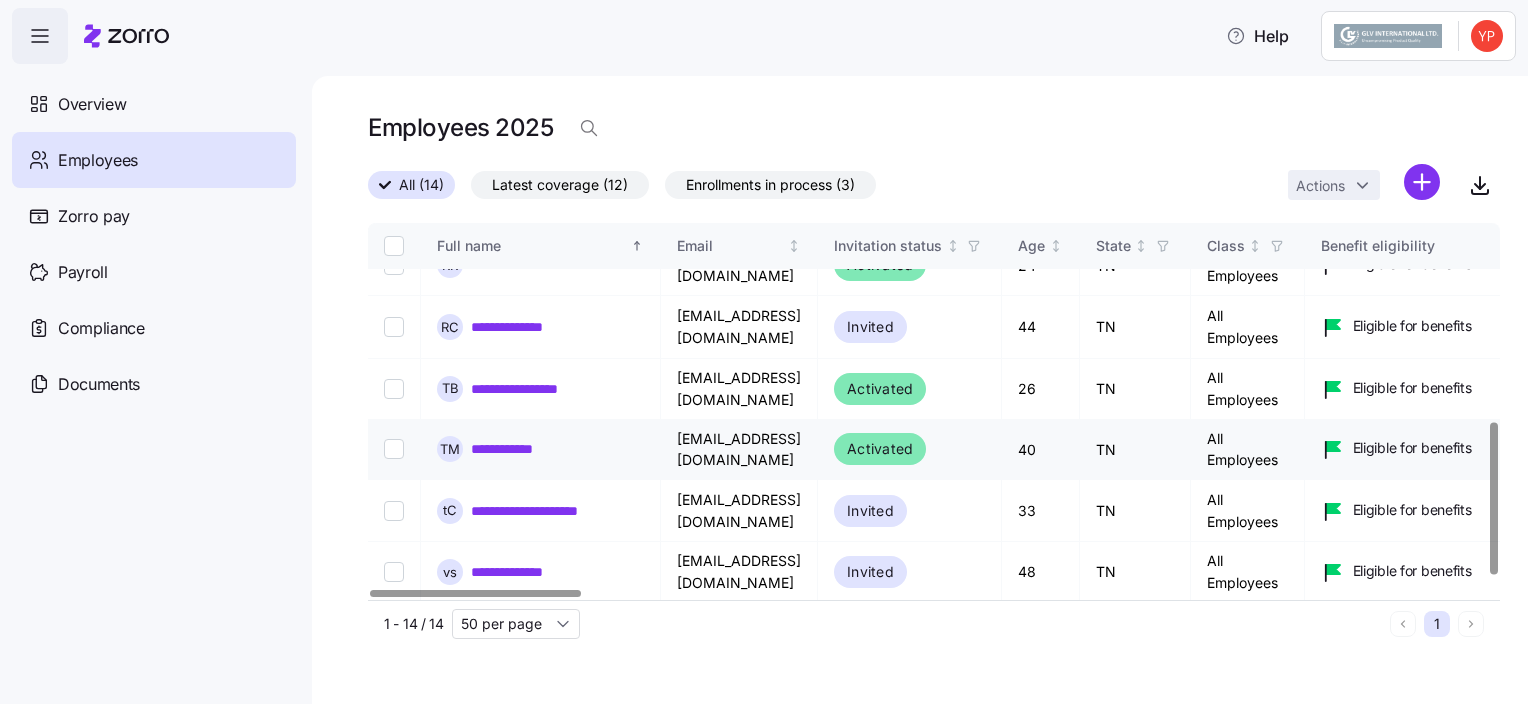 scroll, scrollTop: 520, scrollLeft: 0, axis: vertical 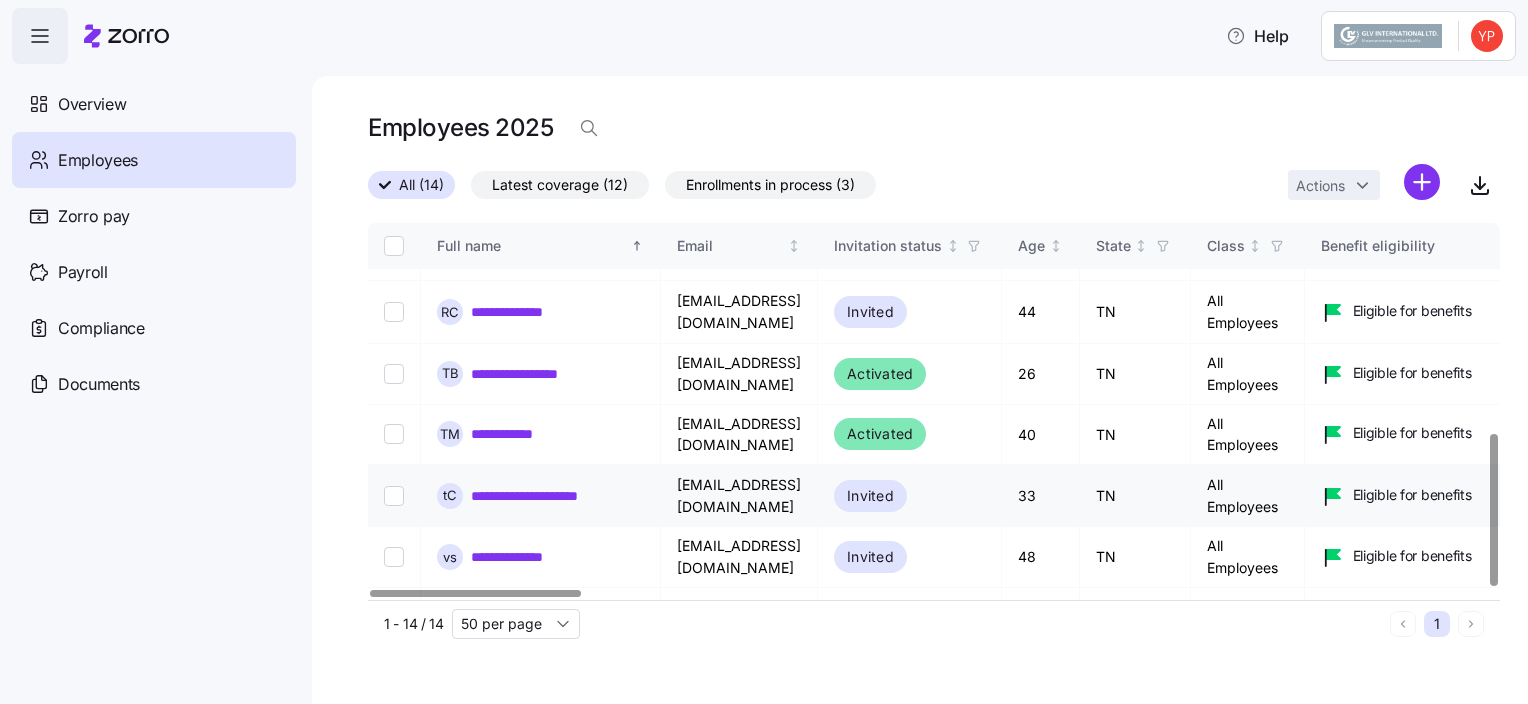 click on "**********" at bounding box center (541, 496) 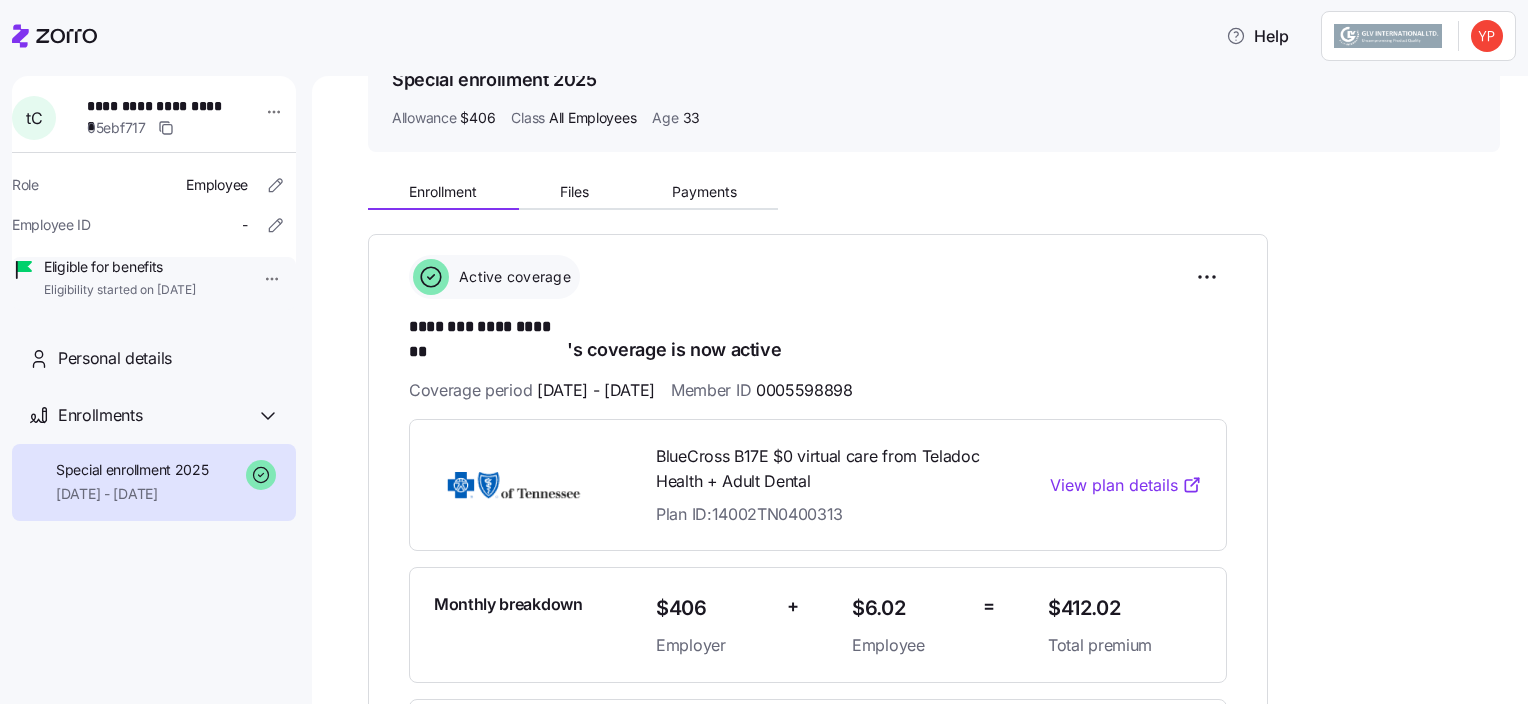 scroll, scrollTop: 200, scrollLeft: 0, axis: vertical 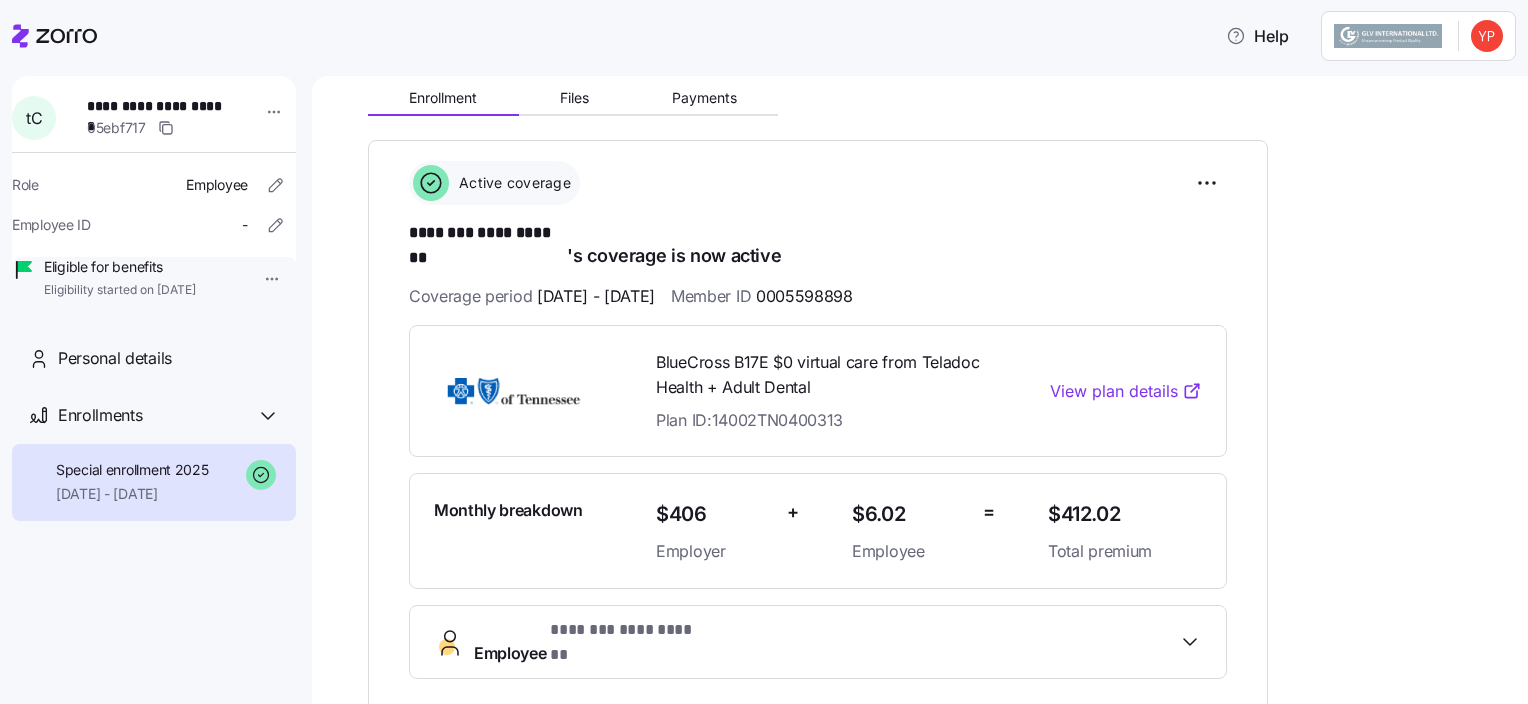 click 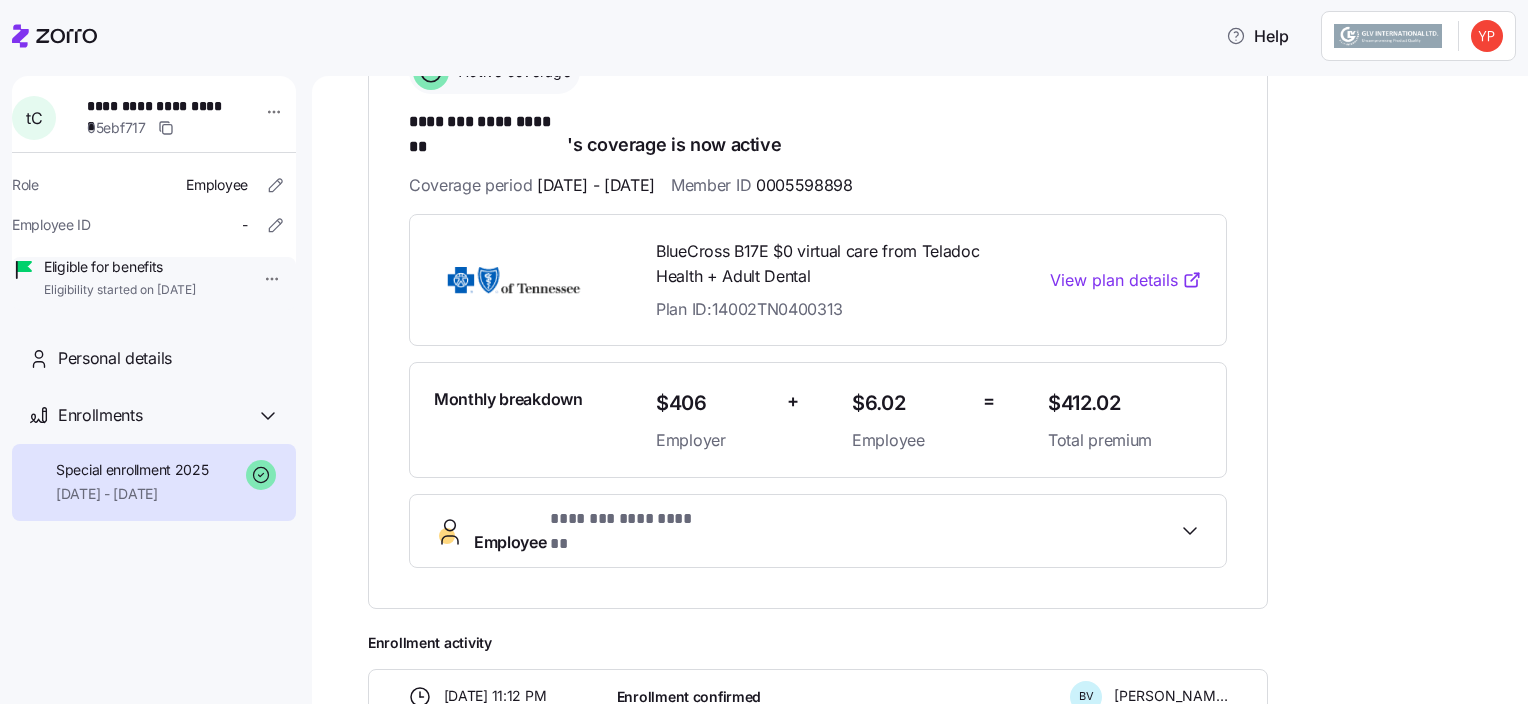 scroll, scrollTop: 345, scrollLeft: 0, axis: vertical 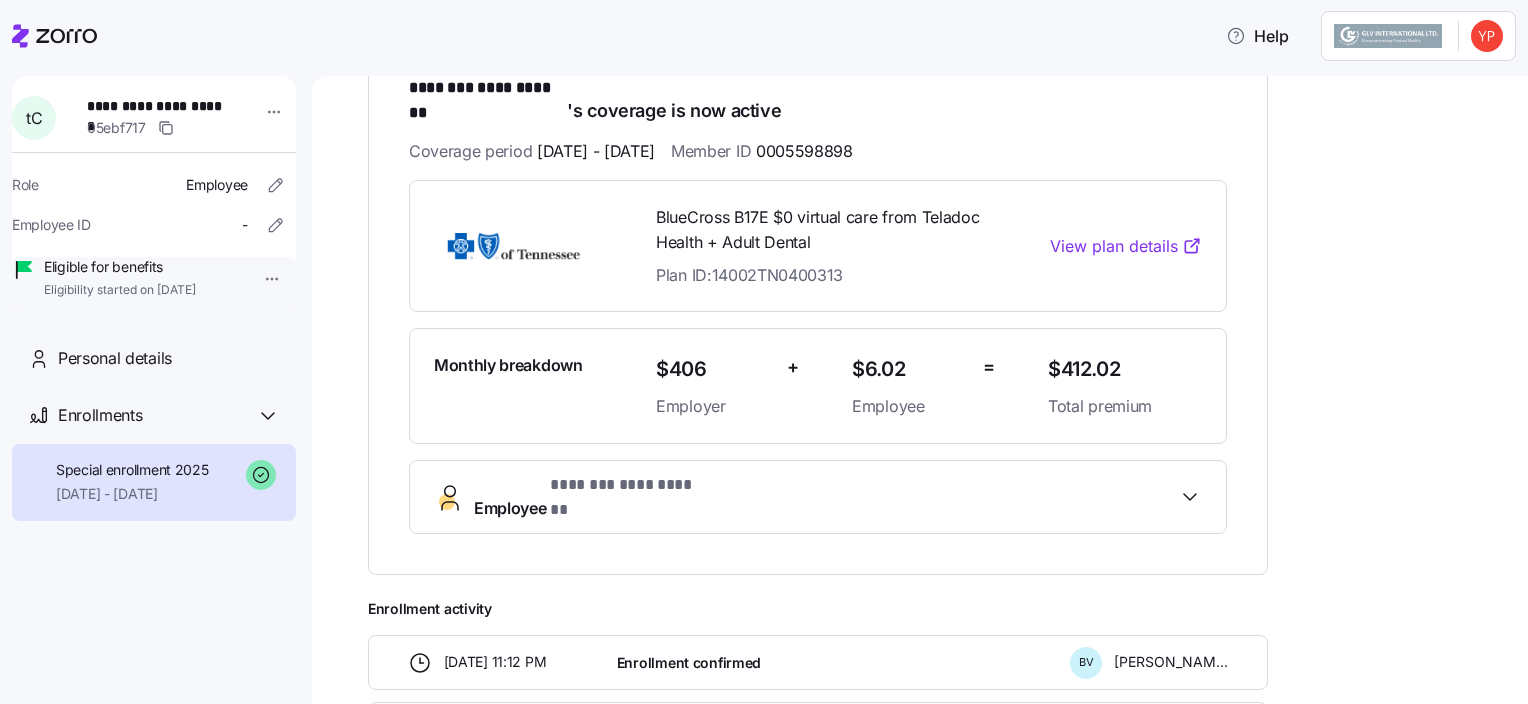 click 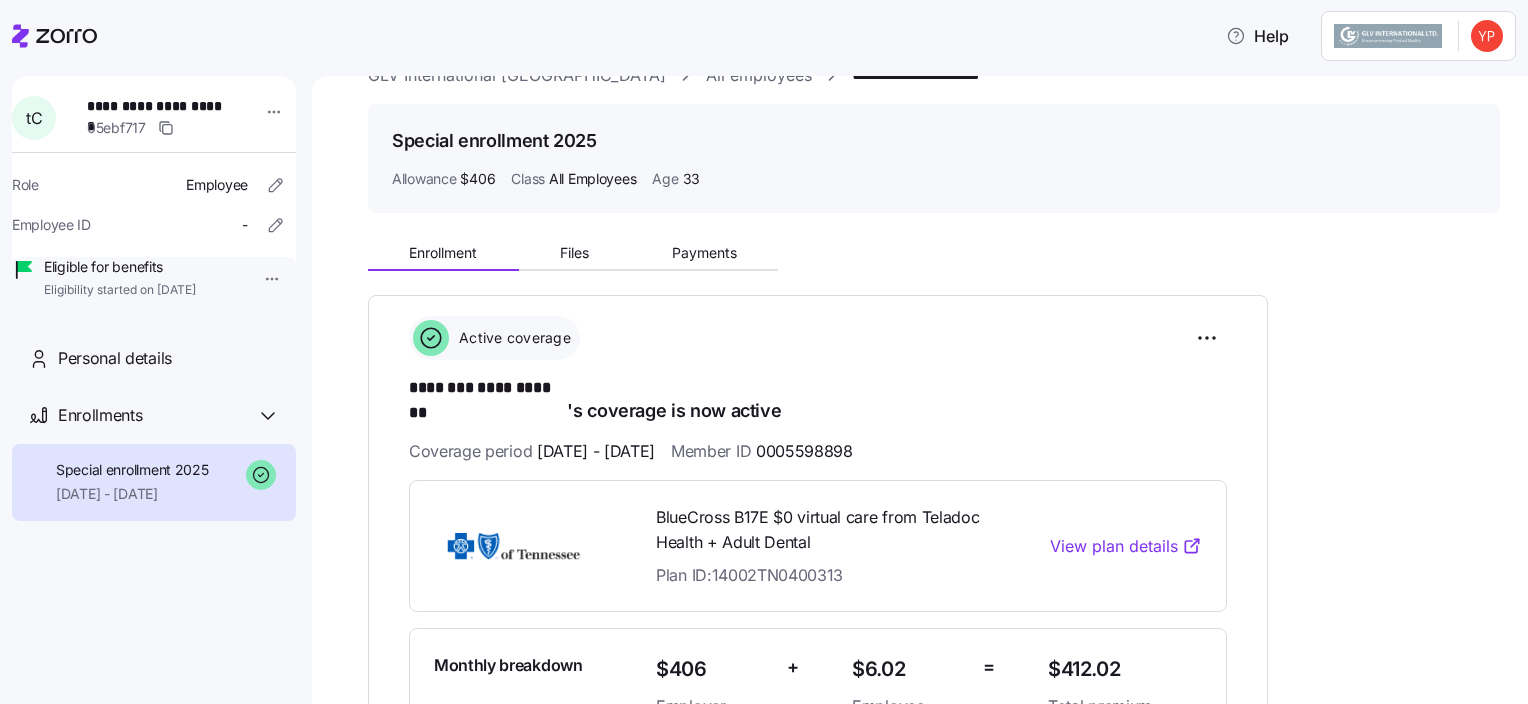 scroll, scrollTop: 145, scrollLeft: 0, axis: vertical 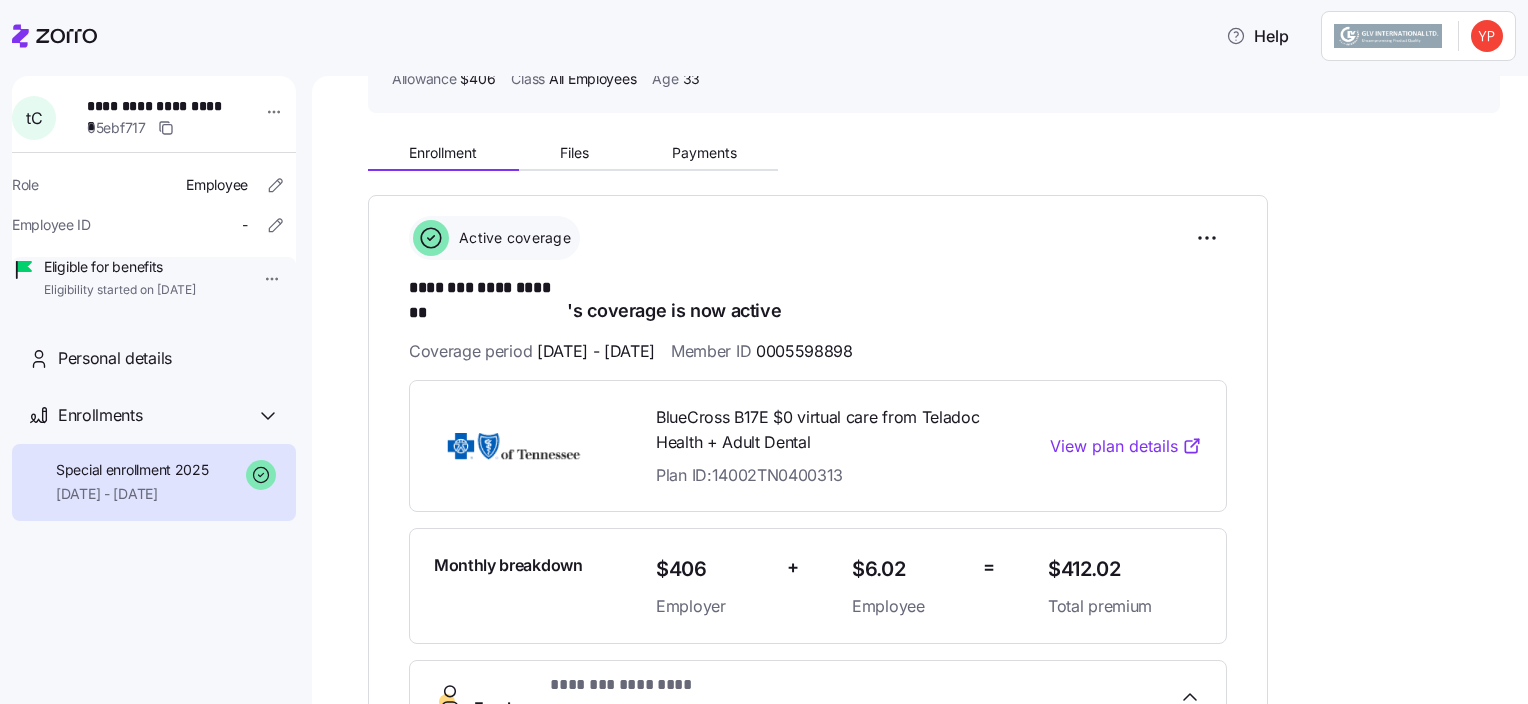 click on "**********" at bounding box center (934, 1098) 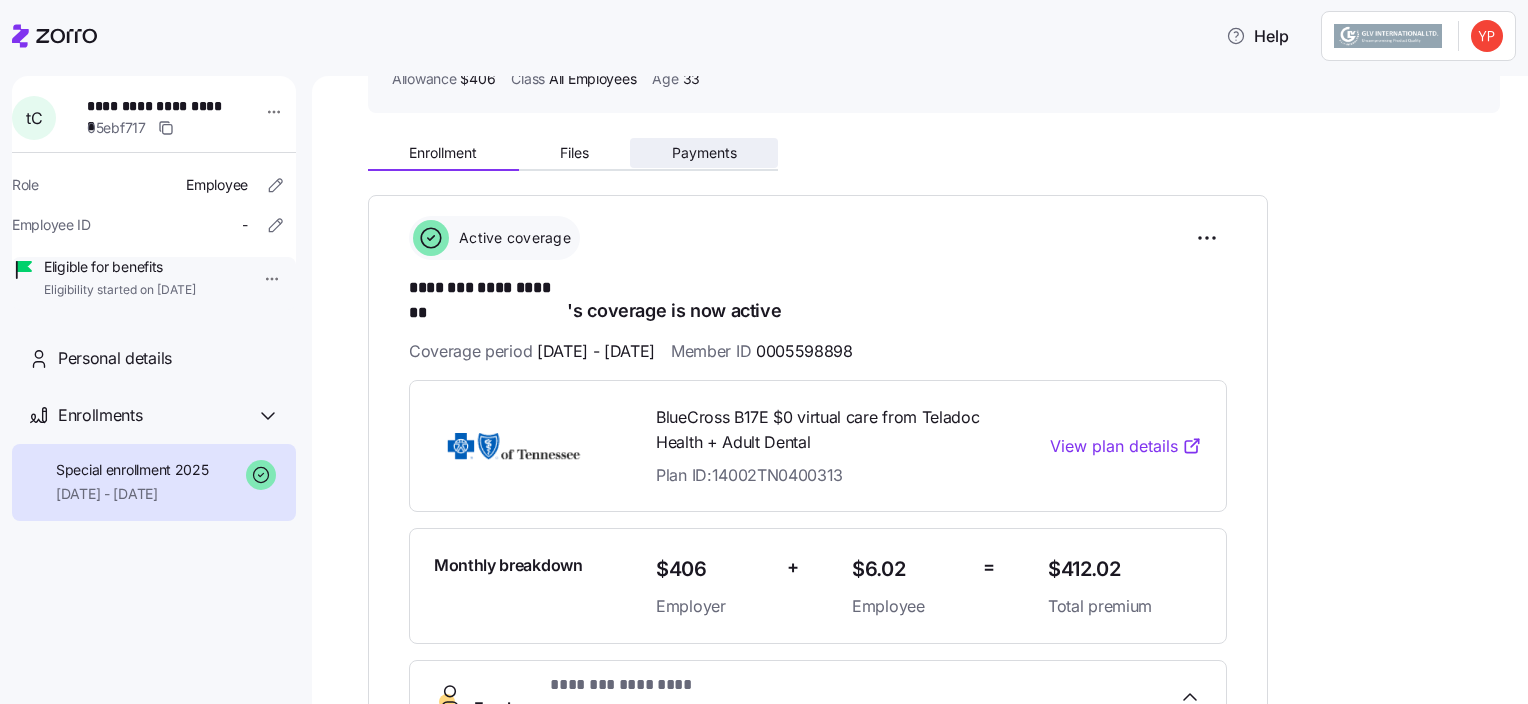 click on "Payments" at bounding box center (704, 153) 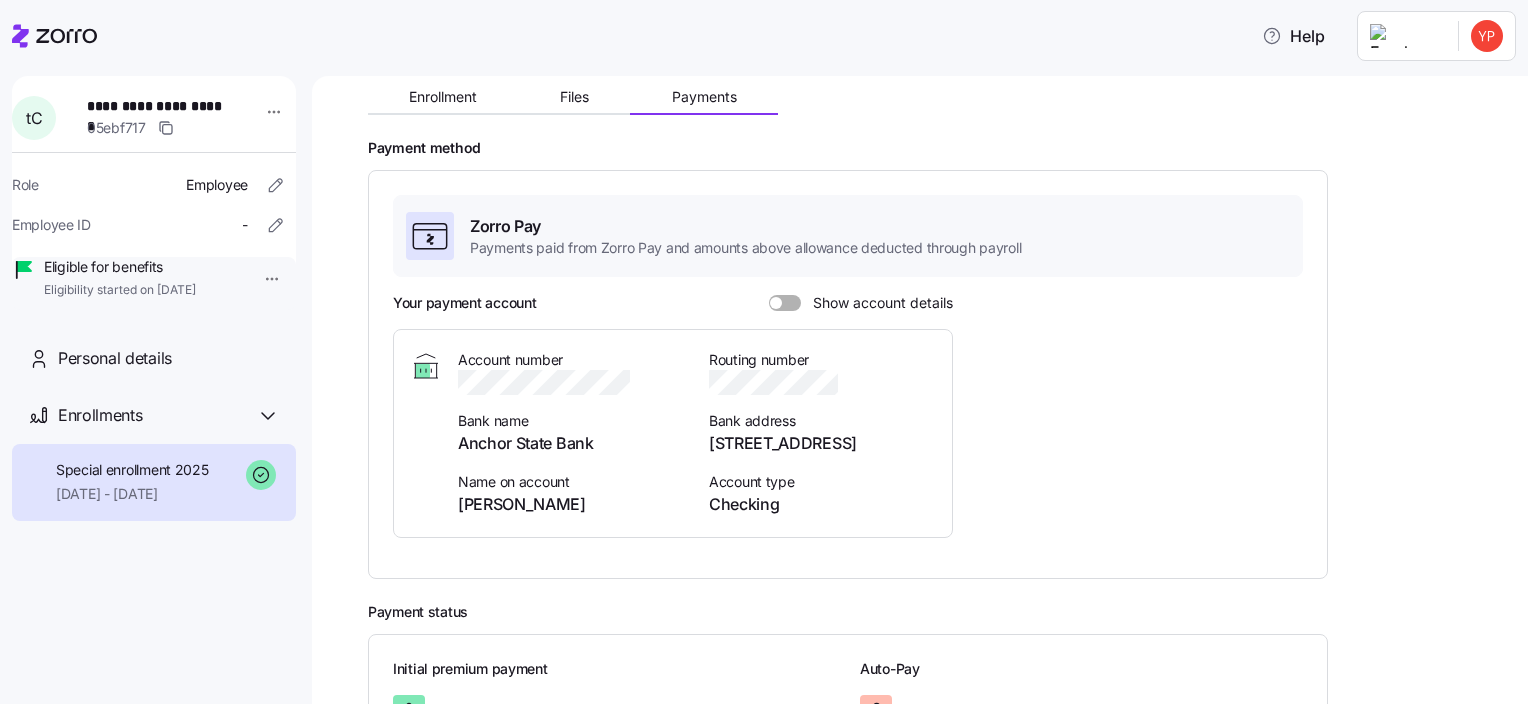 scroll, scrollTop: 167, scrollLeft: 0, axis: vertical 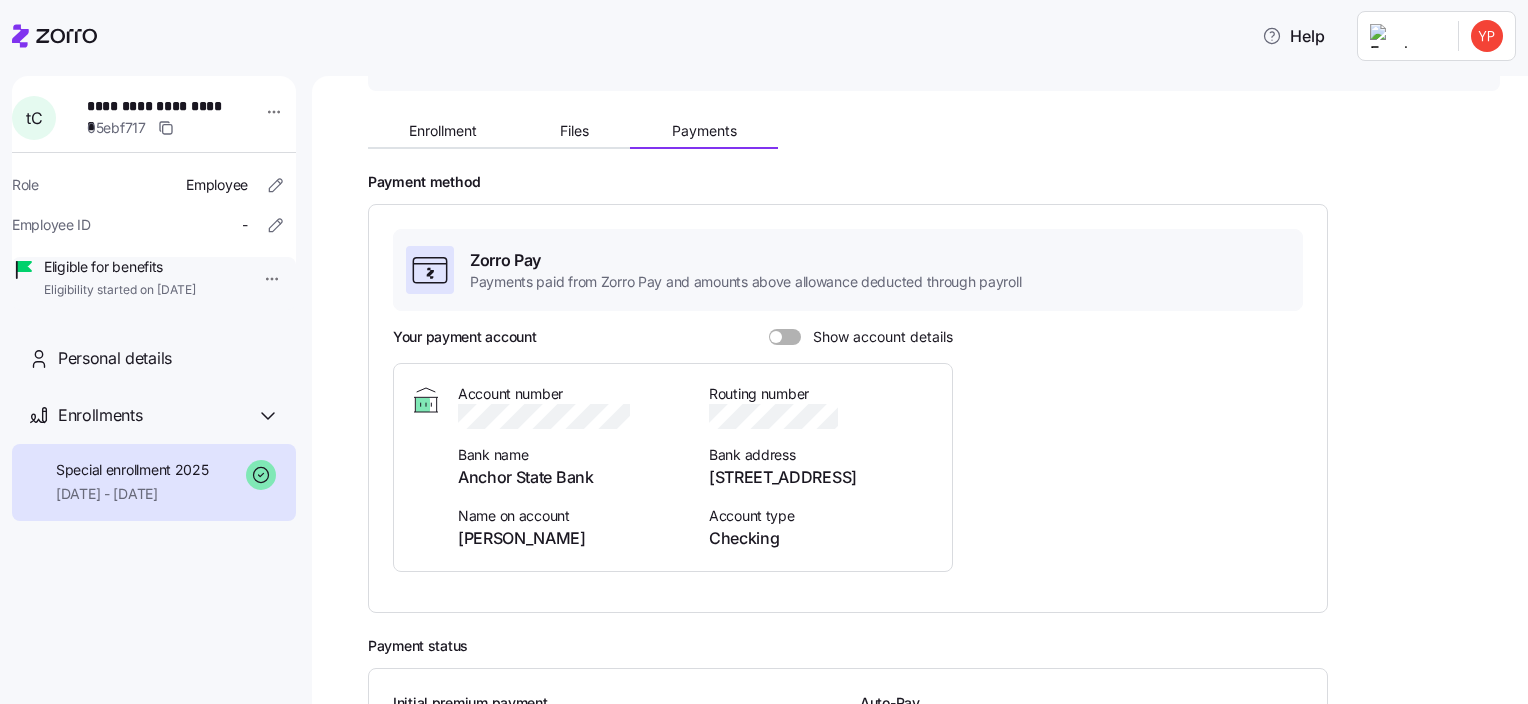 click at bounding box center (792, 337) 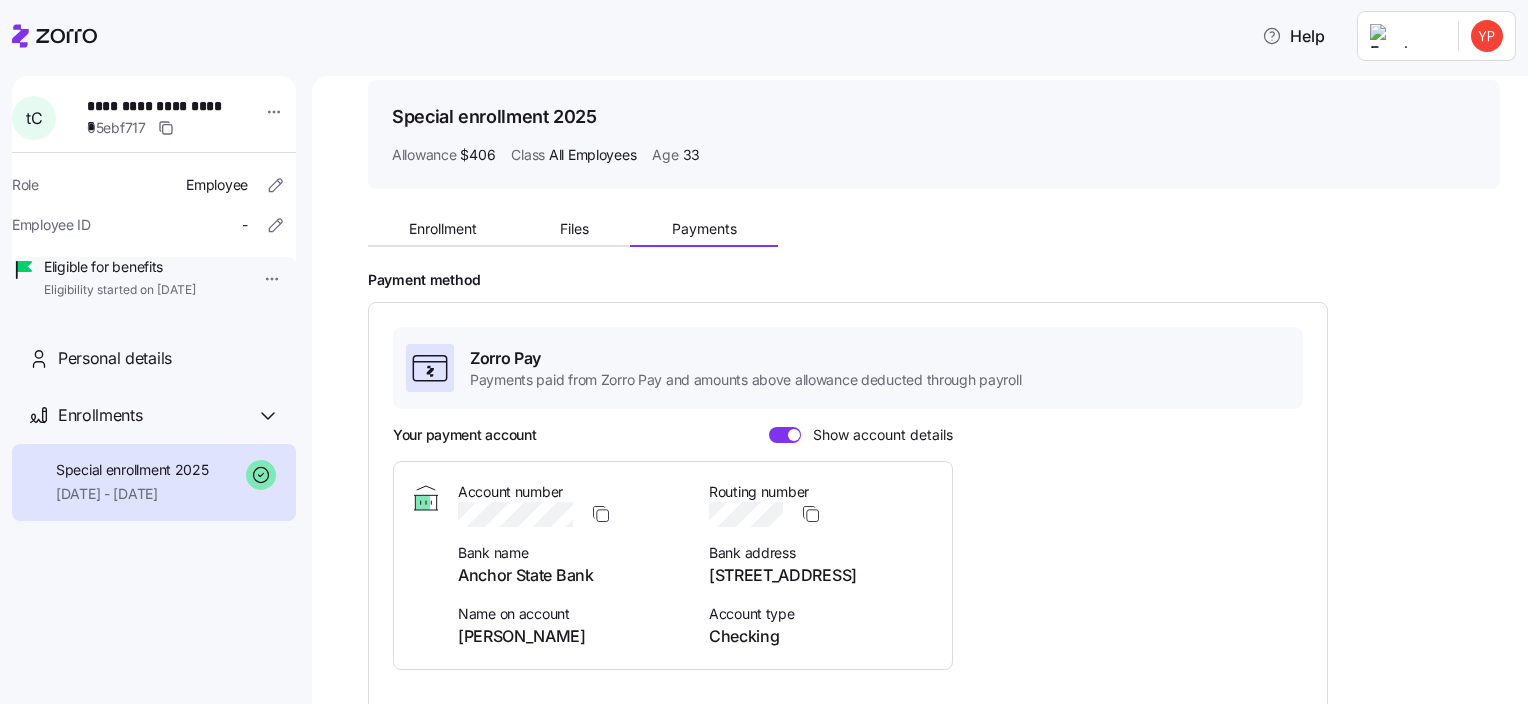 scroll, scrollTop: 100, scrollLeft: 0, axis: vertical 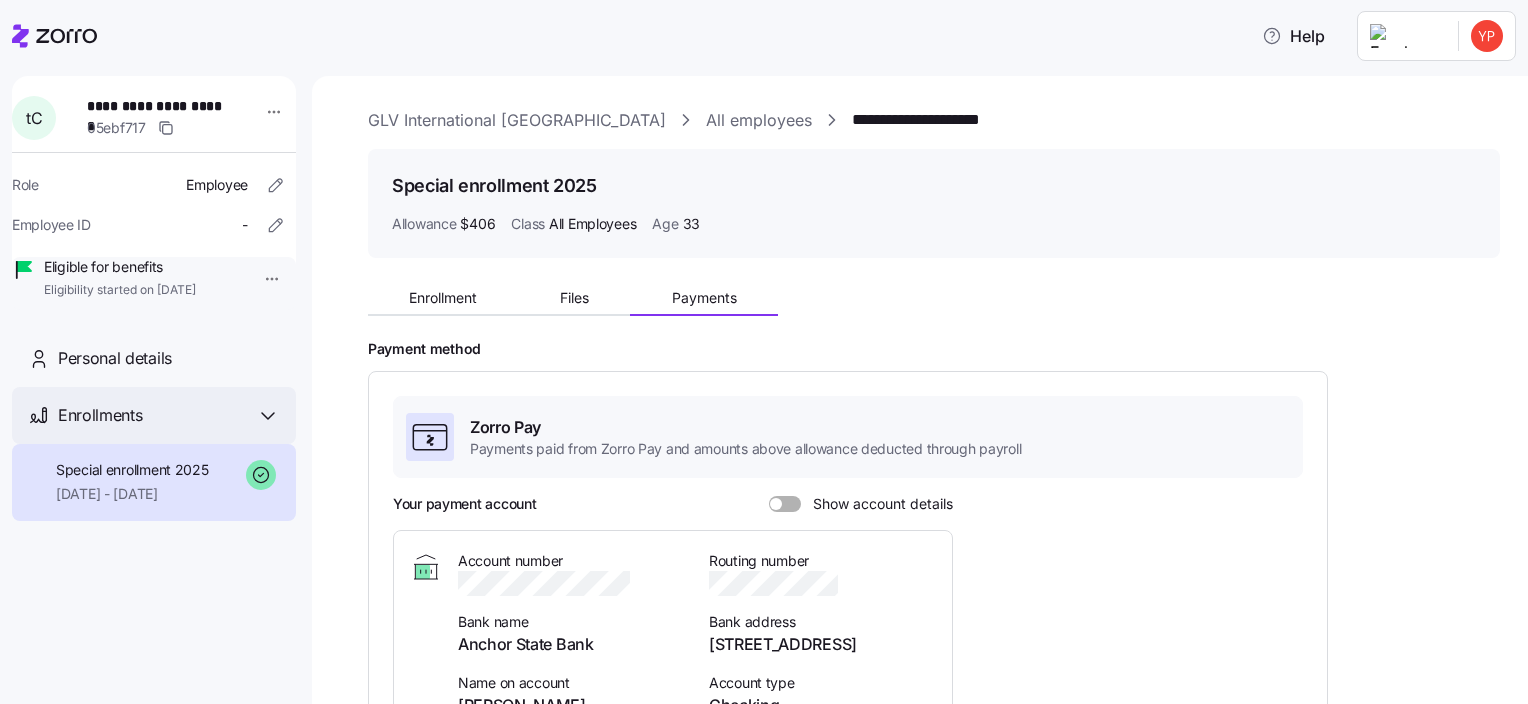 click on "Enrollments" at bounding box center (100, 415) 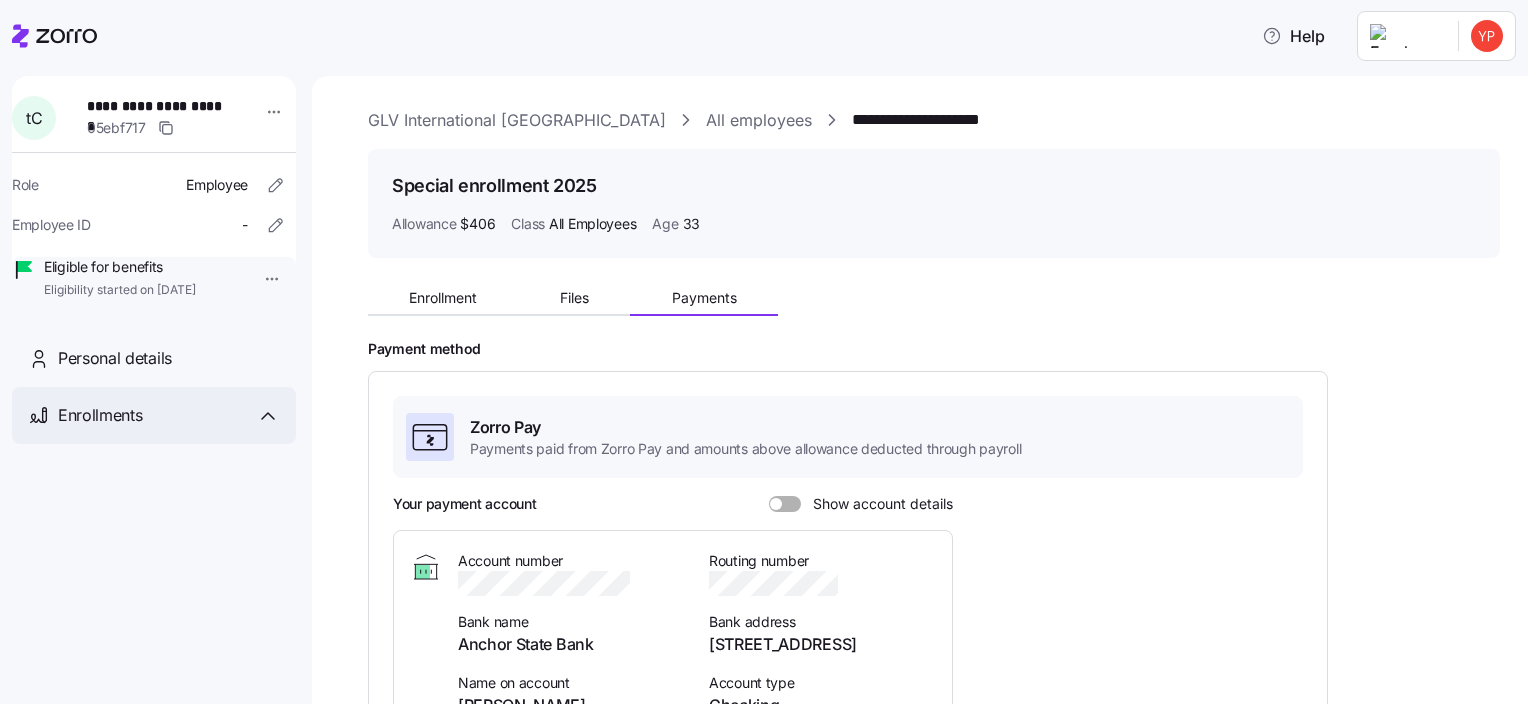 click on "Enrollments" at bounding box center (100, 415) 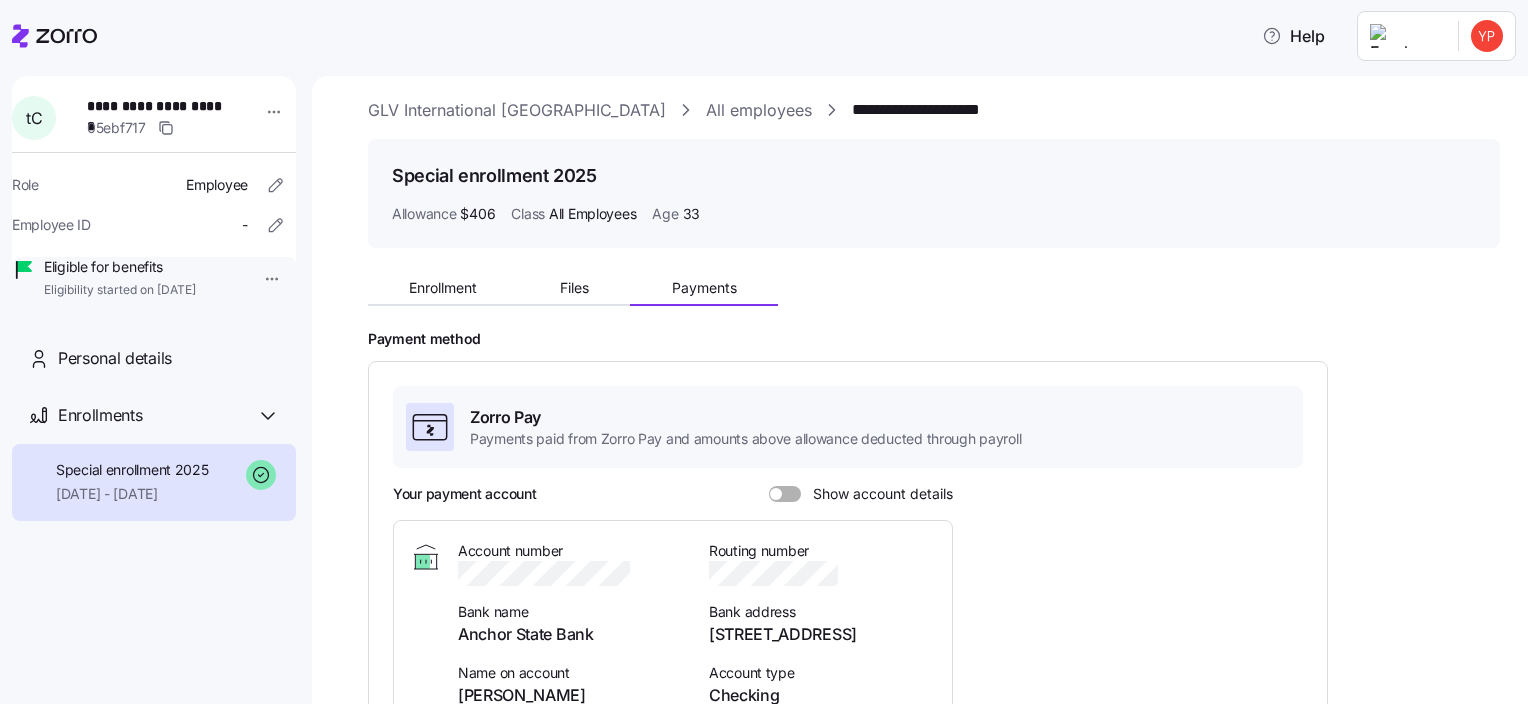 scroll, scrollTop: 0, scrollLeft: 0, axis: both 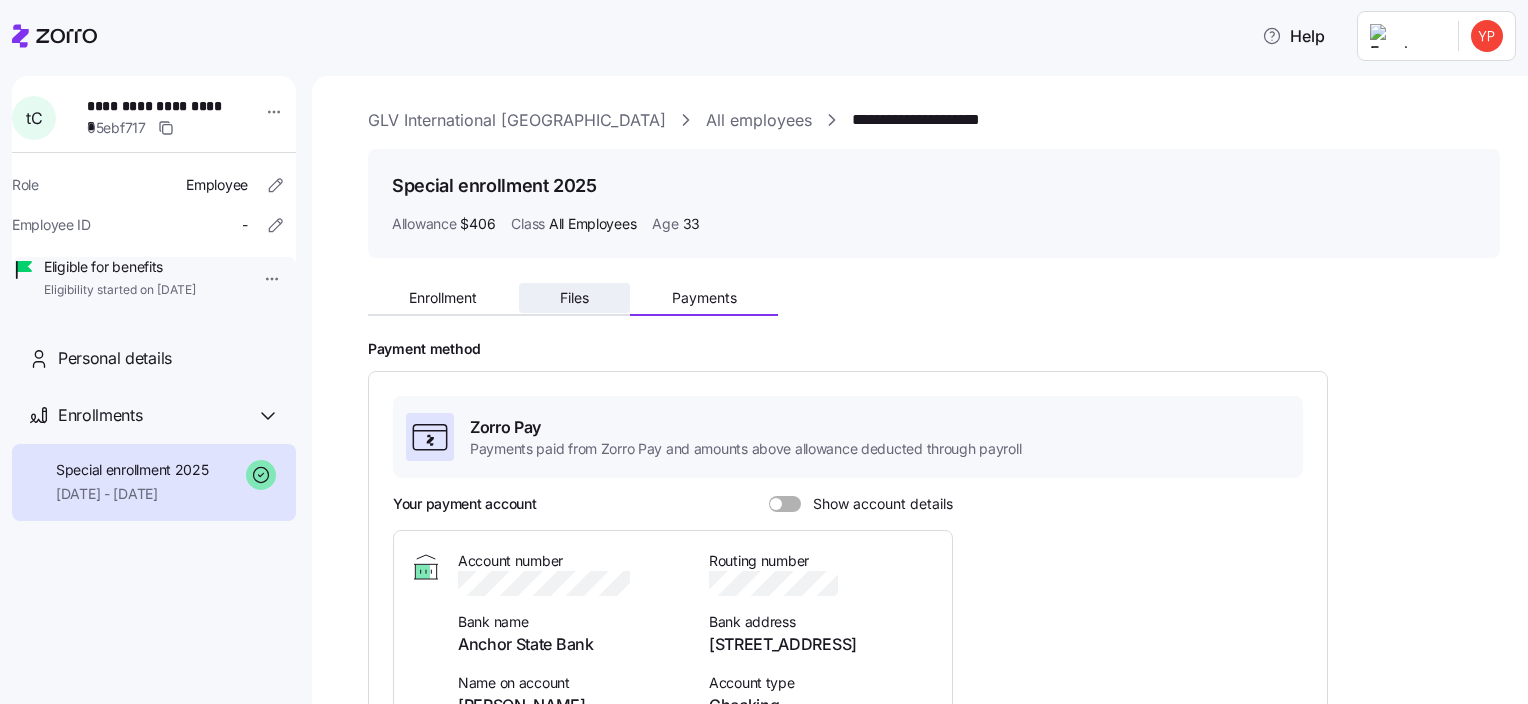 click on "Files" at bounding box center (574, 298) 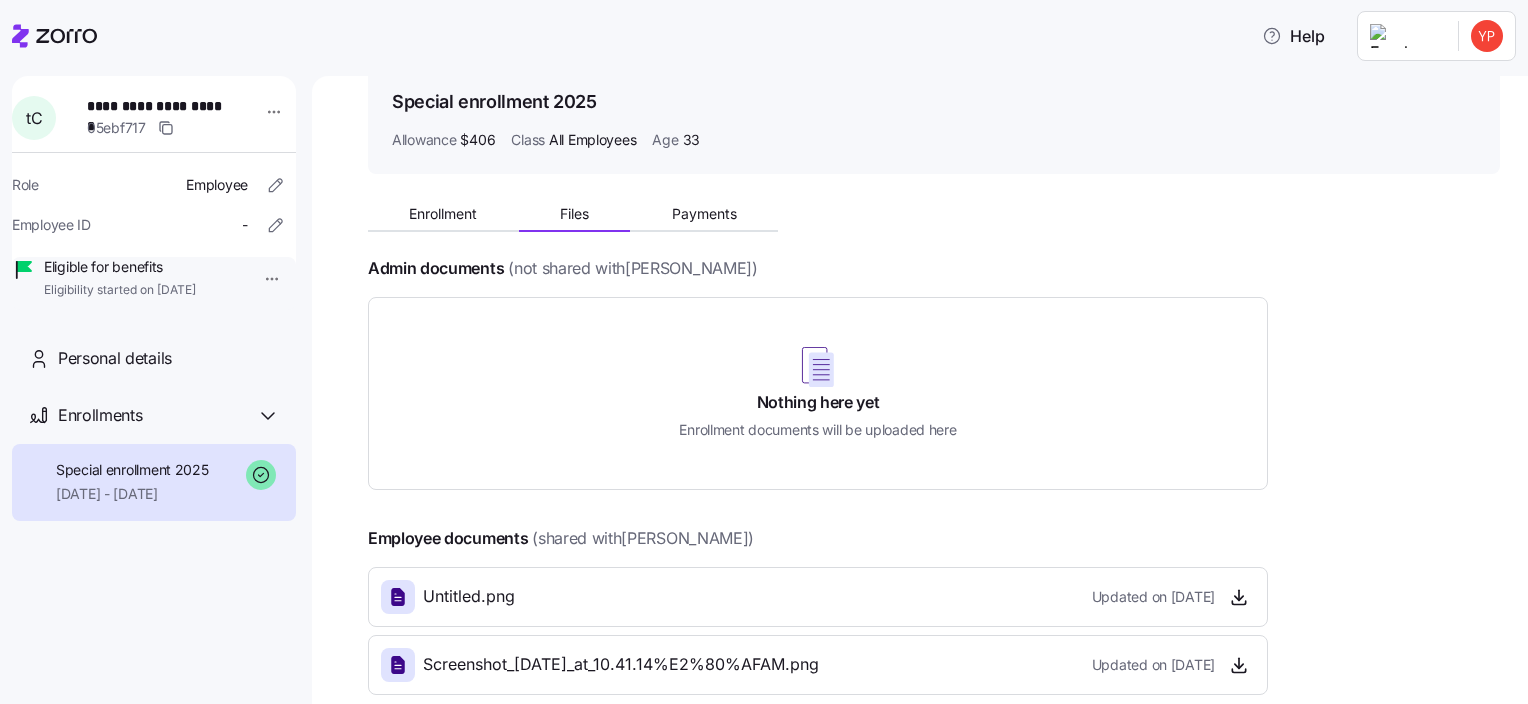 scroll, scrollTop: 0, scrollLeft: 0, axis: both 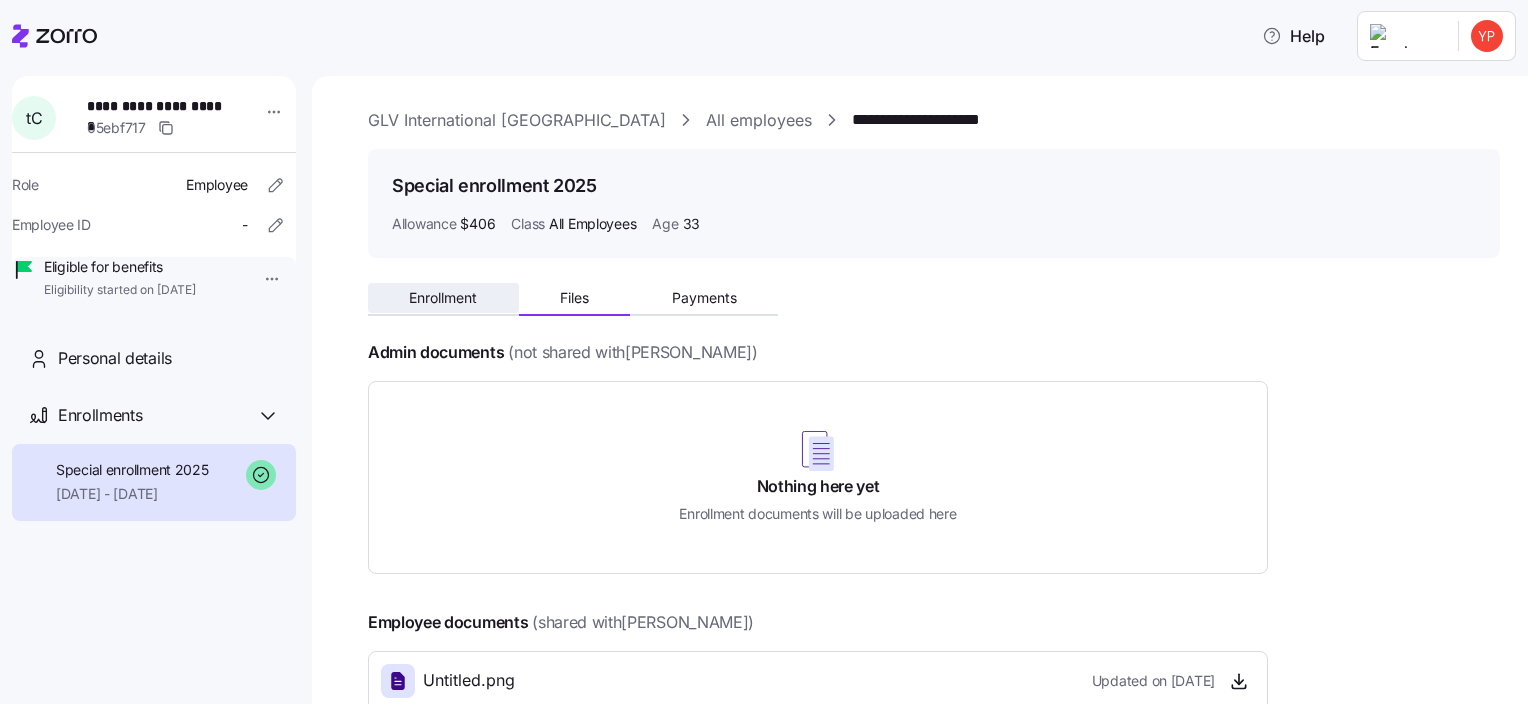 click on "Enrollment" at bounding box center (443, 298) 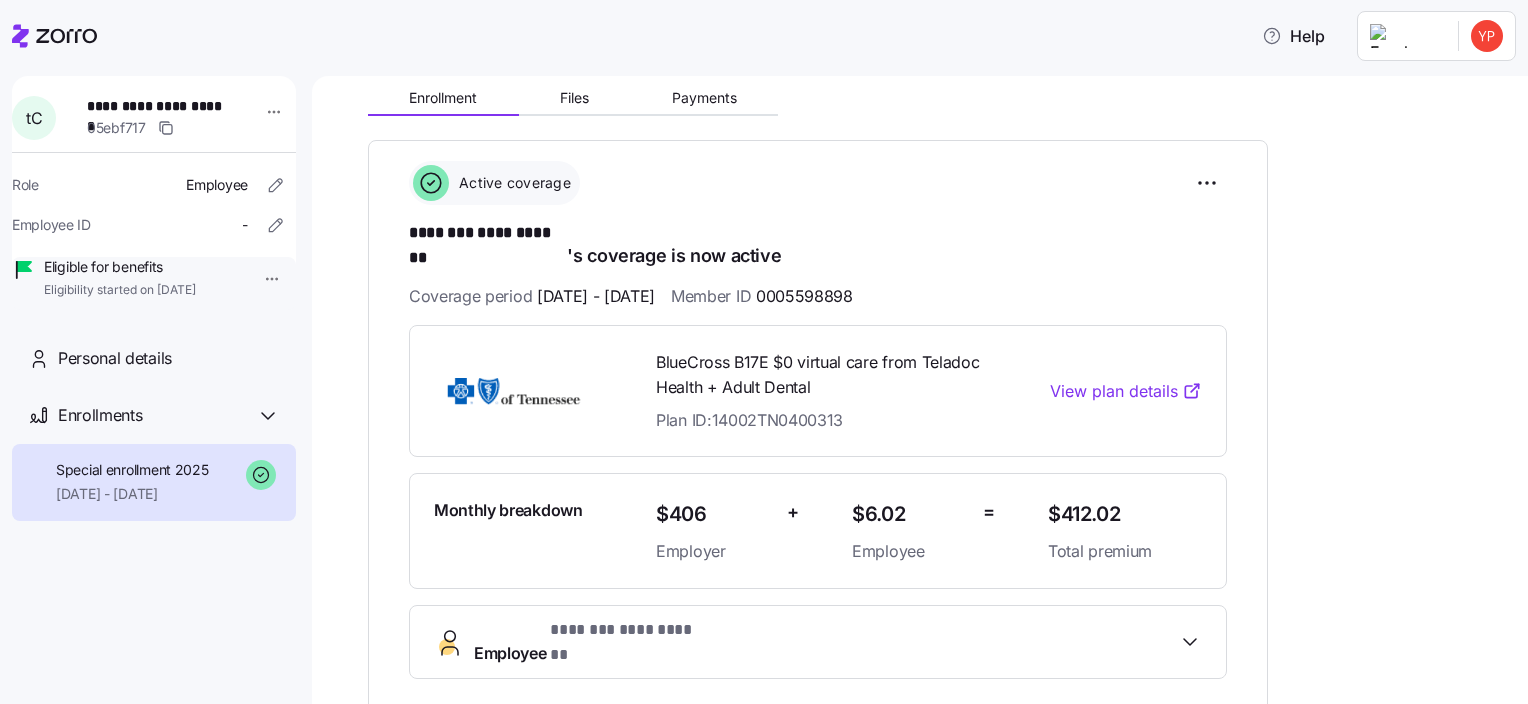 scroll, scrollTop: 0, scrollLeft: 0, axis: both 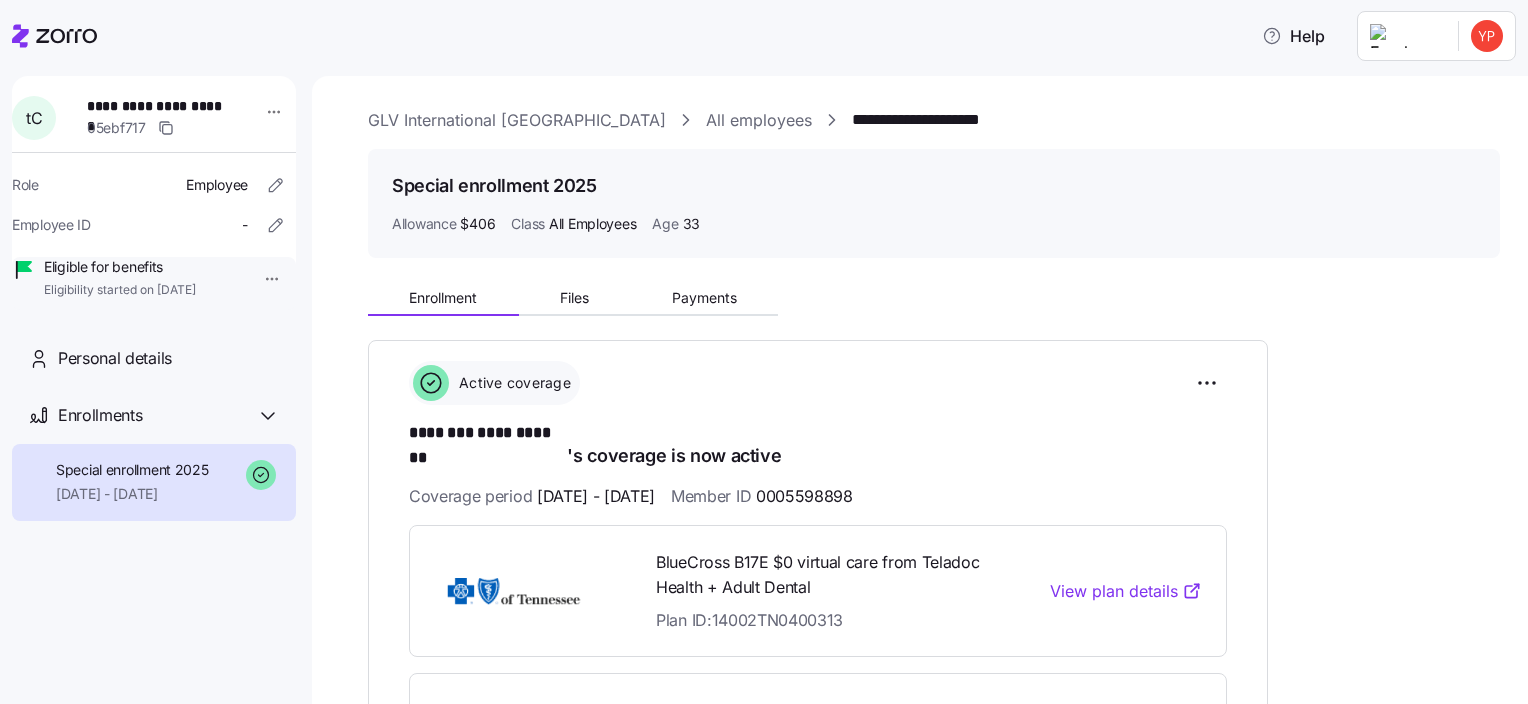 click on "All employees" at bounding box center [759, 120] 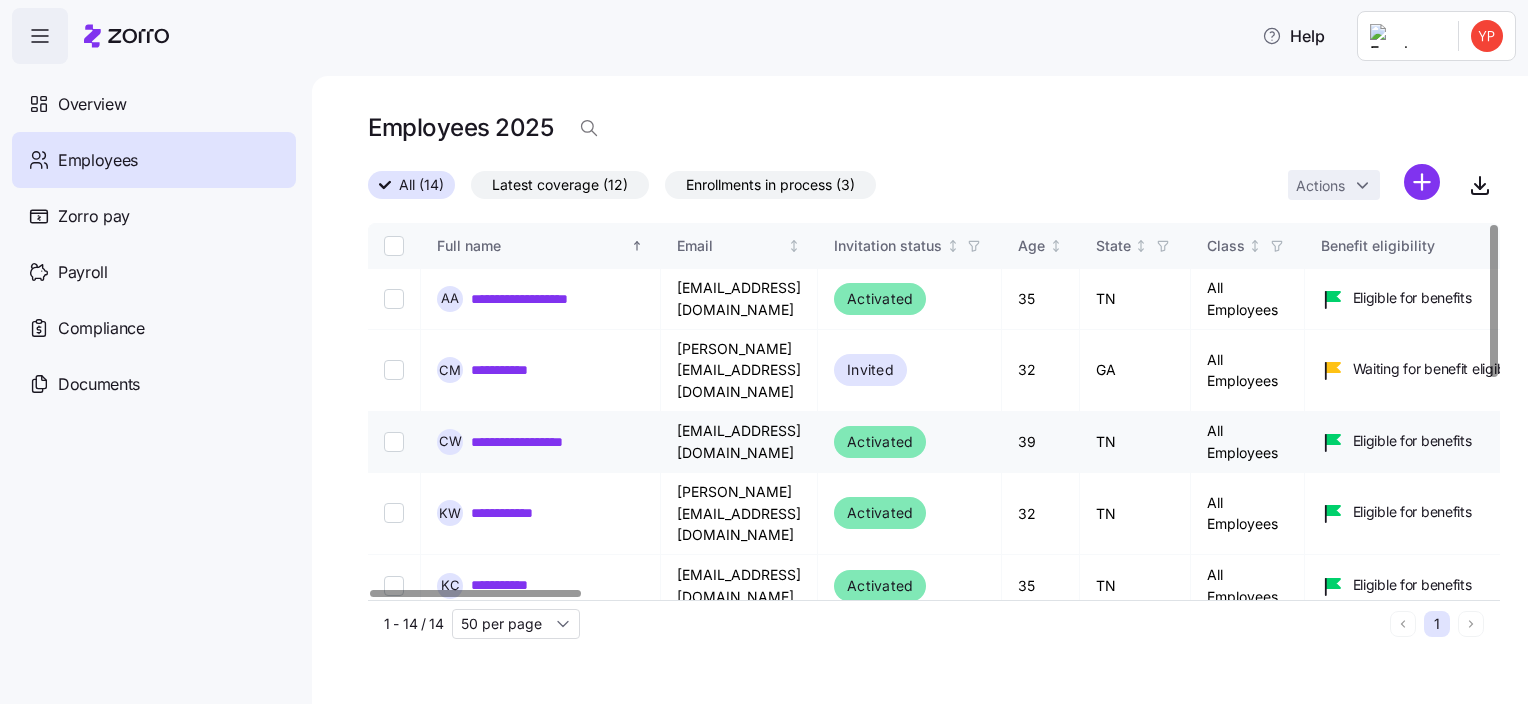 click on "**********" at bounding box center (533, 442) 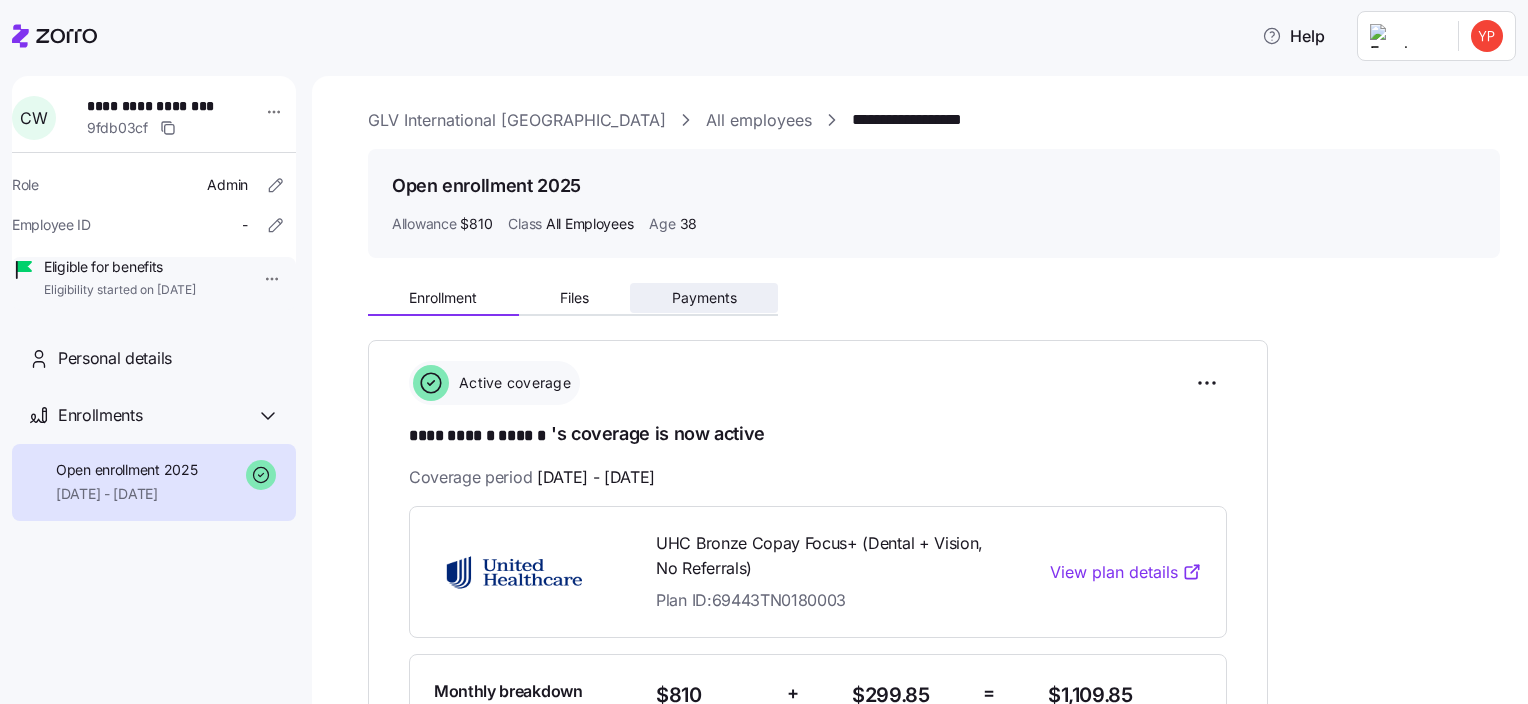 click on "Payments" at bounding box center (704, 298) 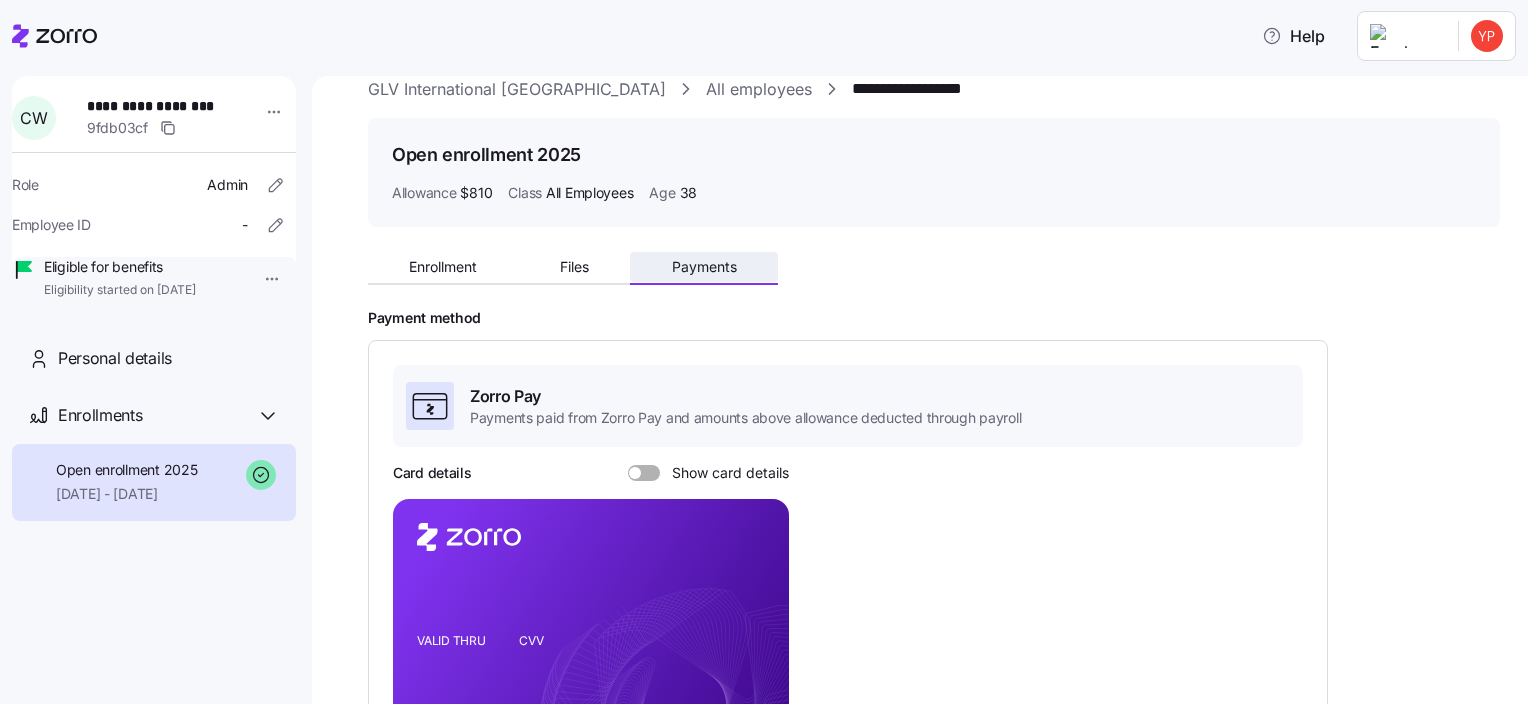 scroll, scrollTop: 0, scrollLeft: 0, axis: both 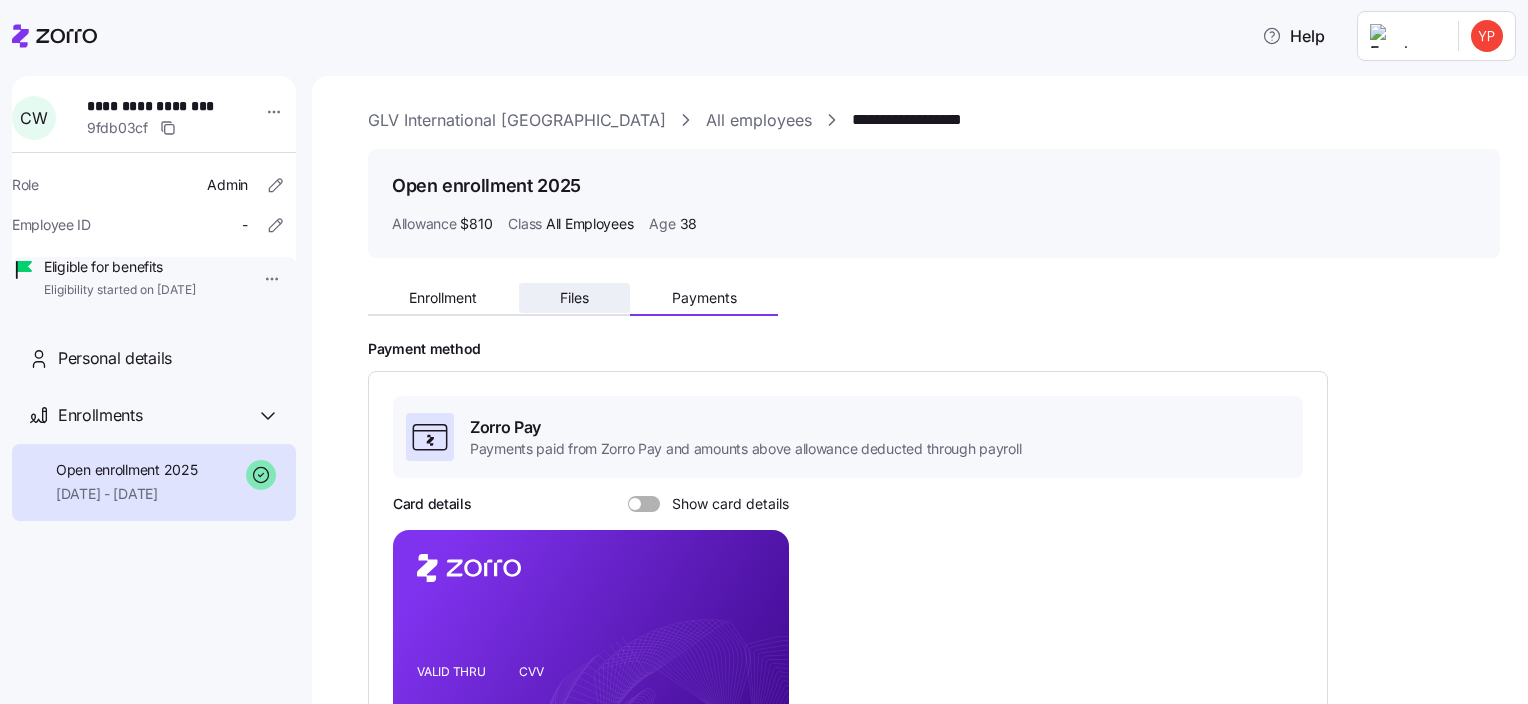 click on "Files" at bounding box center (575, 298) 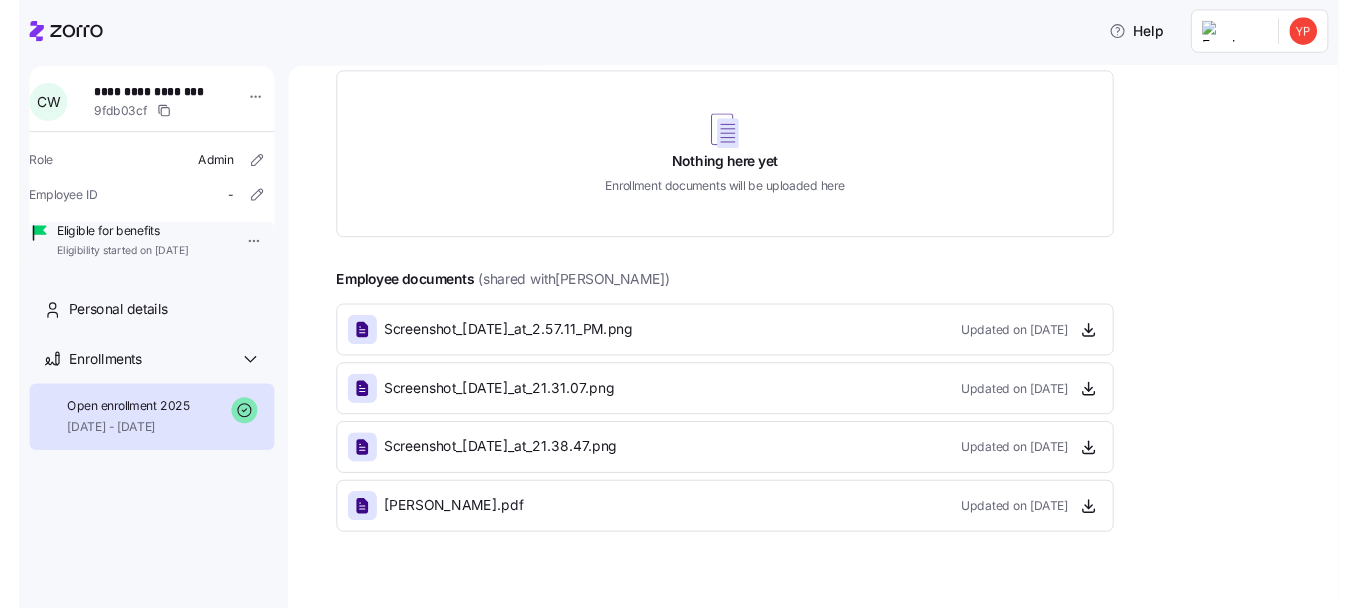scroll, scrollTop: 0, scrollLeft: 0, axis: both 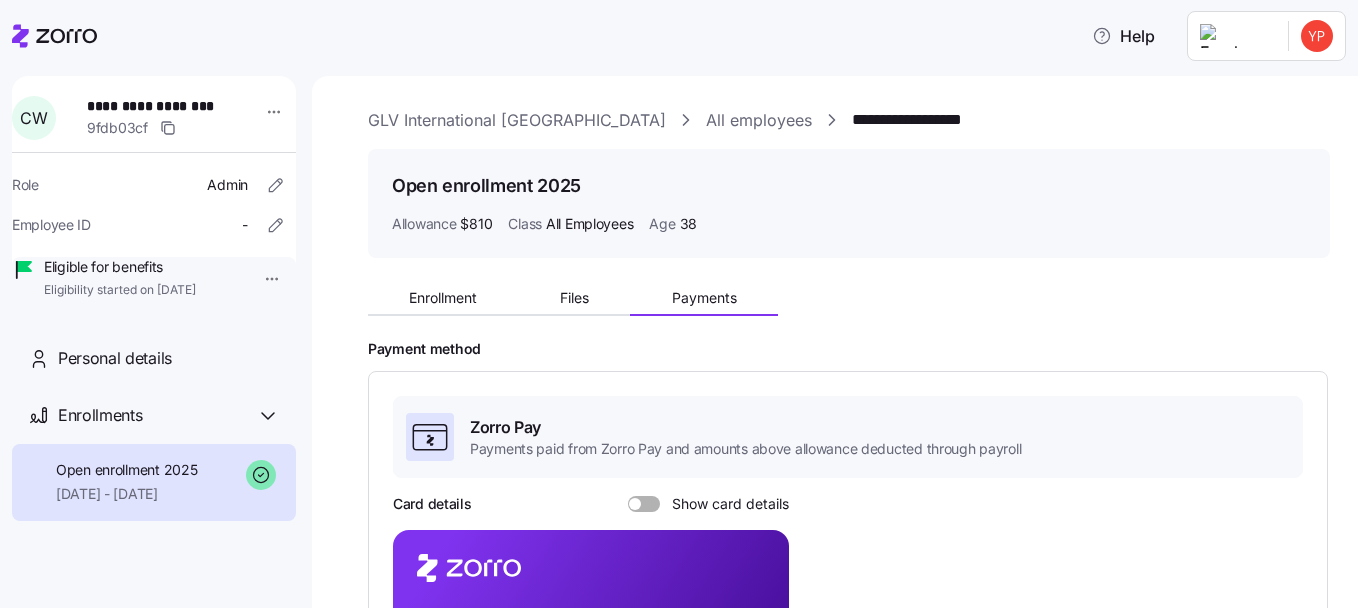 click on "Allowance $810 Class All Employees Age 38" at bounding box center (849, 224) 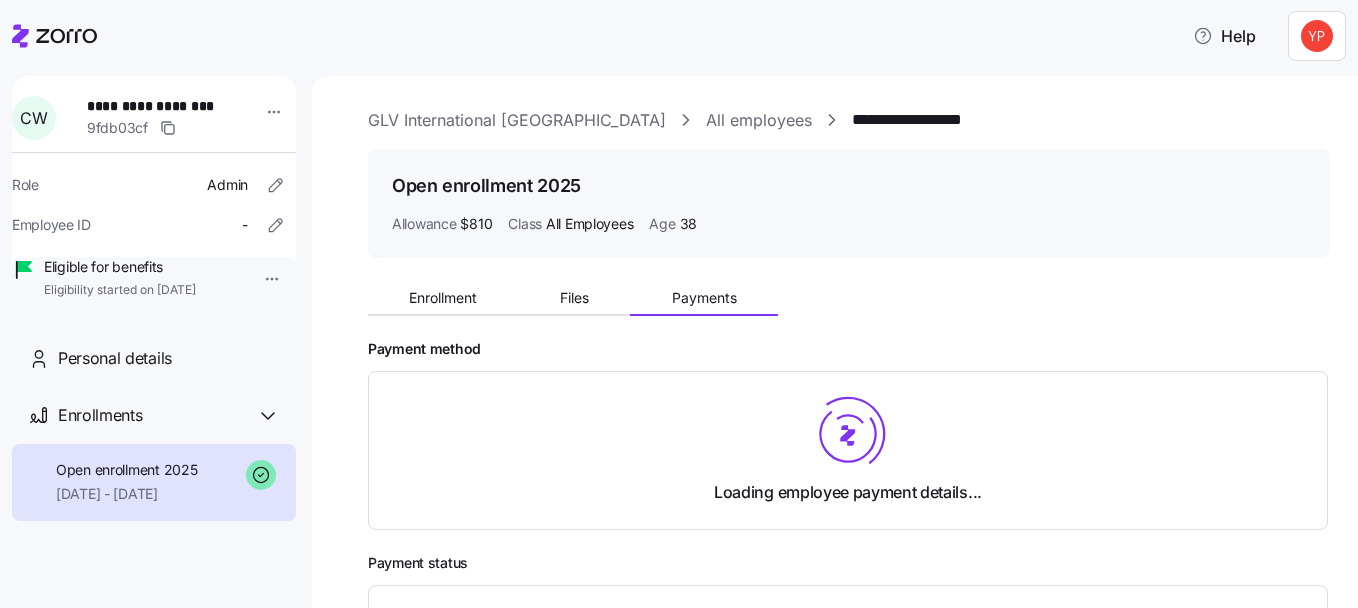 scroll, scrollTop: 0, scrollLeft: 0, axis: both 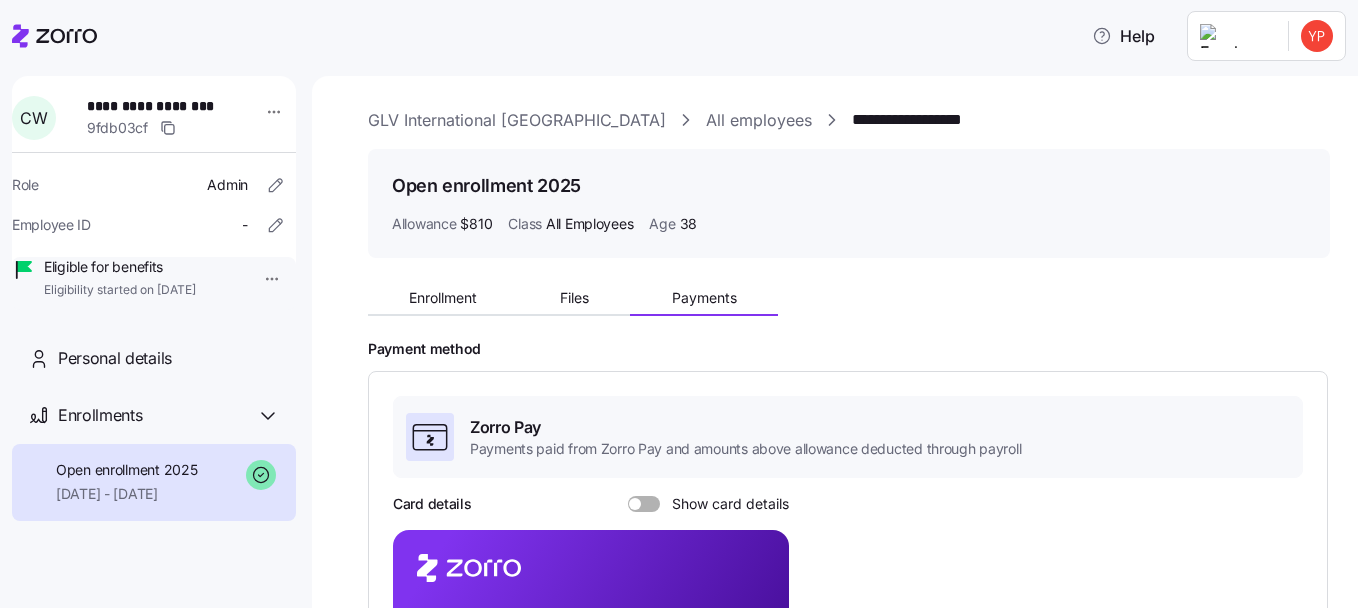 click on "All employees" at bounding box center [759, 120] 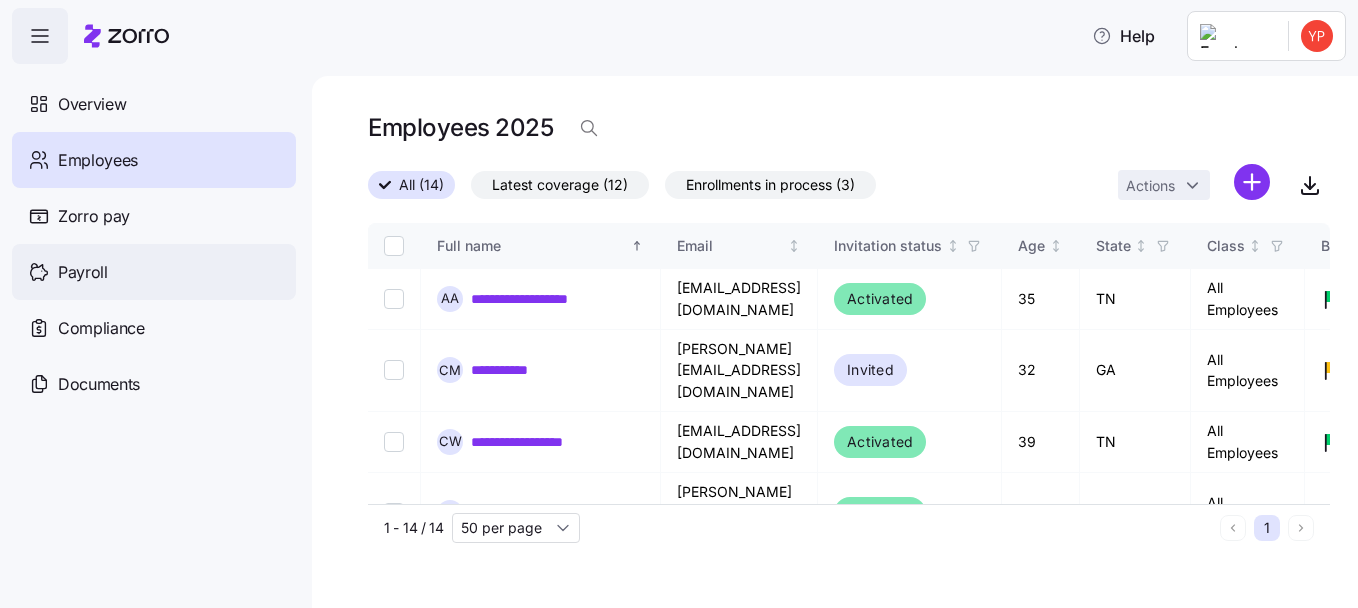 click on "Payroll" at bounding box center (154, 272) 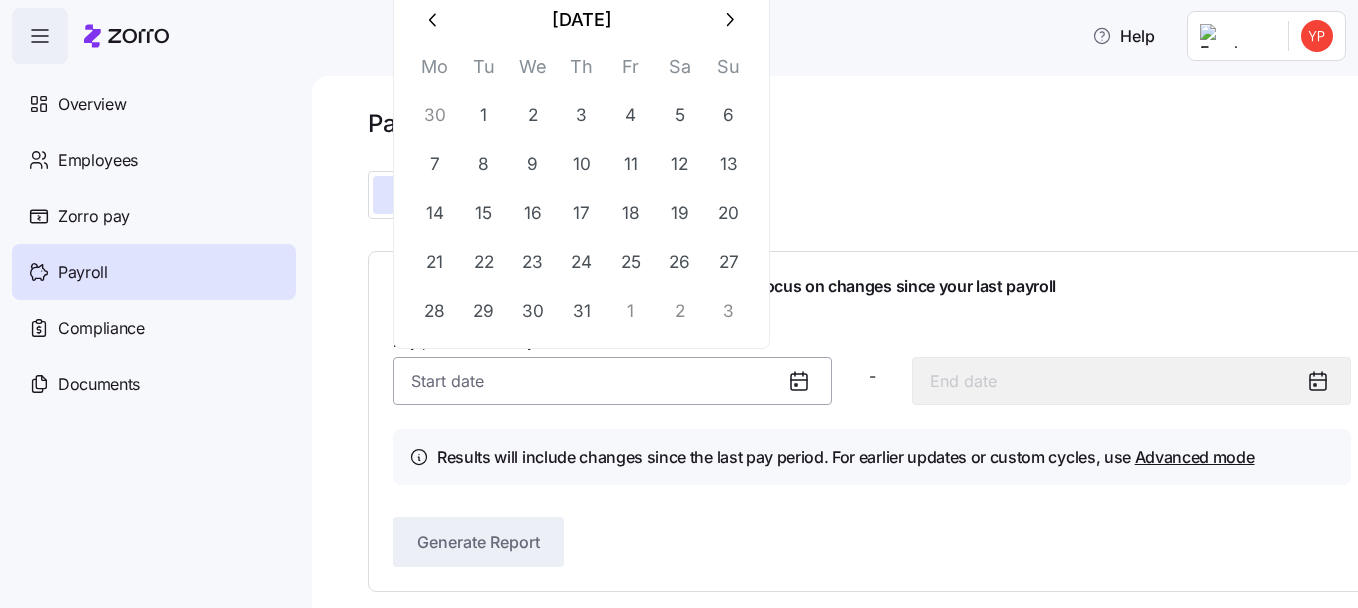 click on "Pay period (bi weekly)  *" at bounding box center [612, 381] 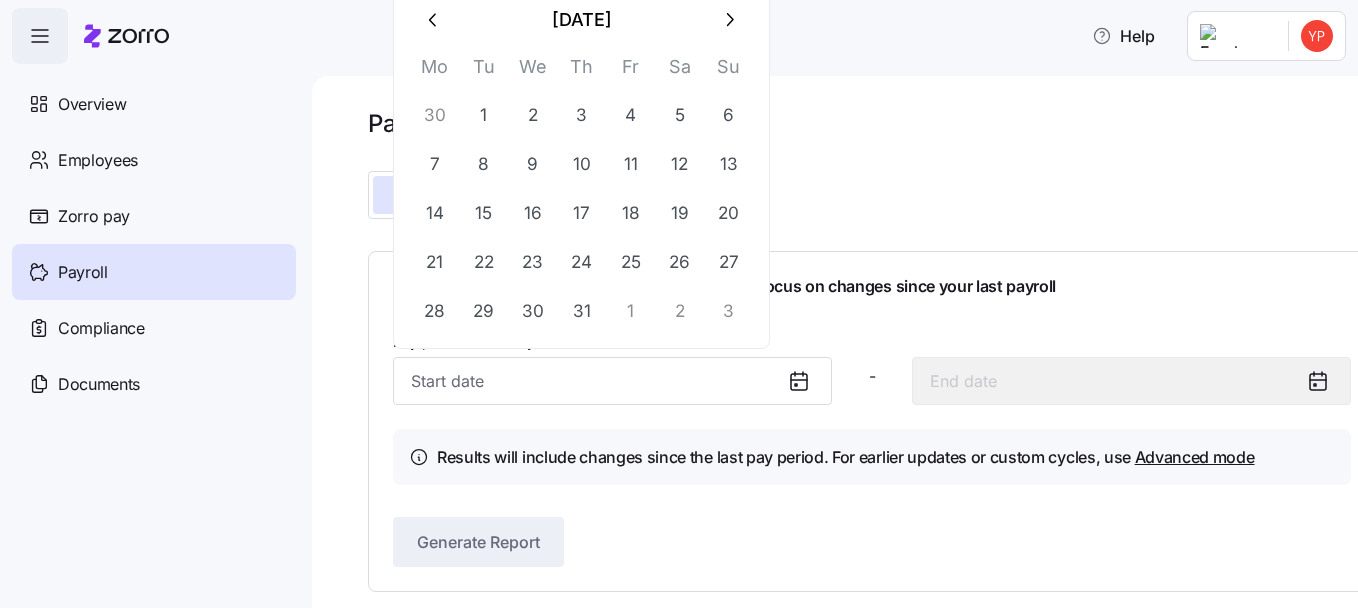 click at bounding box center (434, 20) 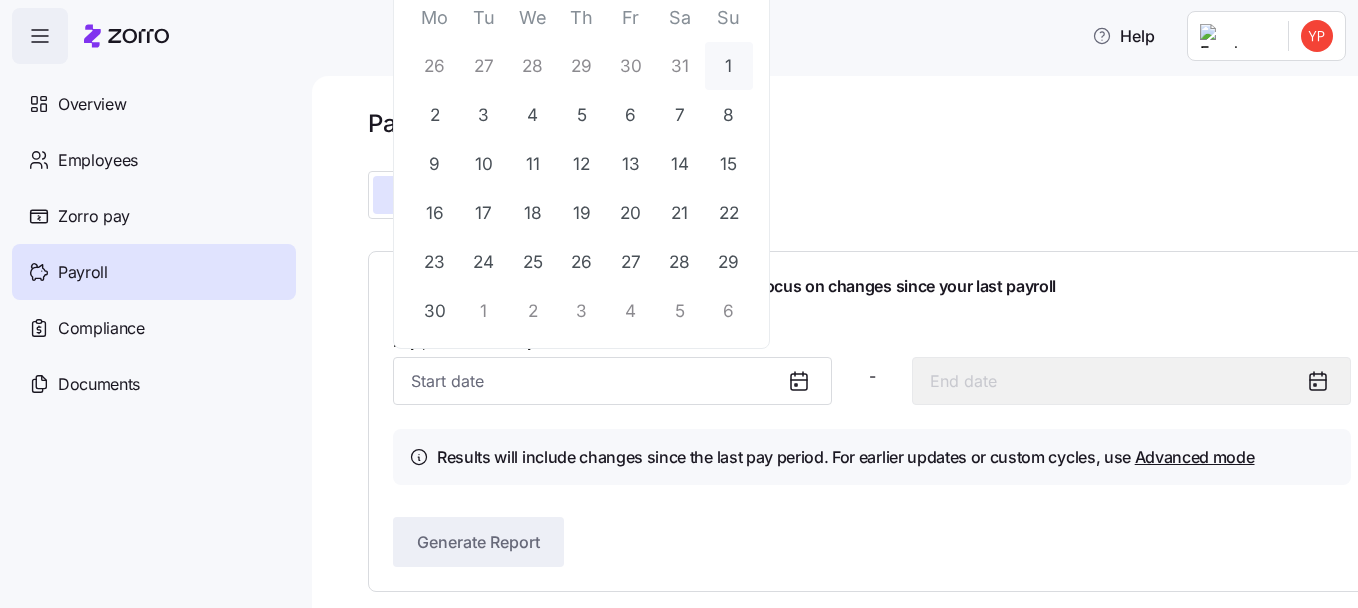click on "1" at bounding box center (729, 66) 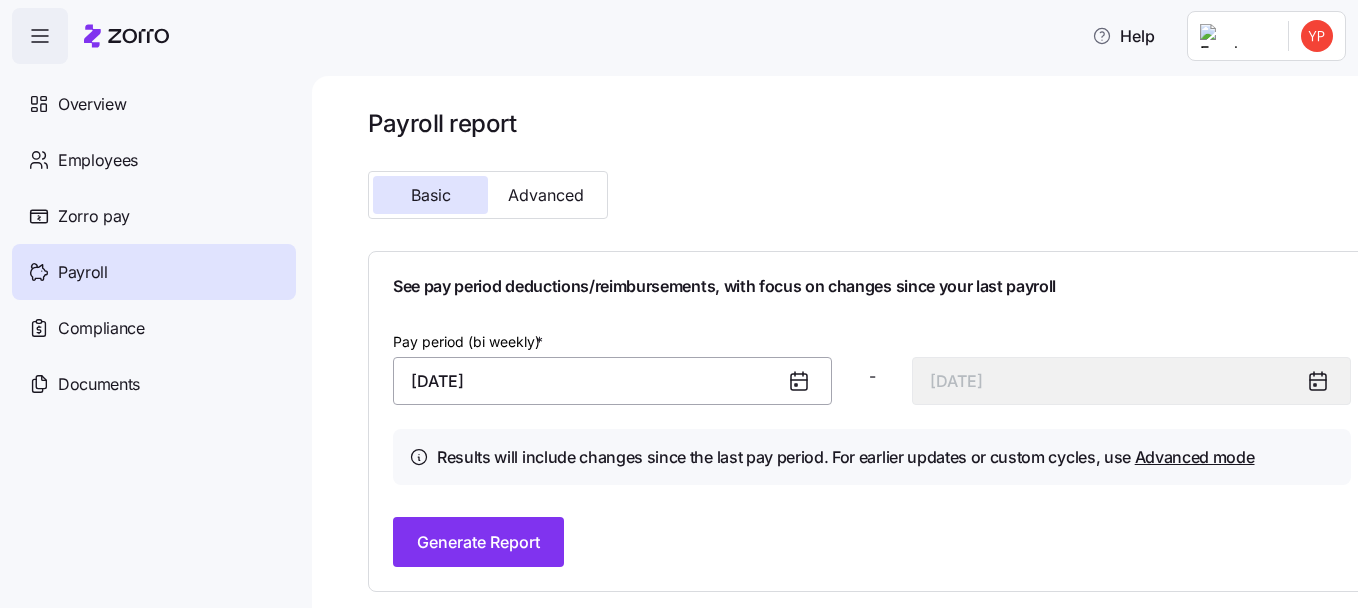 click on "[DATE]" at bounding box center [612, 381] 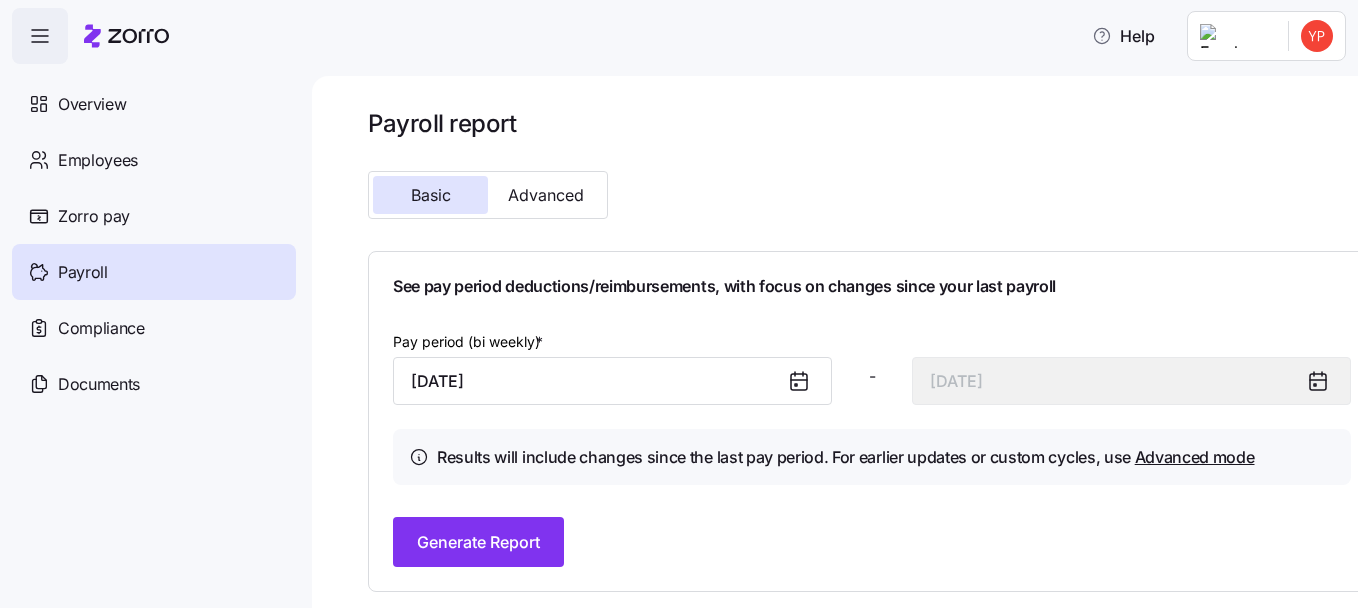click on "Basic Advanced" at bounding box center (872, 195) 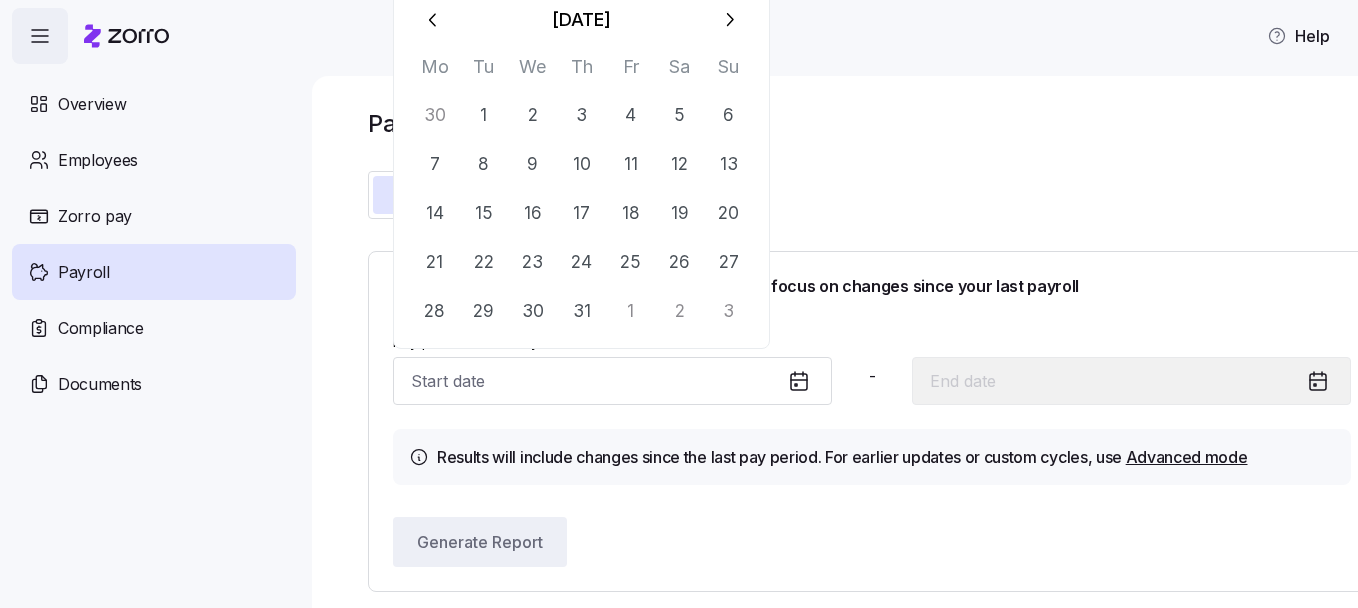 scroll, scrollTop: 0, scrollLeft: 0, axis: both 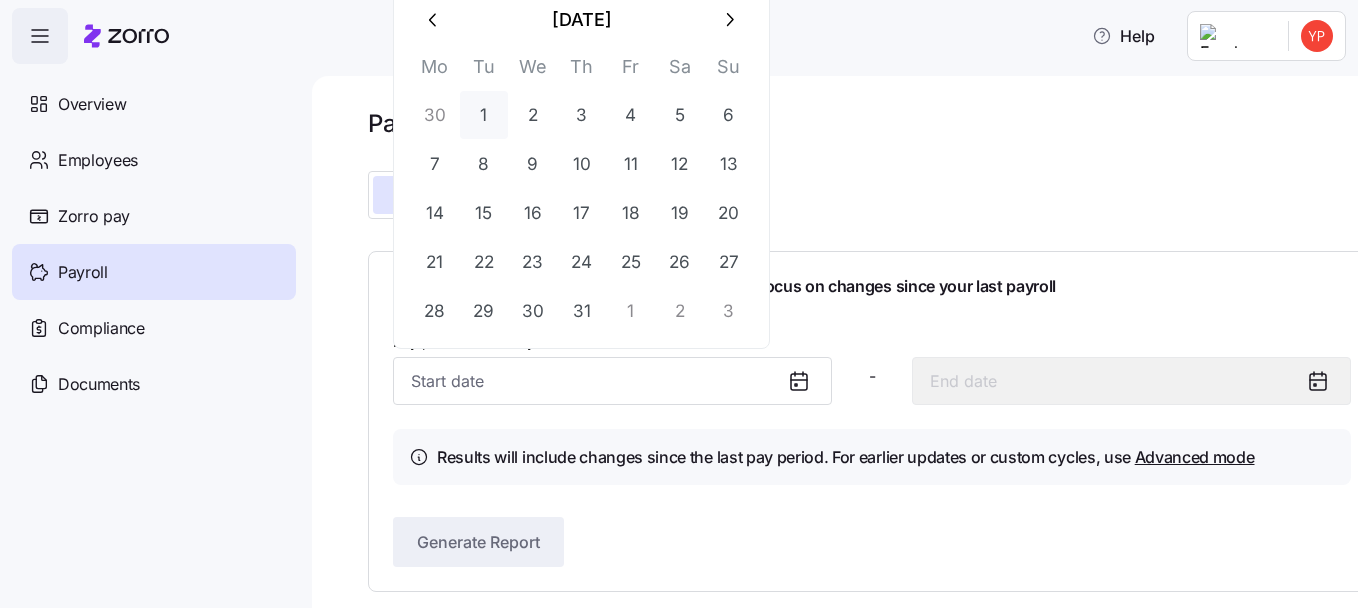 click on "1" at bounding box center (484, 115) 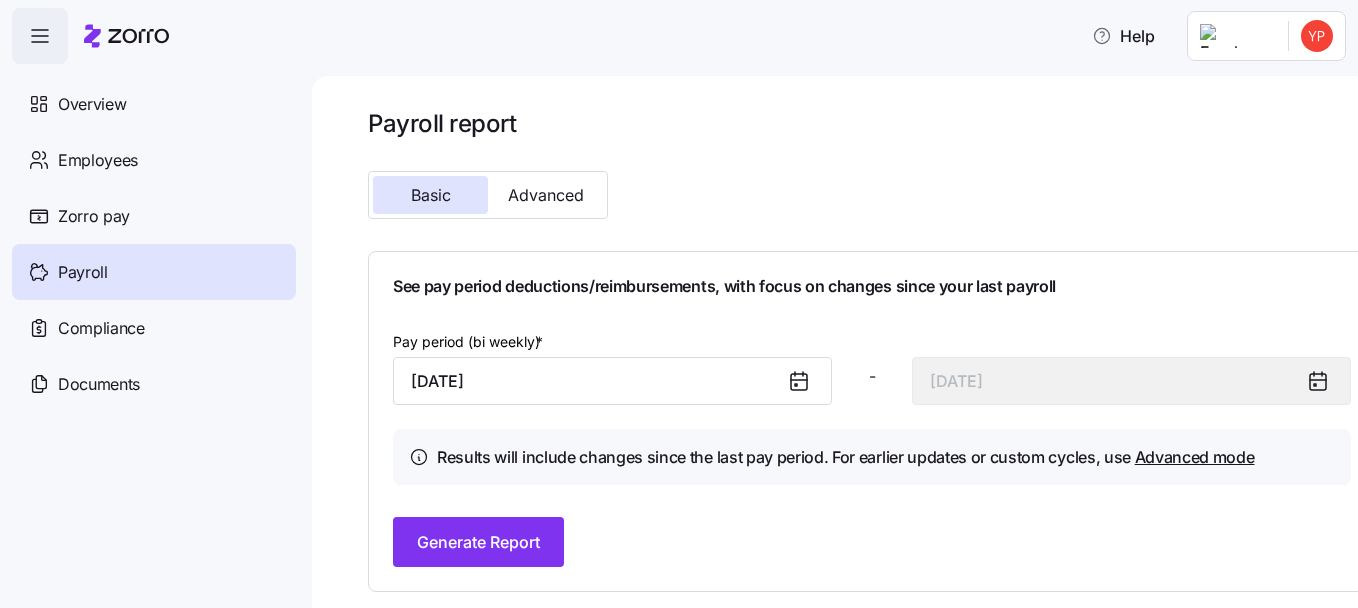 click on "Basic Advanced" at bounding box center [872, 195] 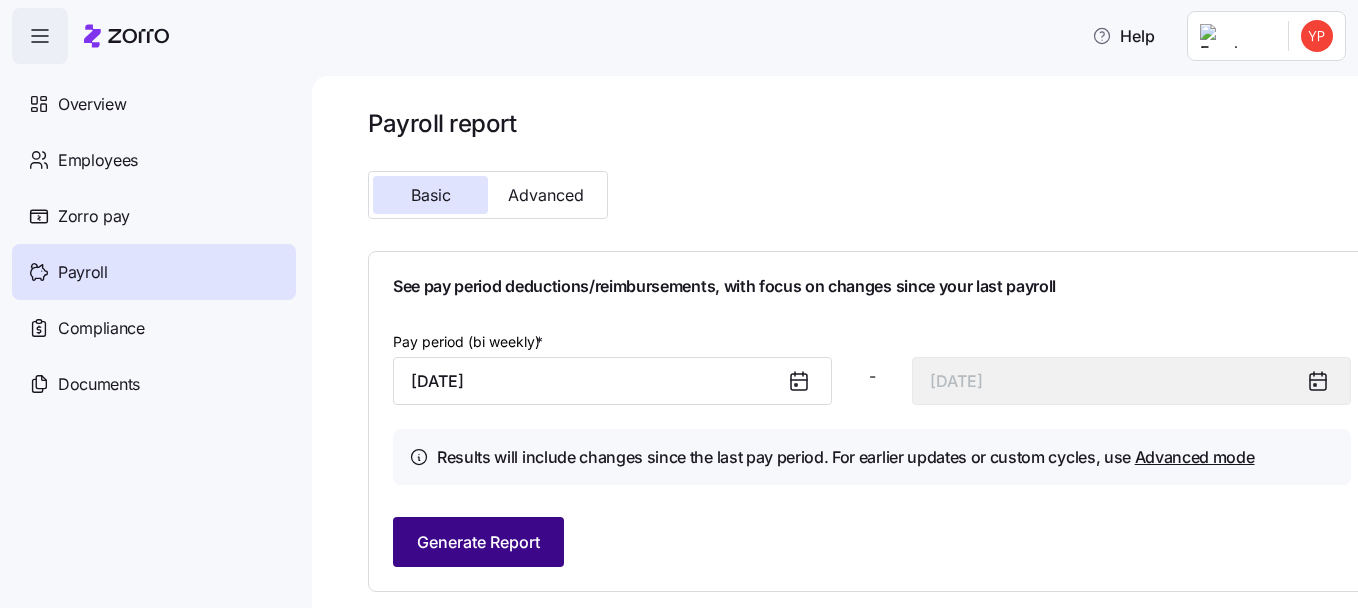 click on "Generate Report" at bounding box center [478, 542] 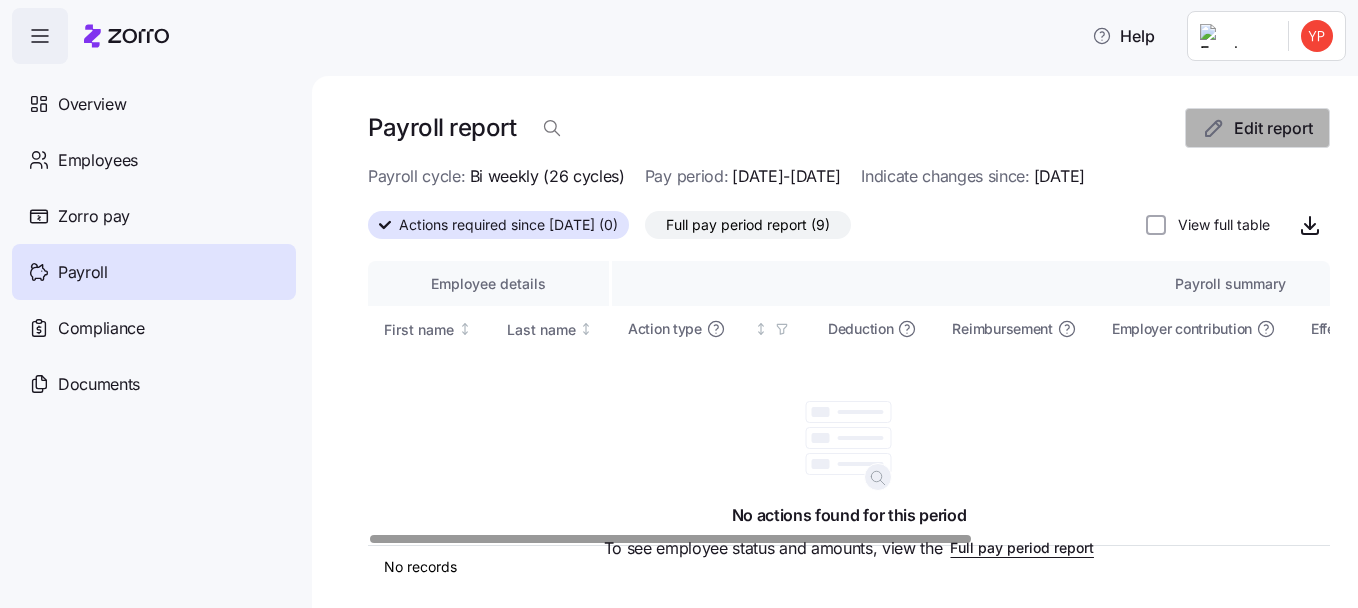 click on "Edit report" at bounding box center (1257, 128) 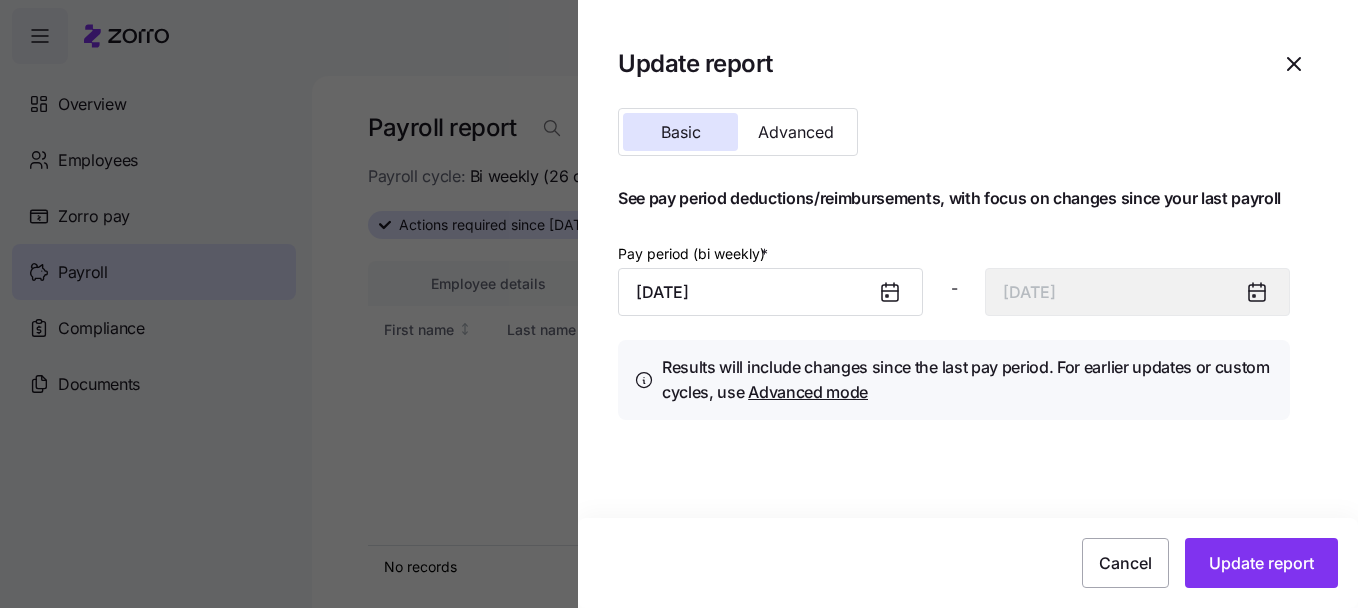 click at bounding box center [679, 304] 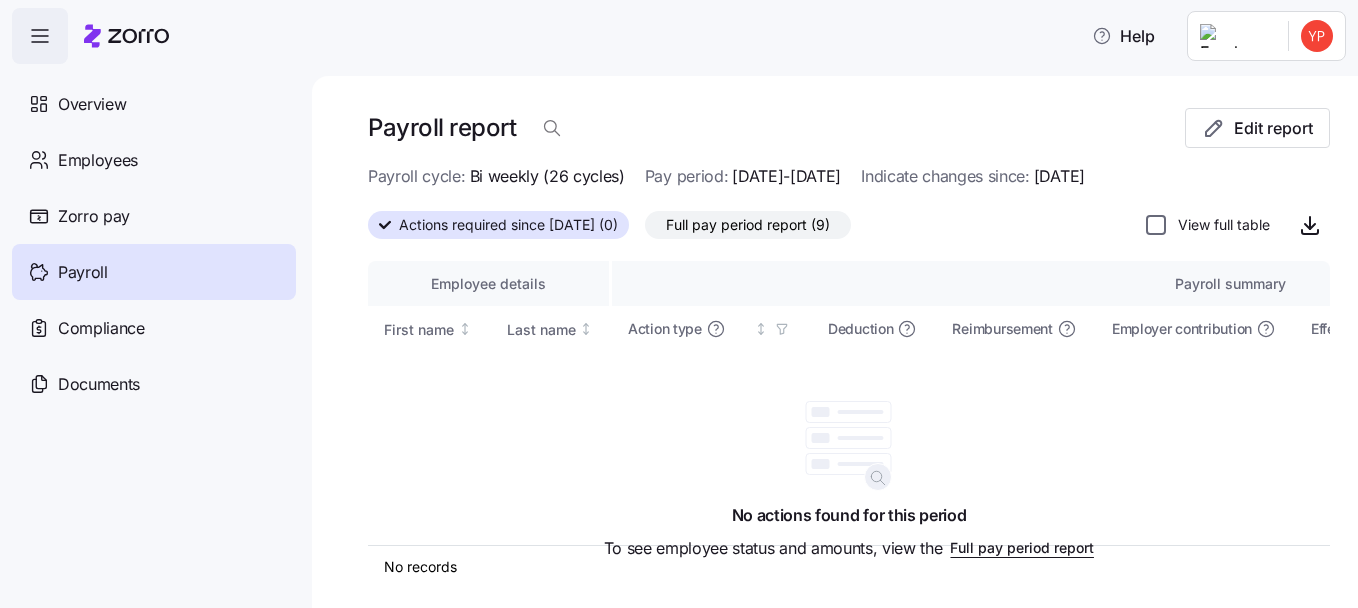 click on "View full table" at bounding box center (1156, 225) 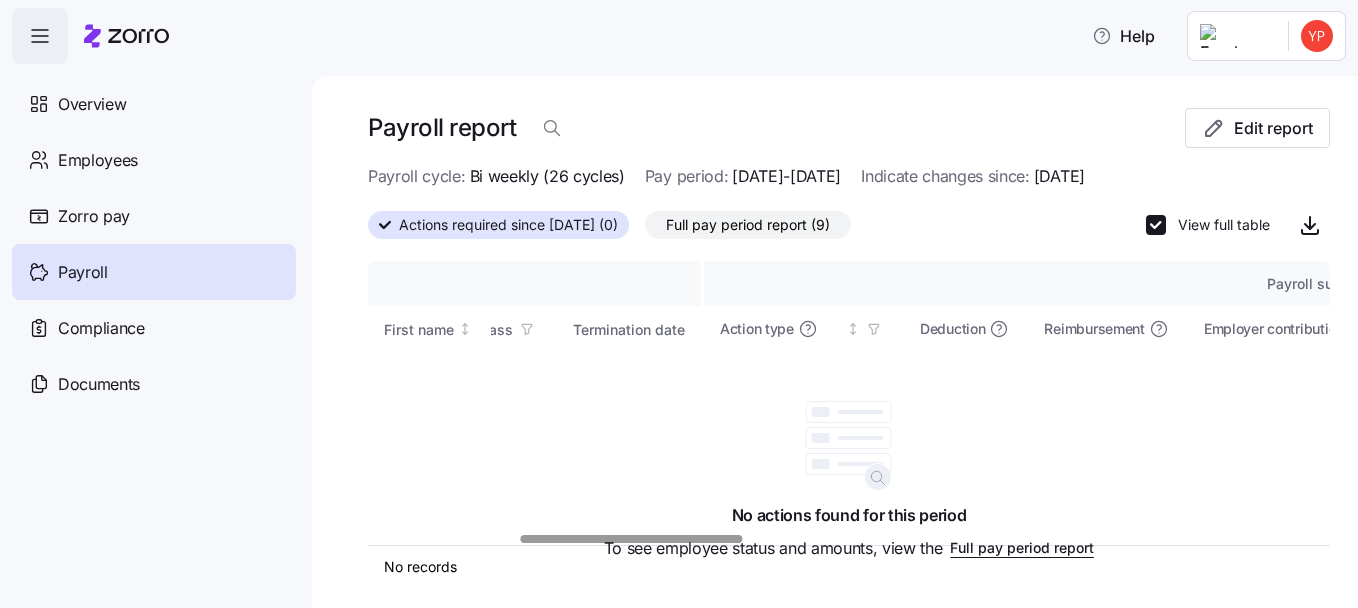 scroll, scrollTop: 0, scrollLeft: 0, axis: both 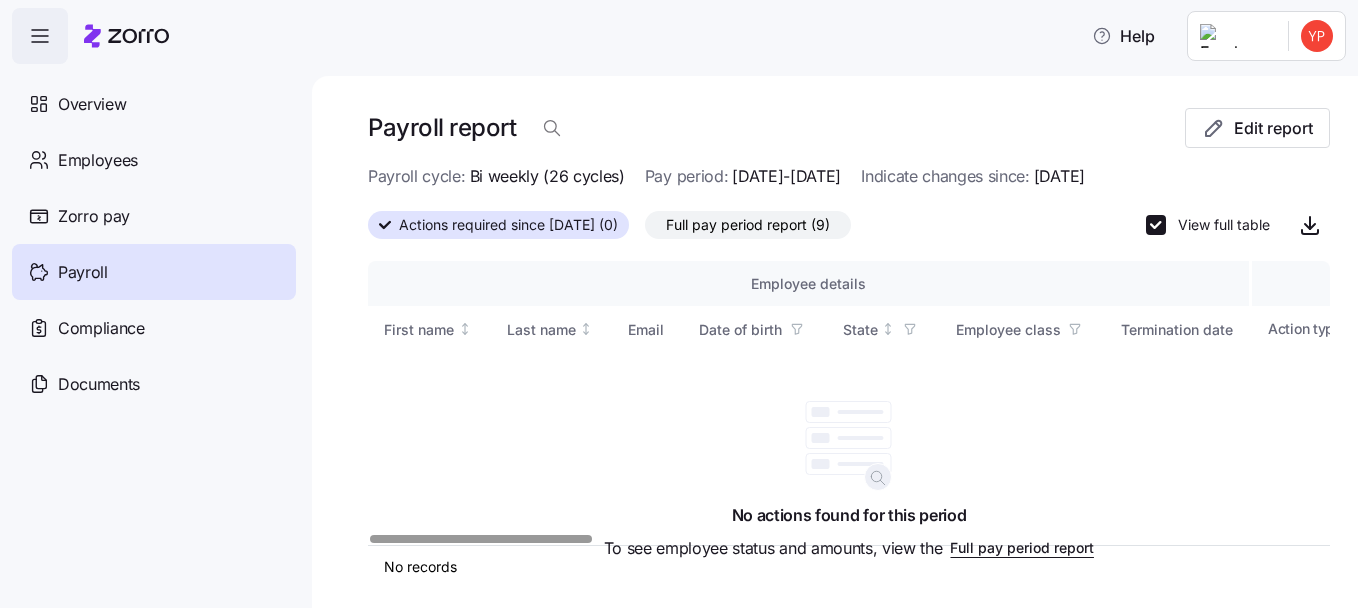click at bounding box center [481, 538] 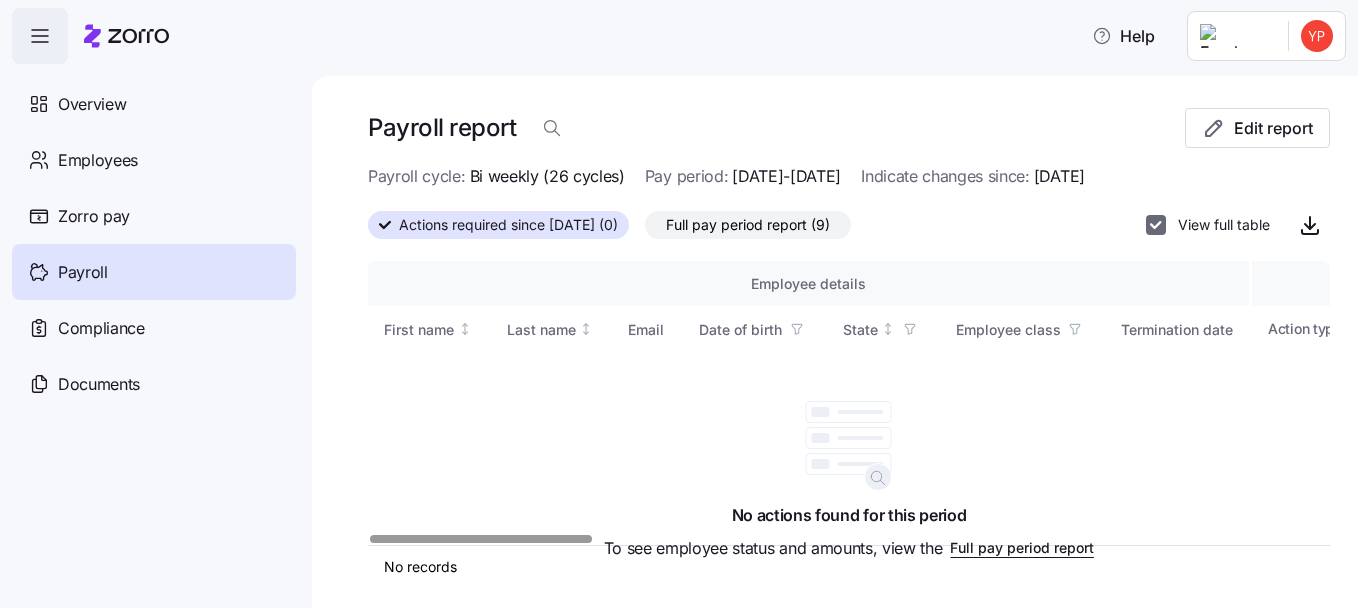 click on "View full table" at bounding box center (1156, 225) 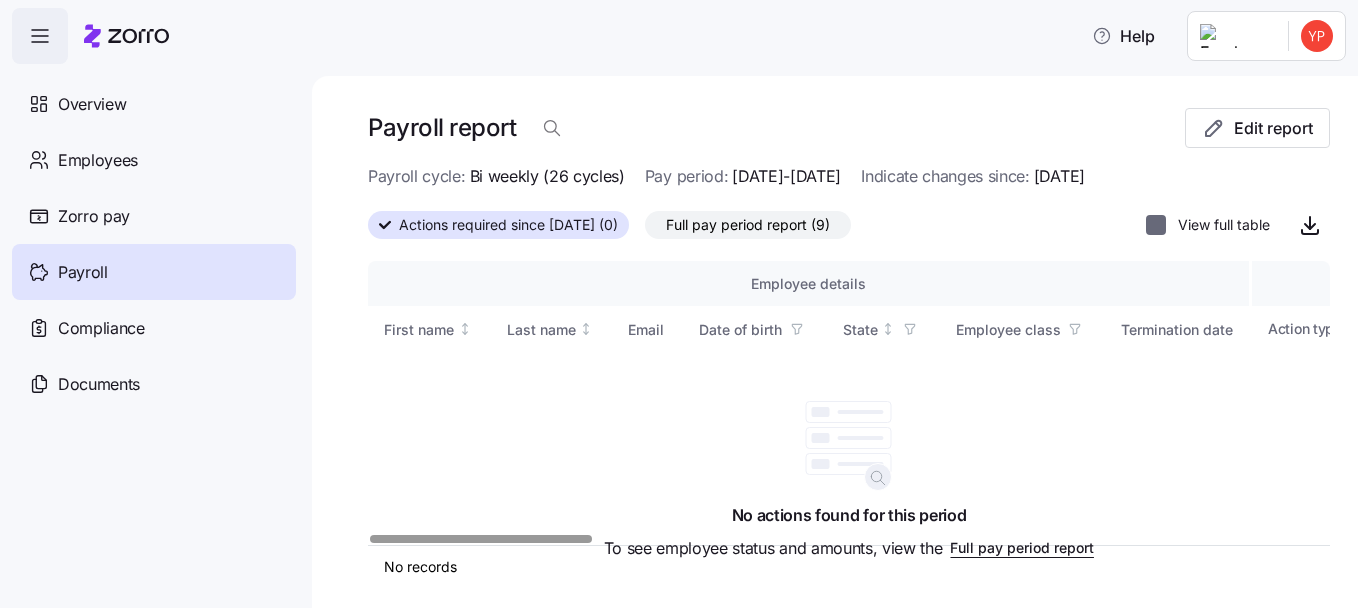 checkbox on "false" 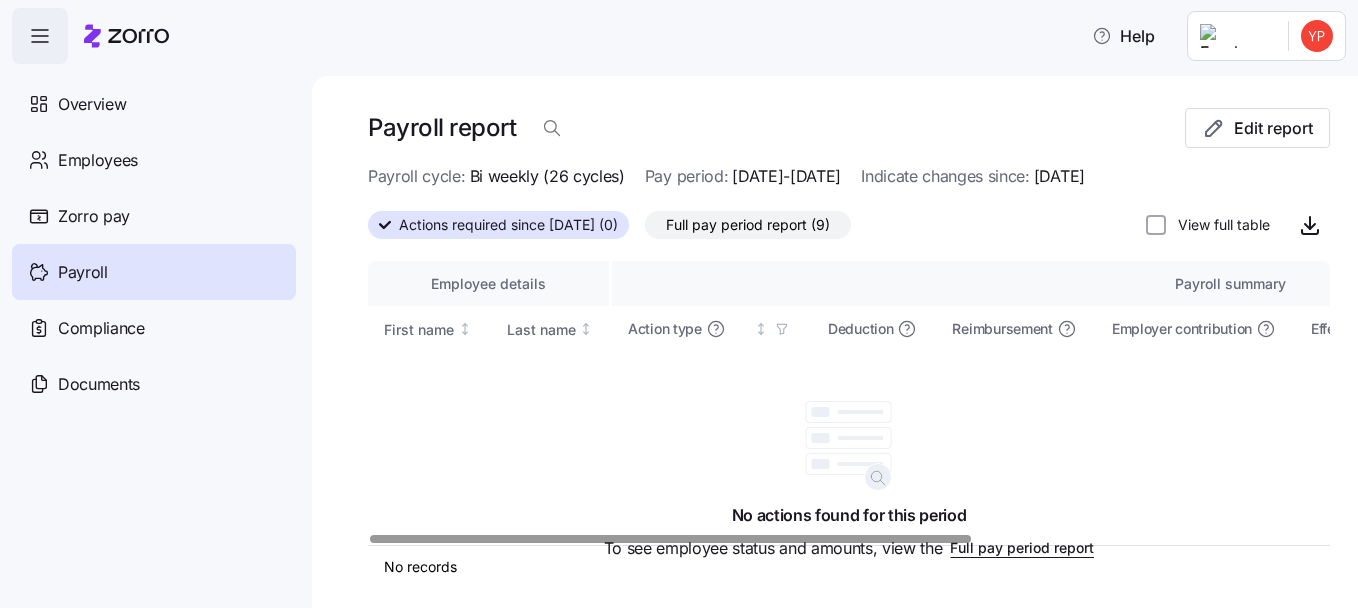 click on "Payroll" at bounding box center [154, 272] 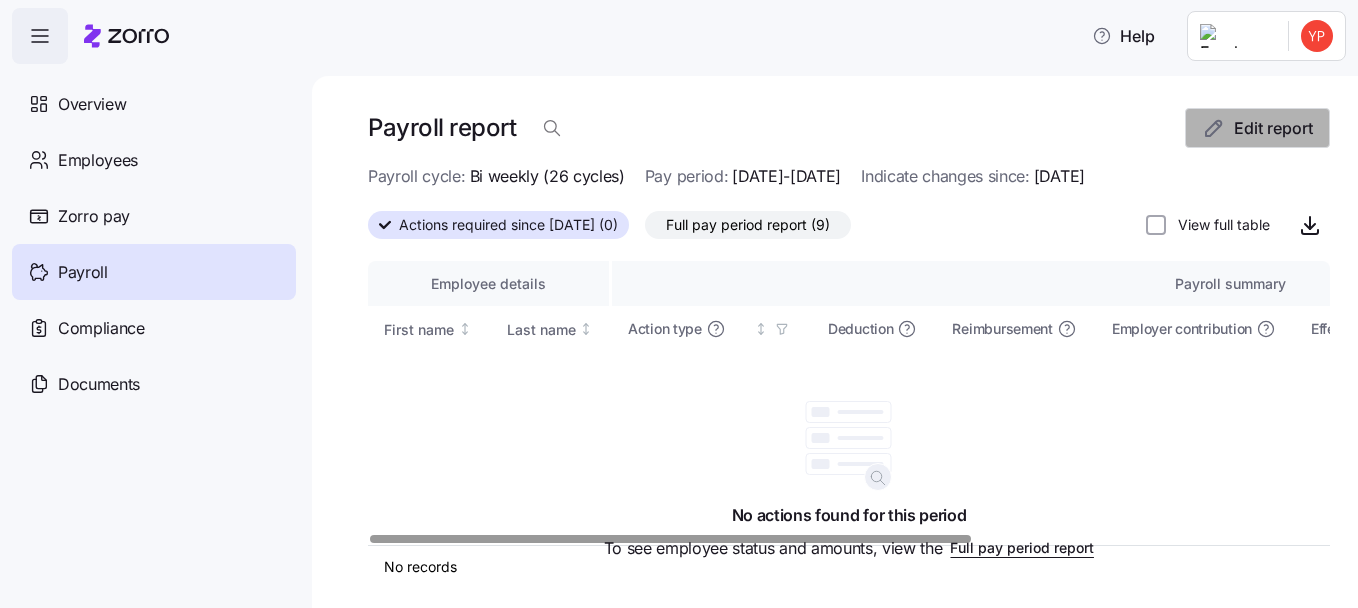 click 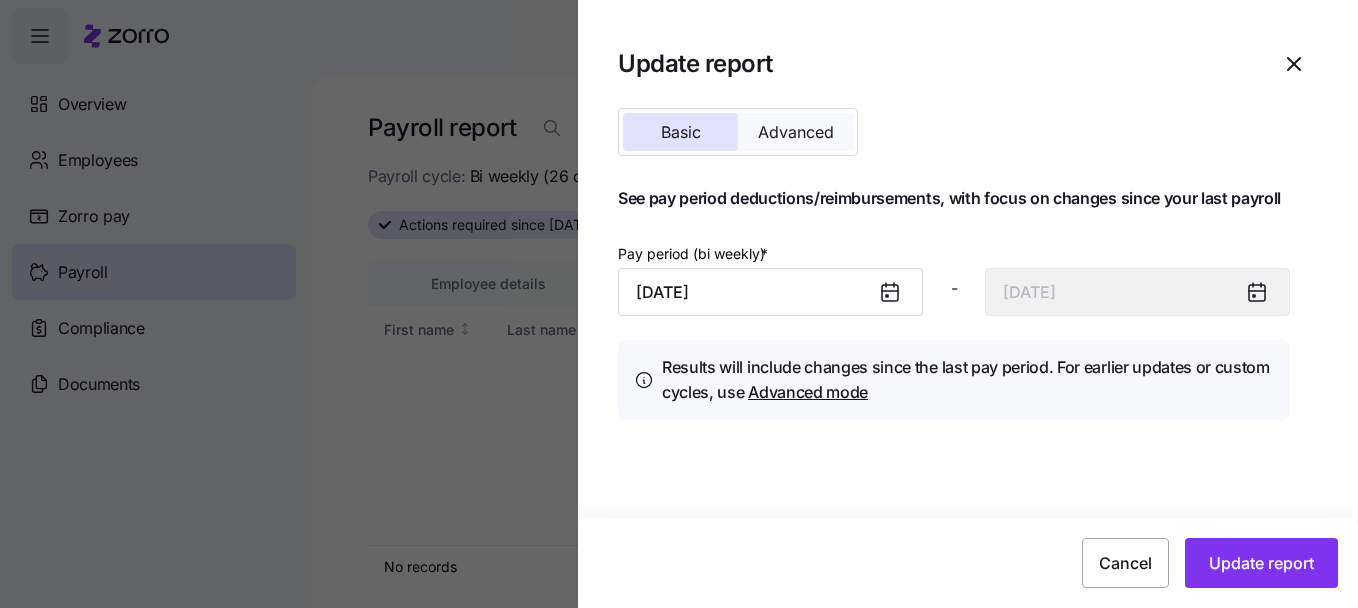 click on "Advanced" at bounding box center [796, 132] 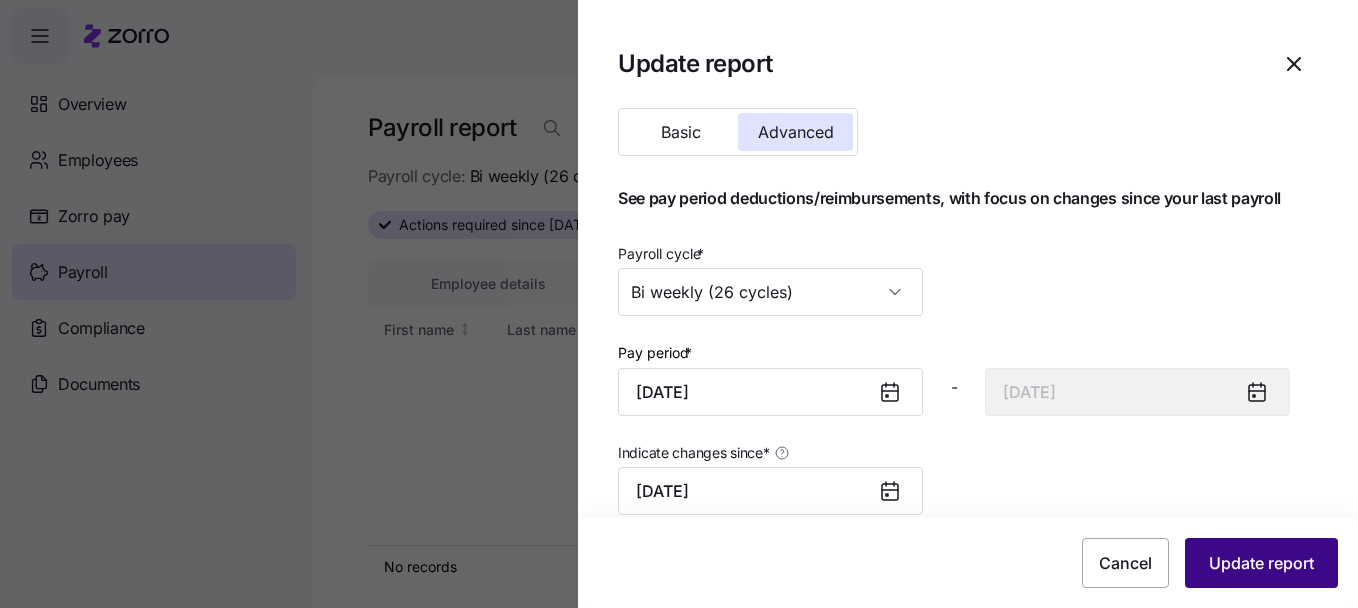 click on "Update report" at bounding box center (1261, 563) 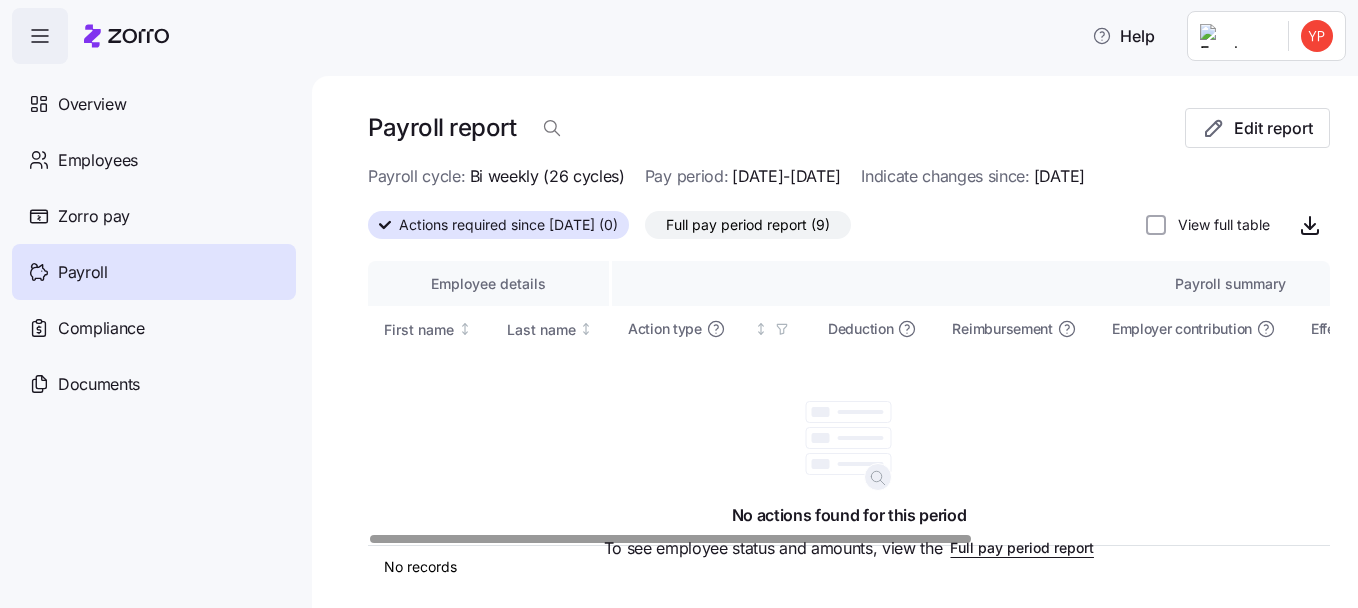 click on "Payroll" at bounding box center (83, 272) 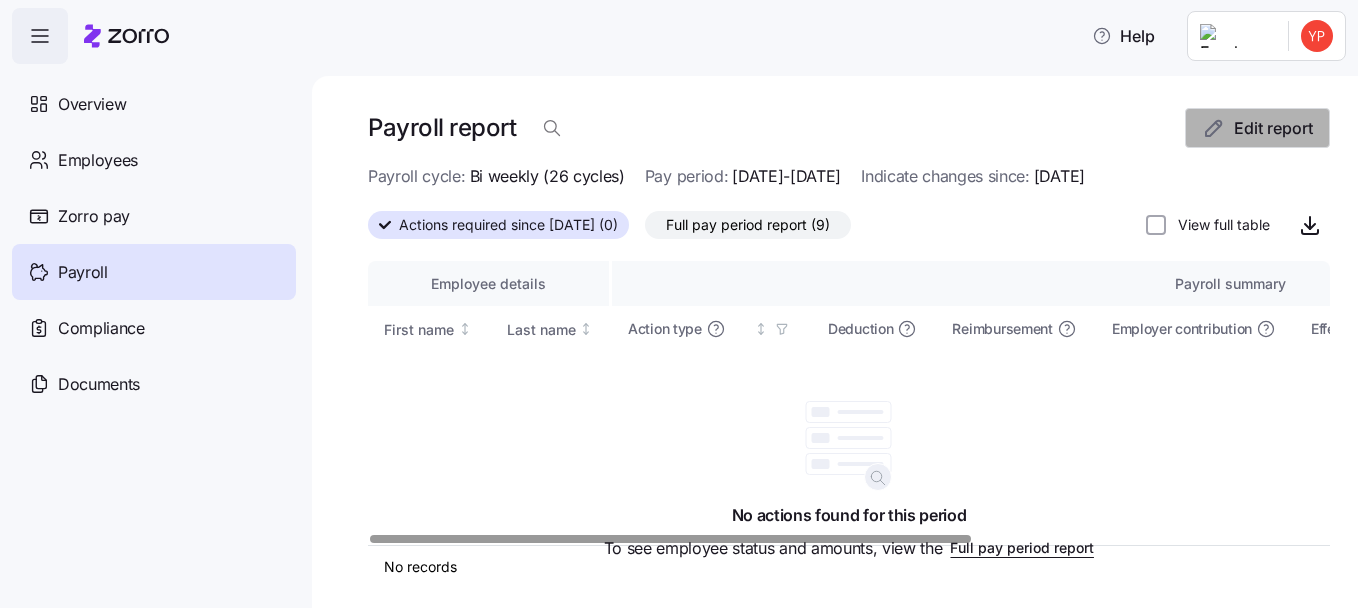 click on "Edit report" at bounding box center (1273, 128) 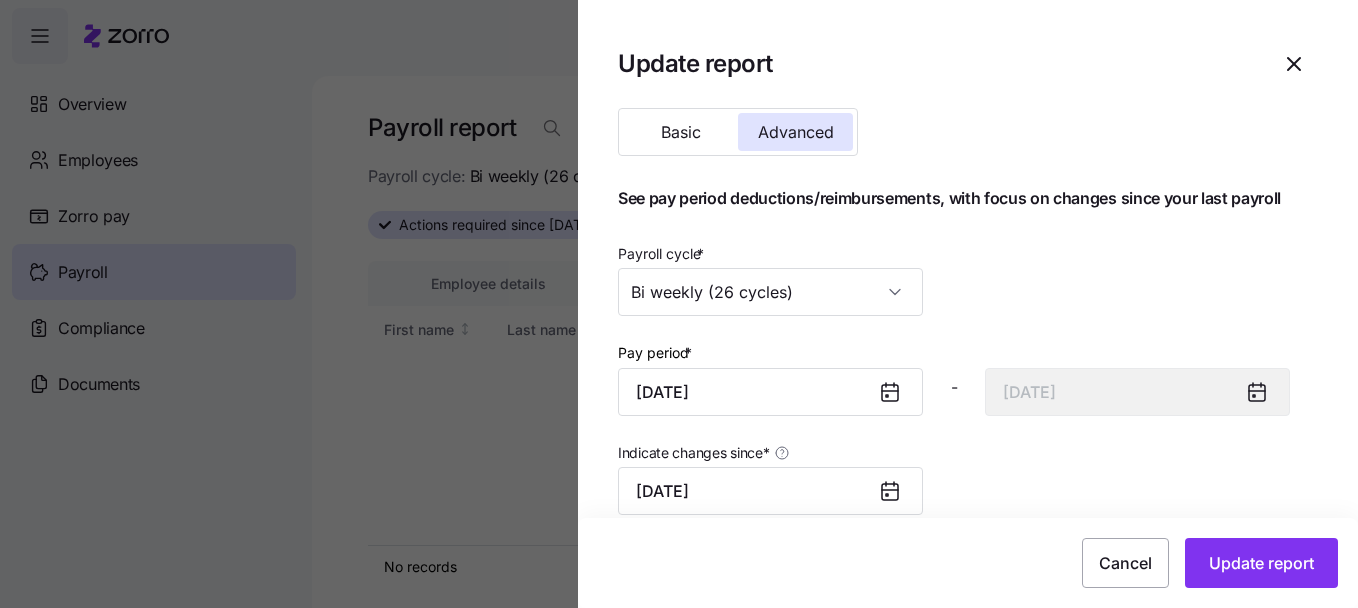 click 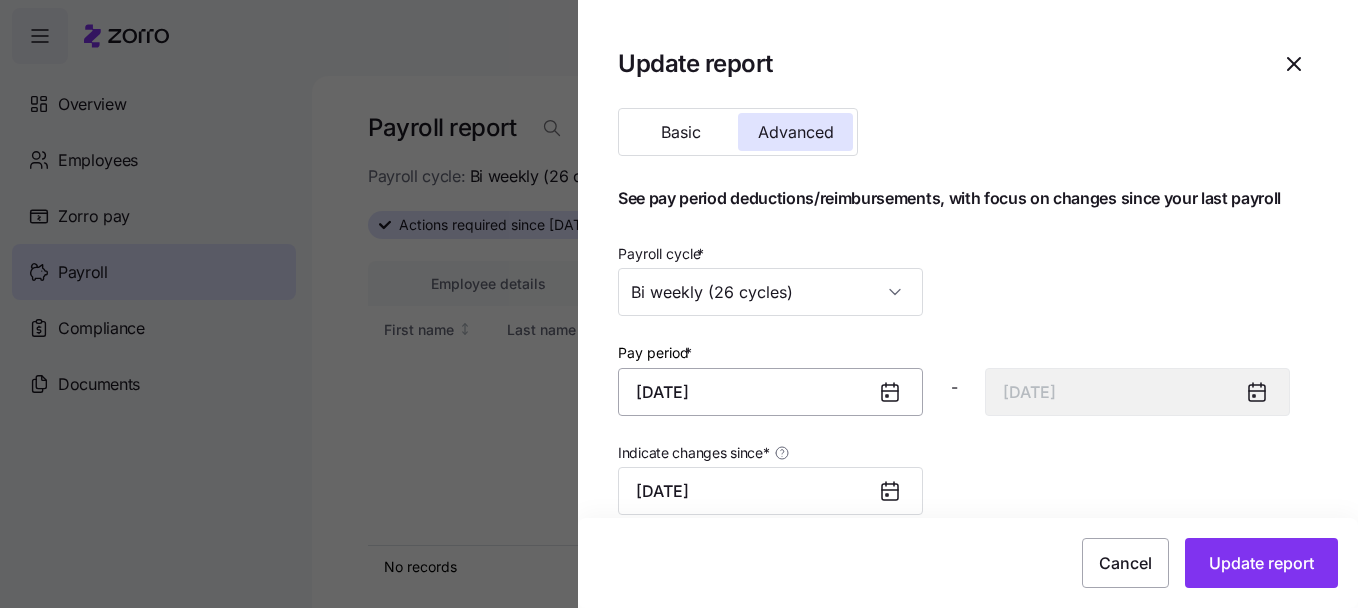 click on "July 1, 2025" at bounding box center [770, 392] 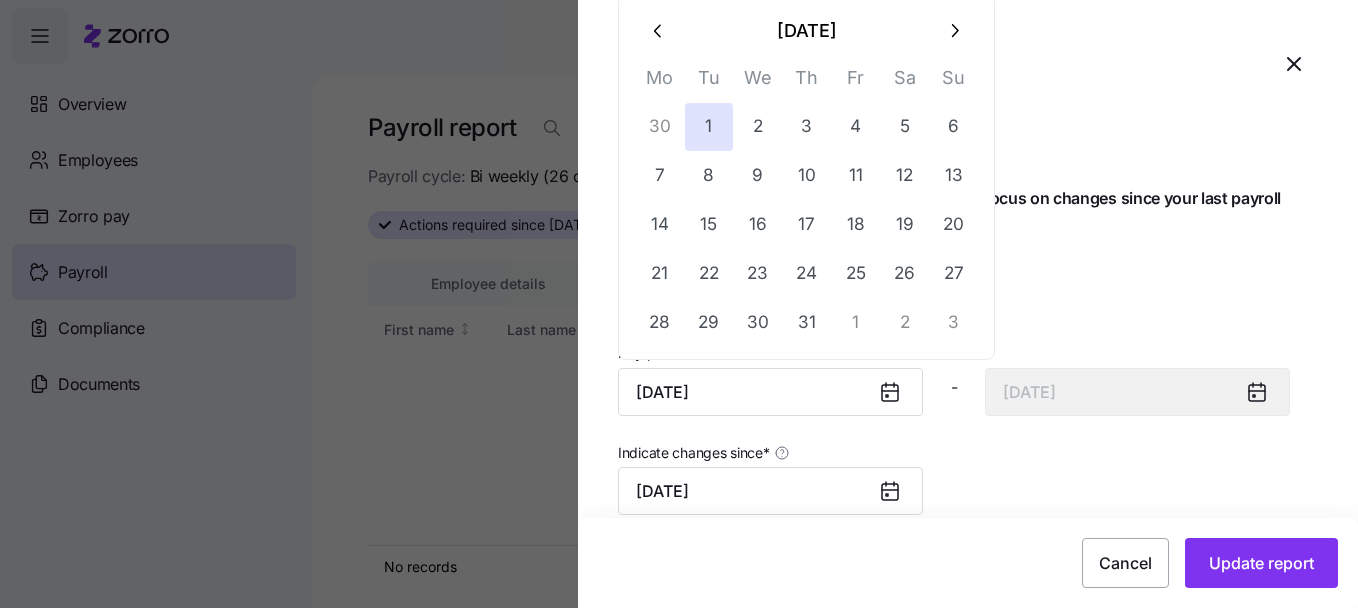 click 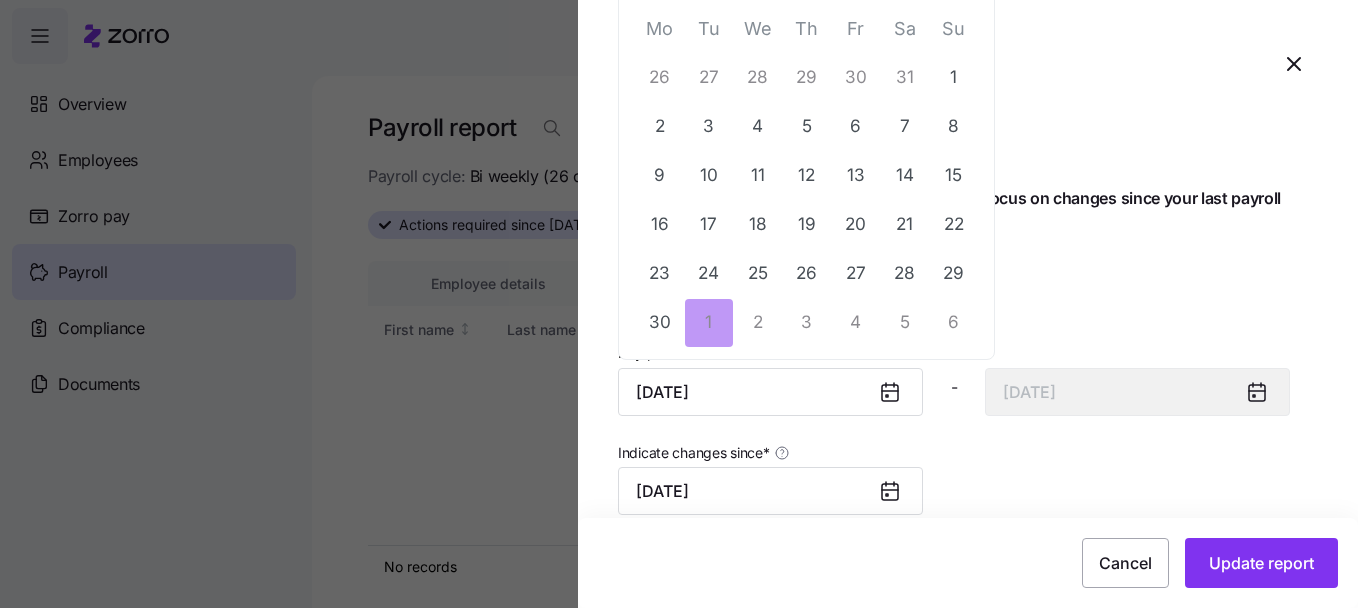 click on "Mo" at bounding box center (659, 33) 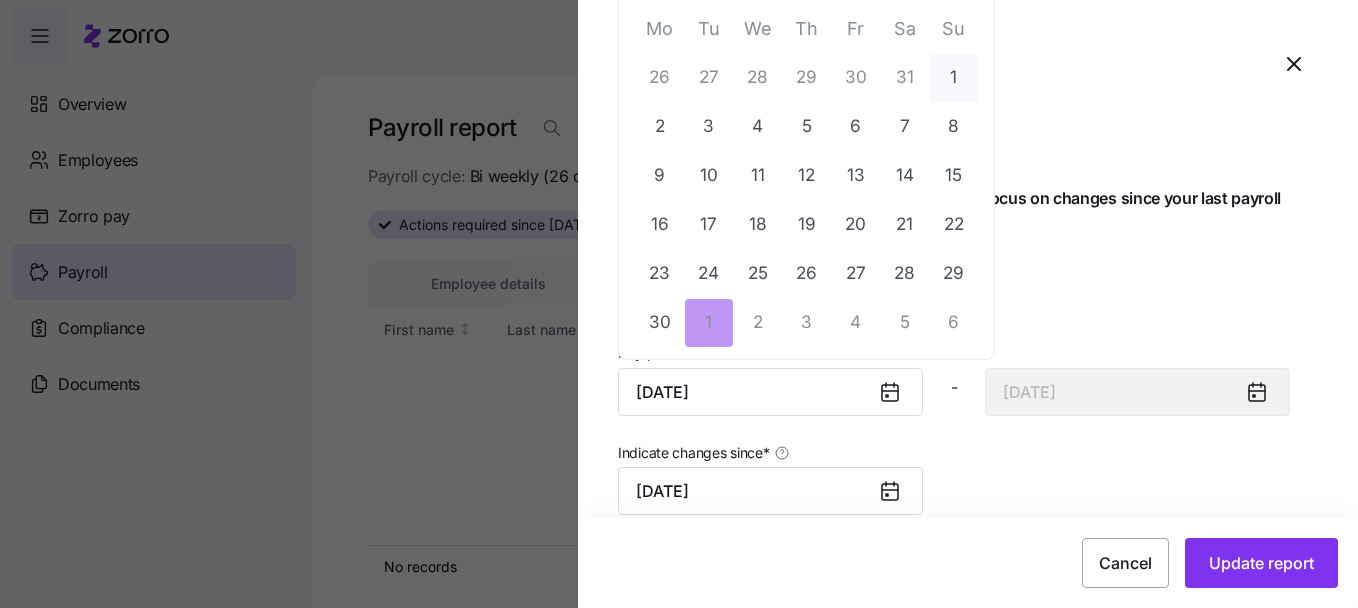 click on "1" at bounding box center [954, 78] 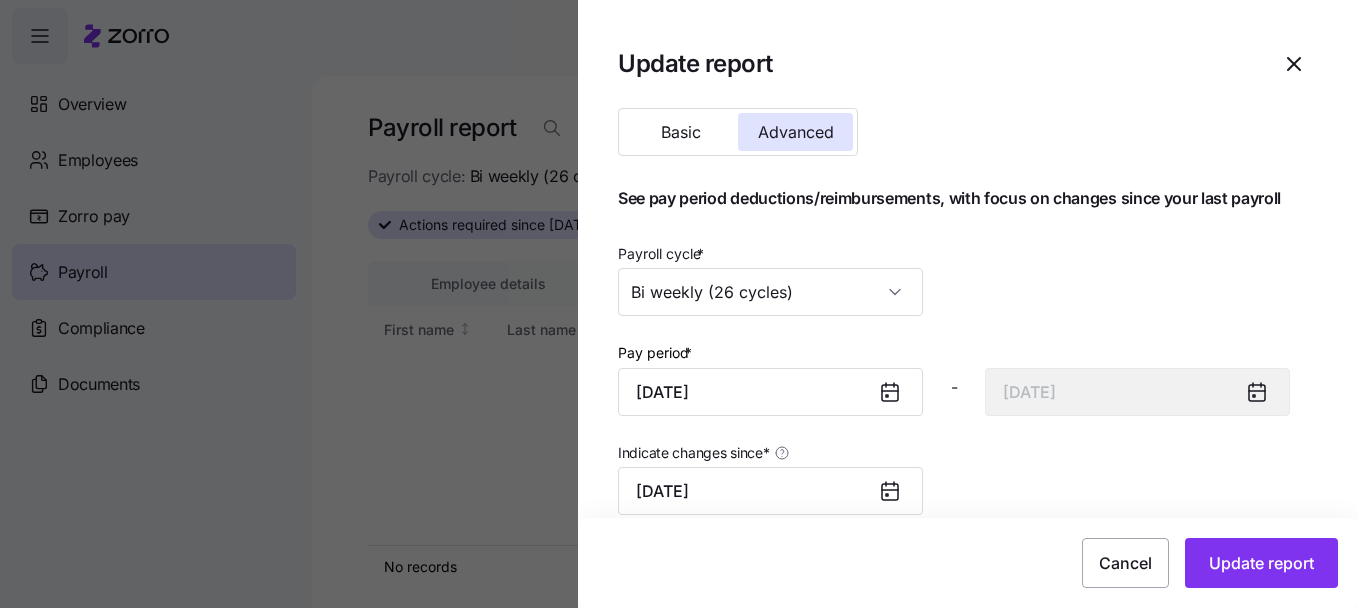 type on "June 1, 2025" 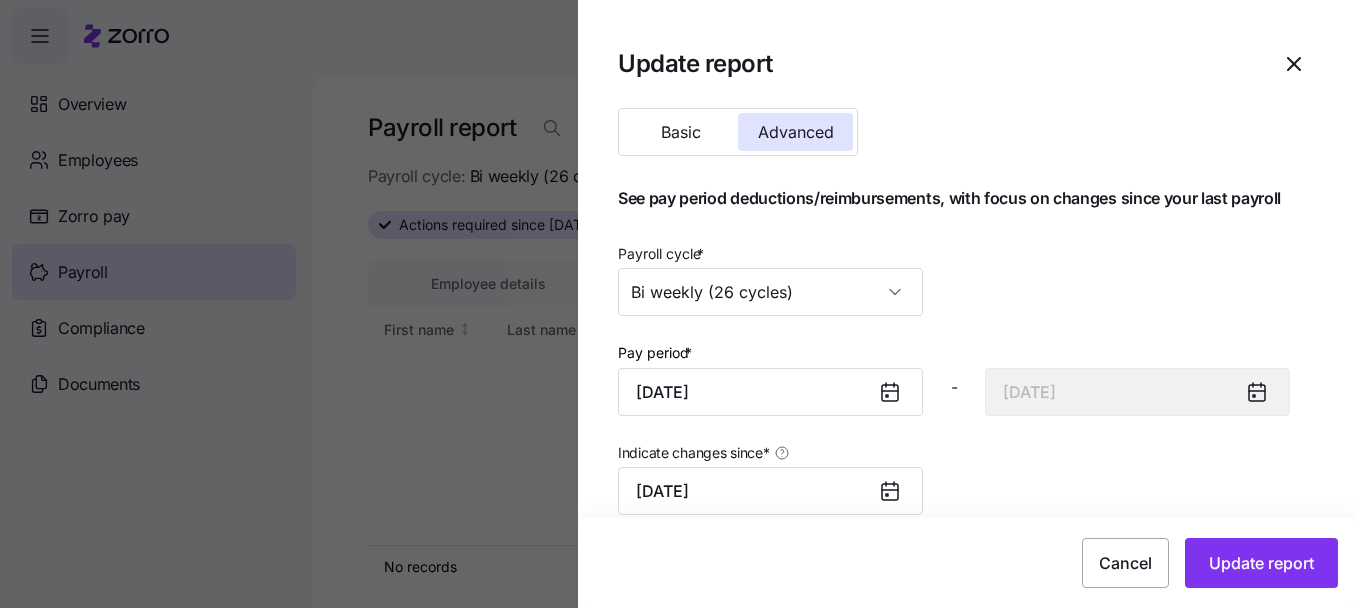 type on "June 14, 2025" 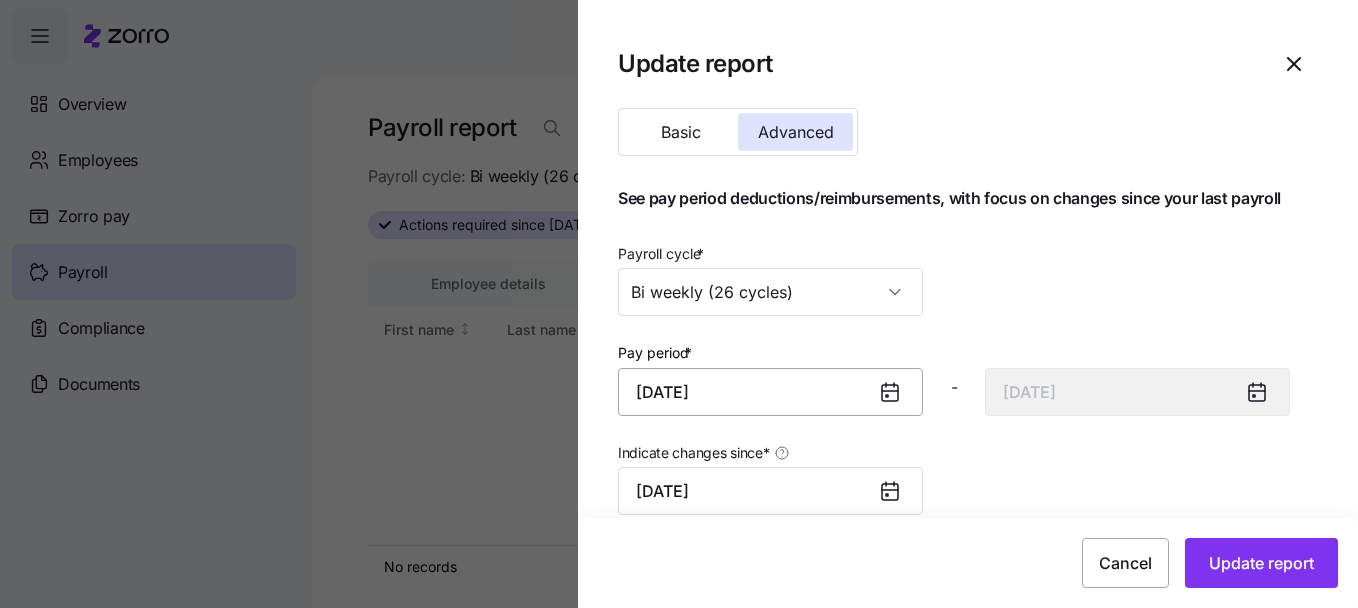 click on "June 1, 2025" at bounding box center [770, 392] 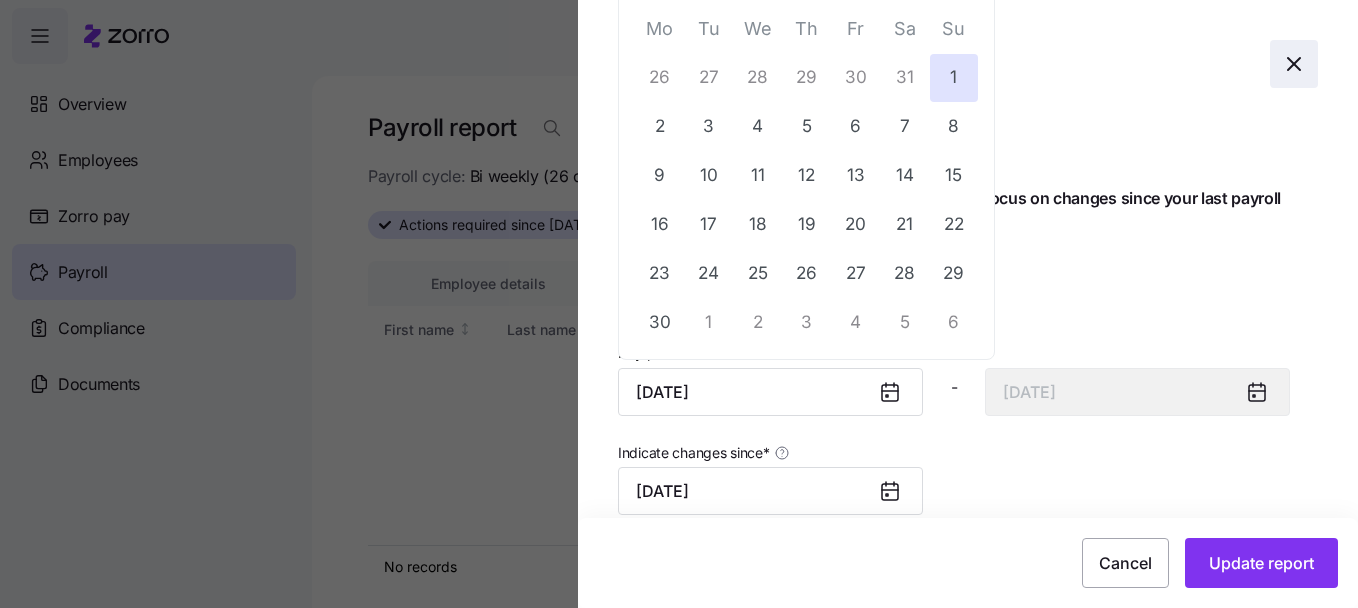 click 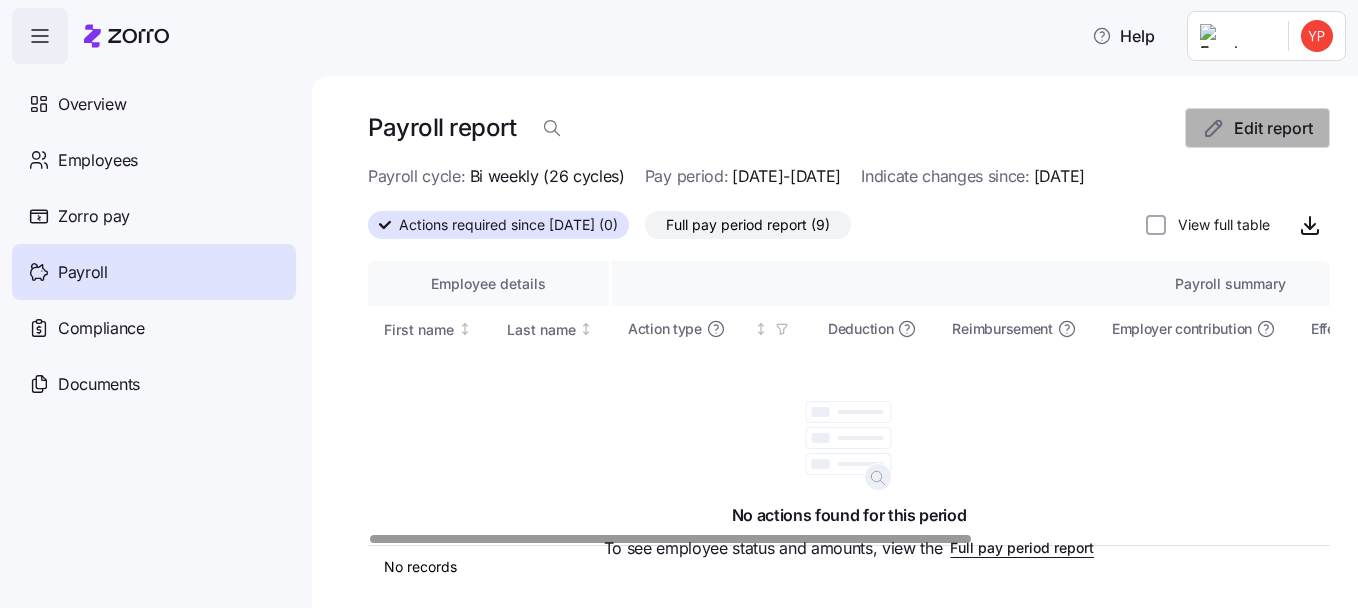 click on "Edit report" at bounding box center (1273, 128) 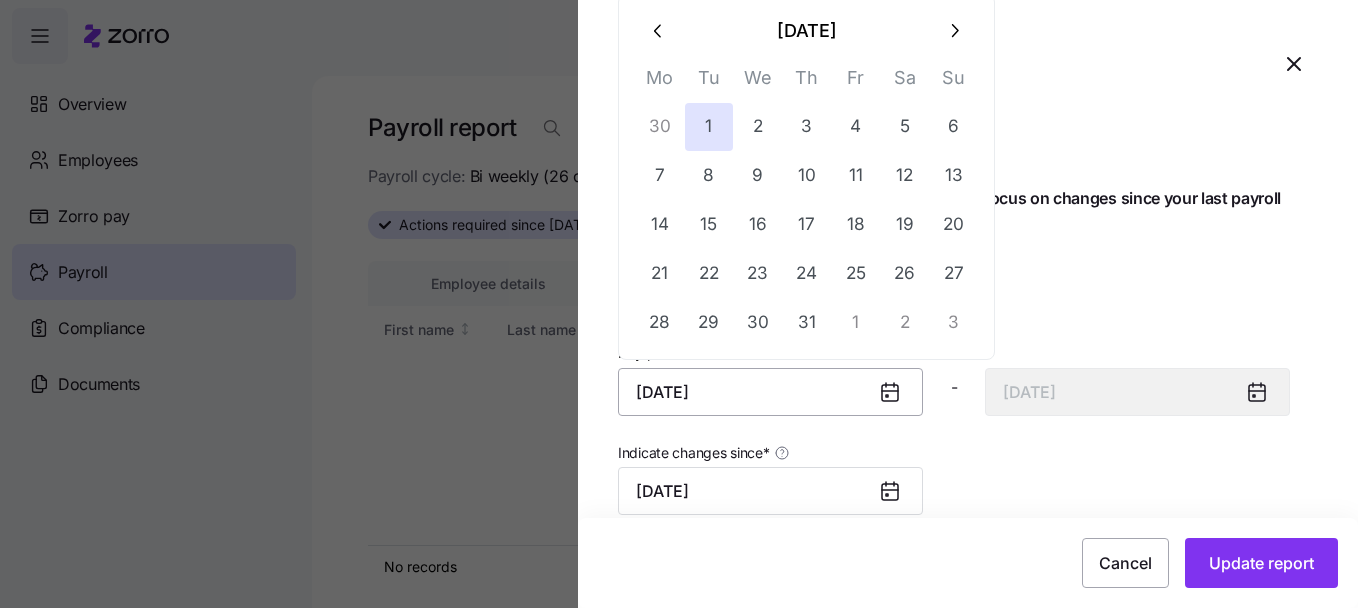 click on "July 1, 2025" at bounding box center [770, 392] 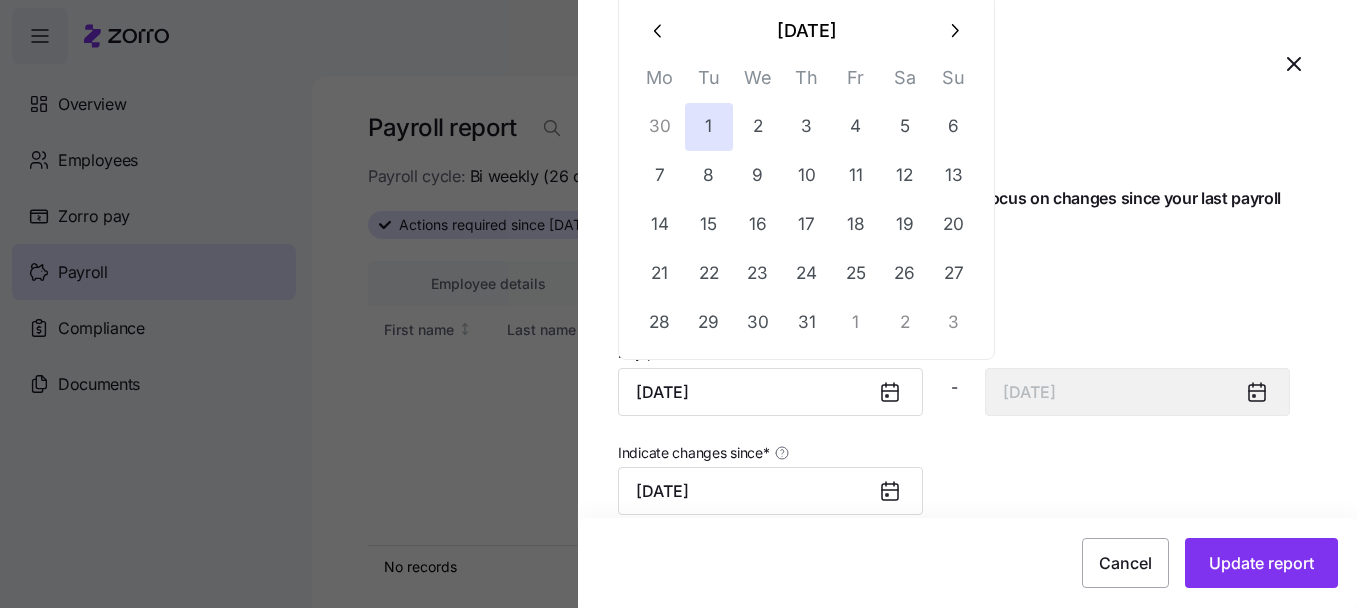 click 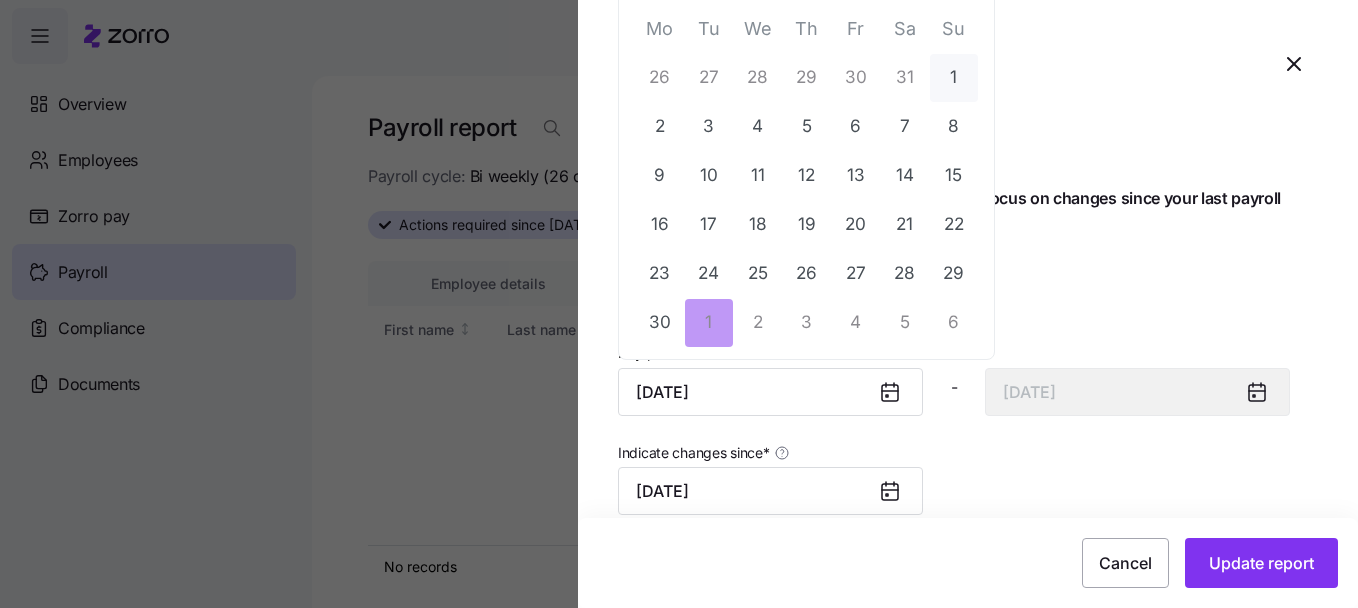click on "1" at bounding box center [954, 78] 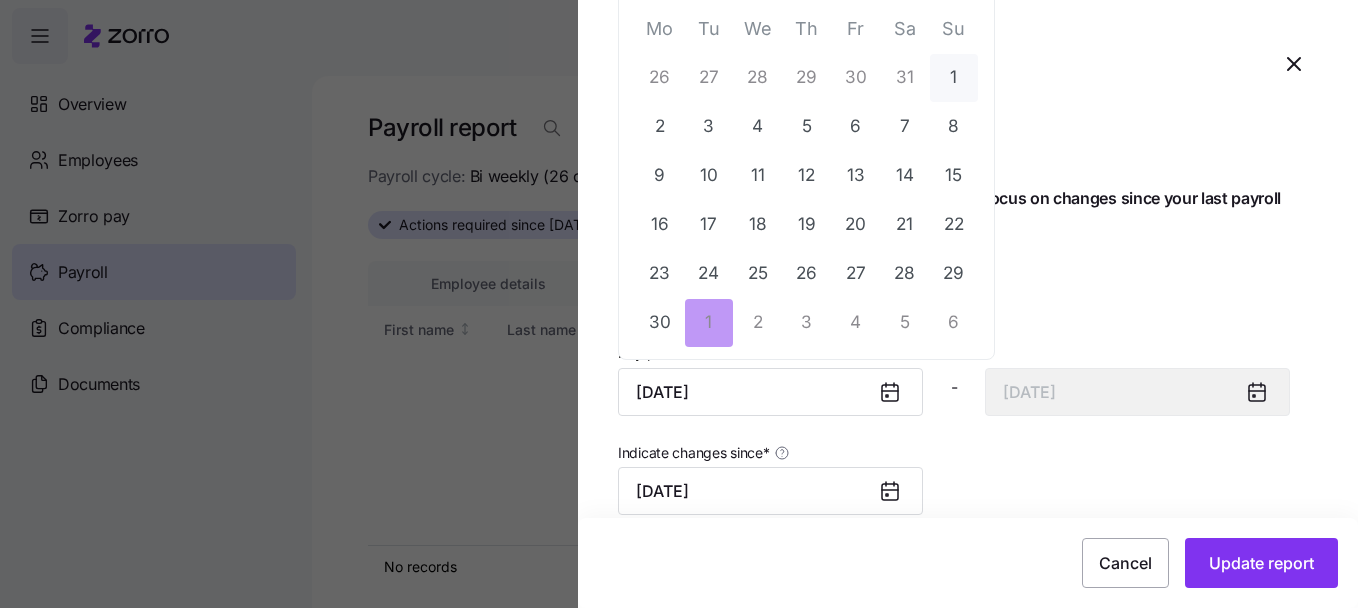 type on "June 1, 2025" 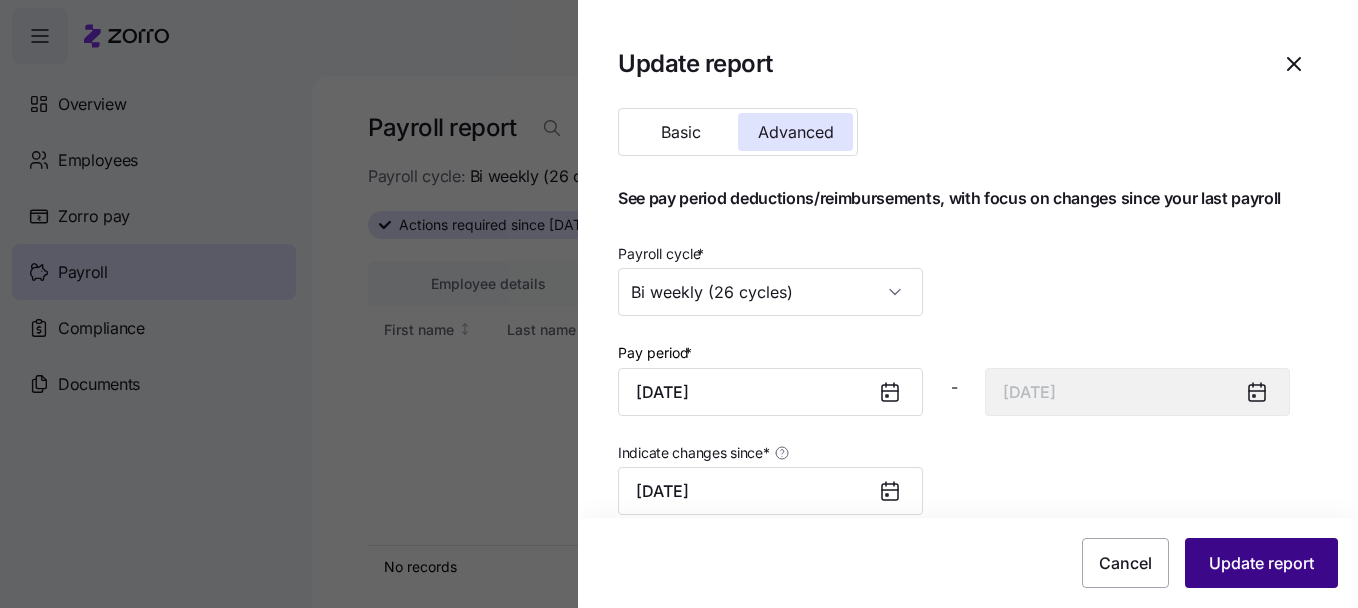 click on "Update report" at bounding box center [1261, 563] 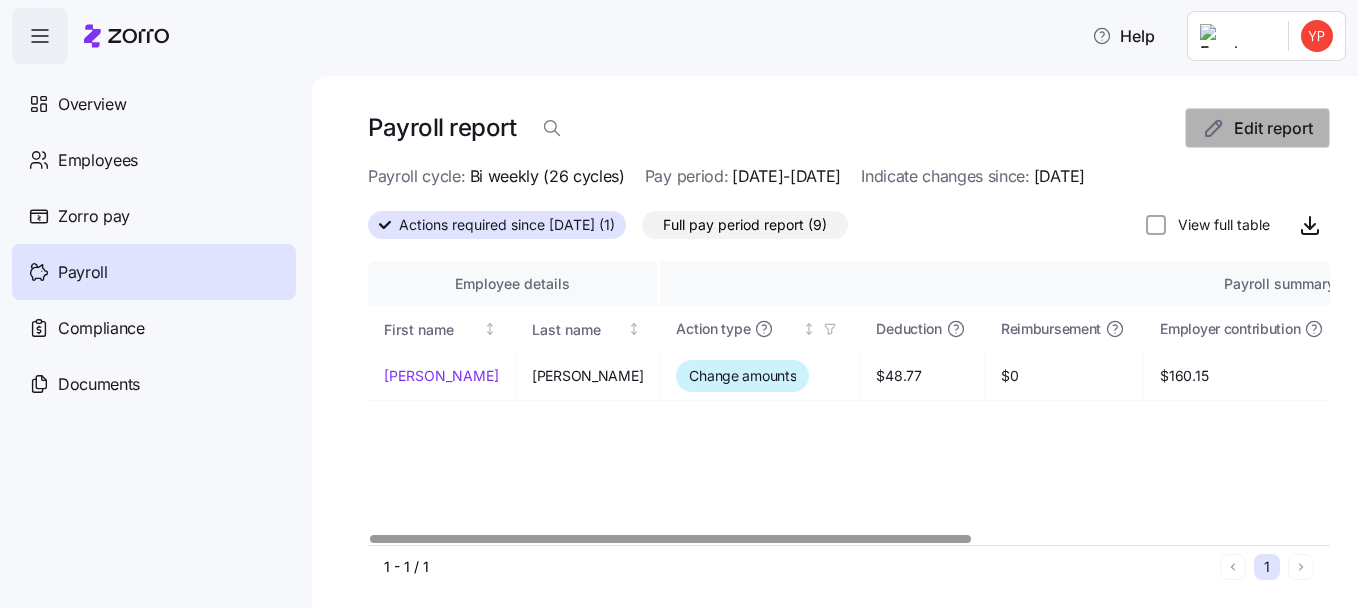 click on "Edit report" at bounding box center [1257, 128] 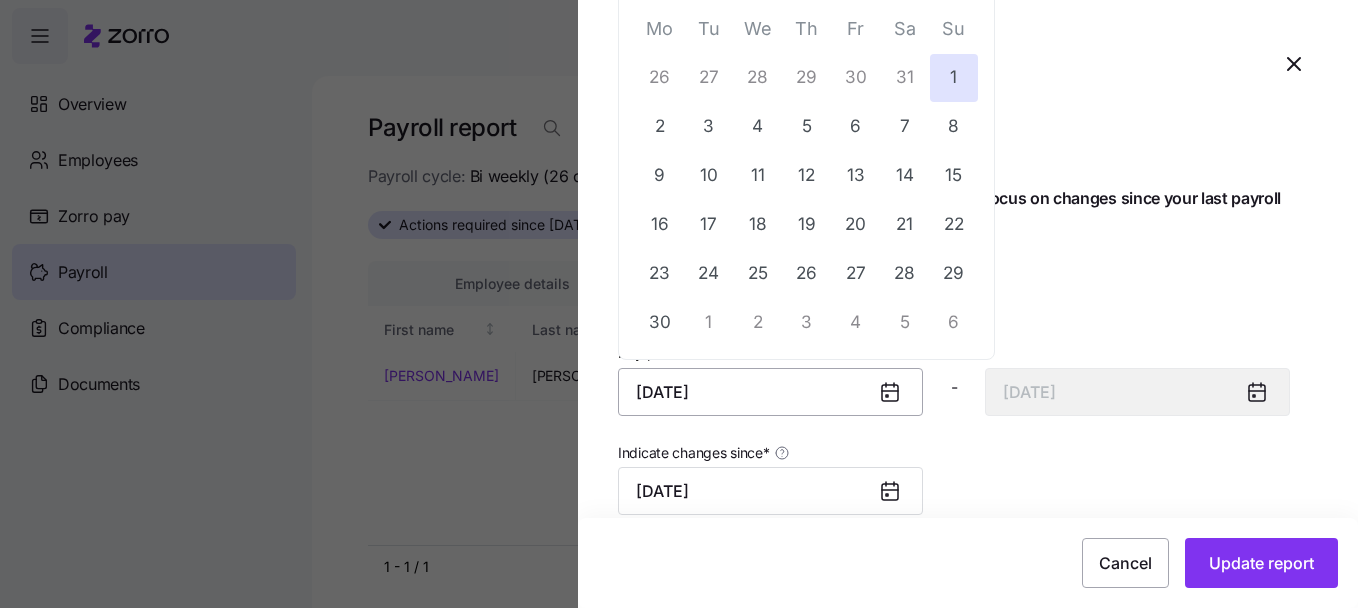 click on "June 1, 2025" at bounding box center [770, 392] 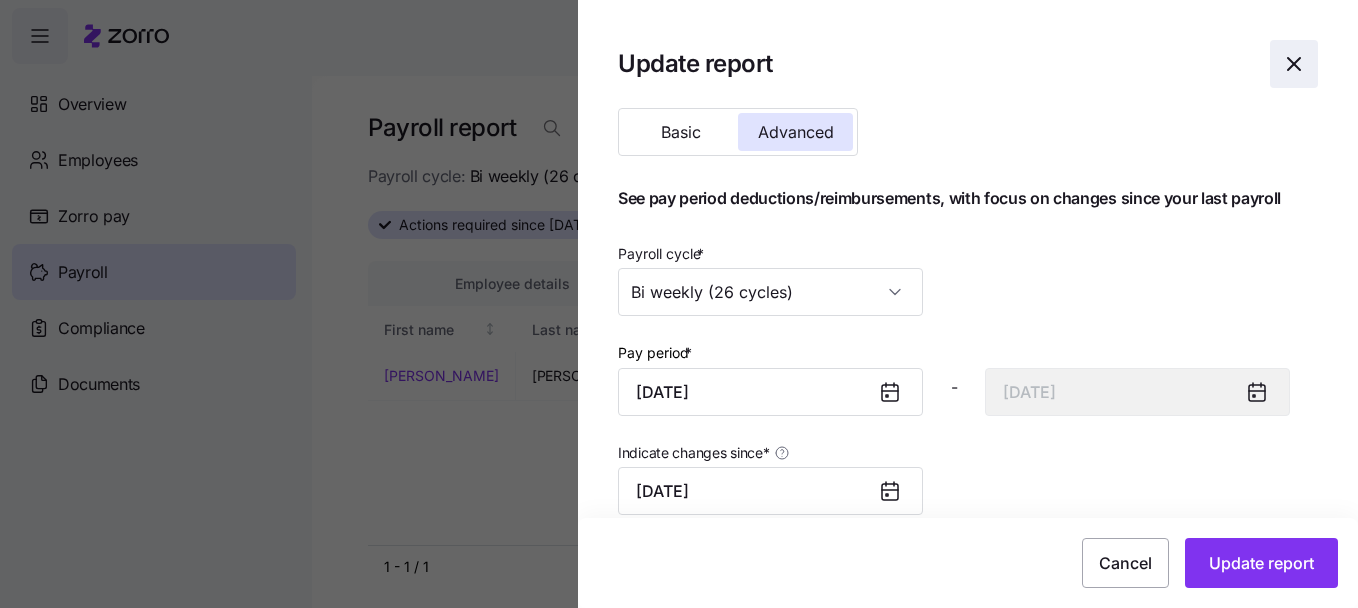 click at bounding box center (1294, 64) 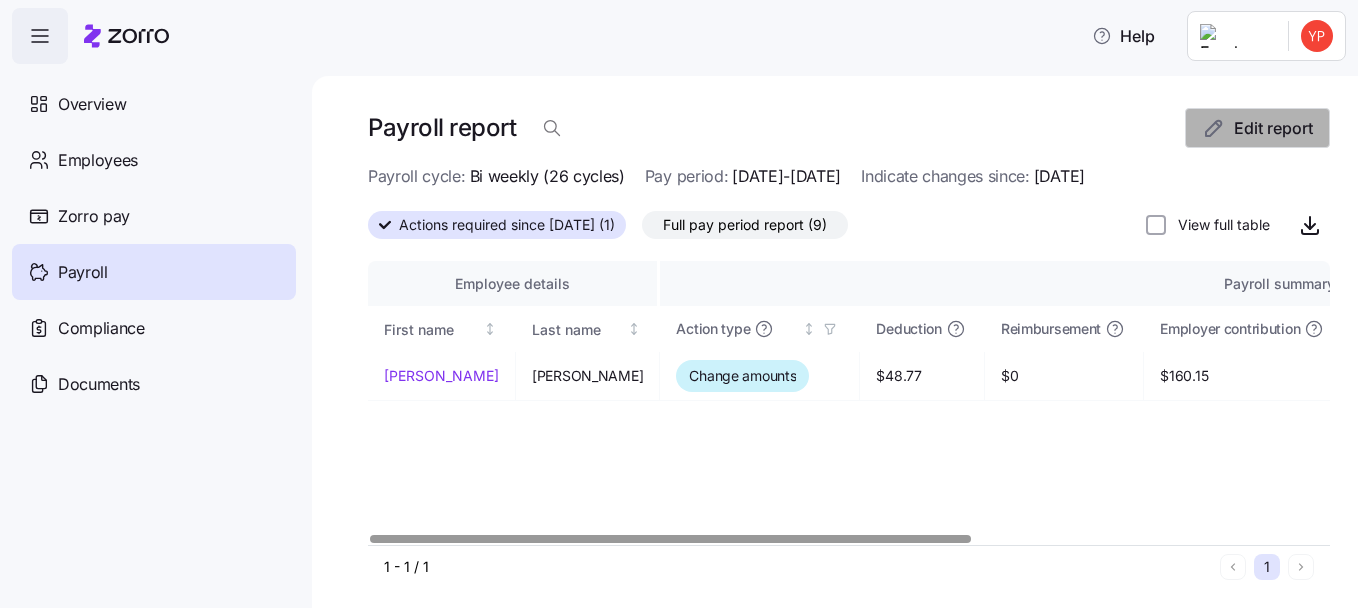 click on "Edit report" at bounding box center (1273, 128) 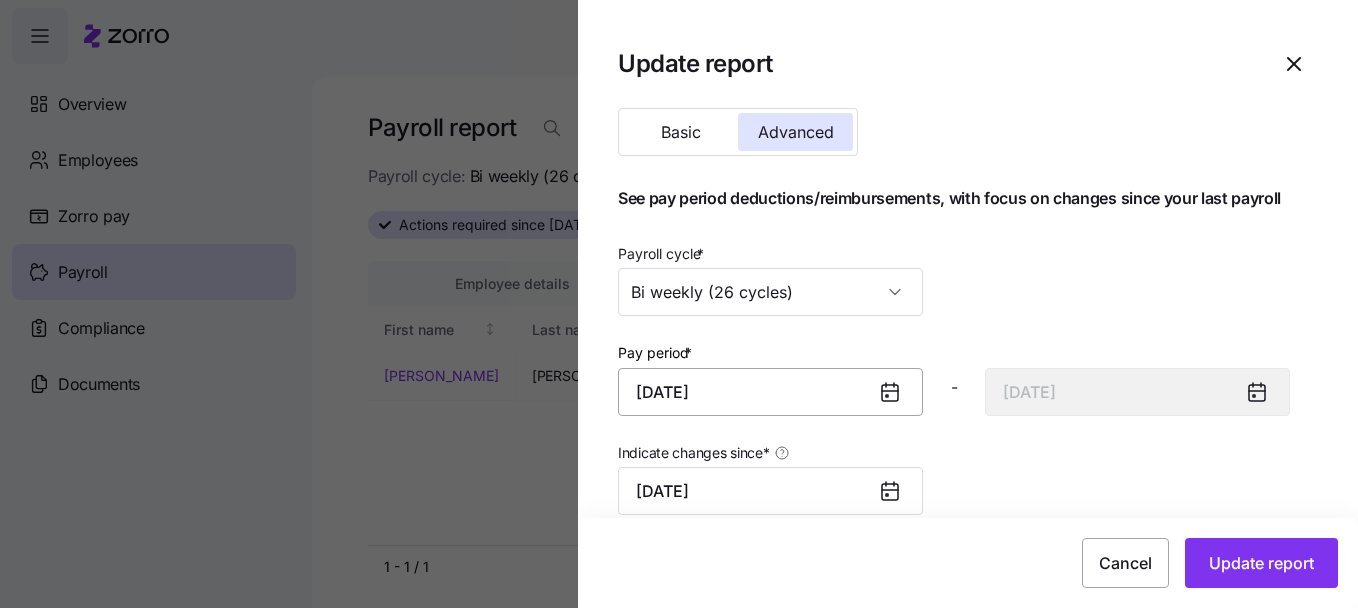 click on "June 1, 2025" at bounding box center [770, 392] 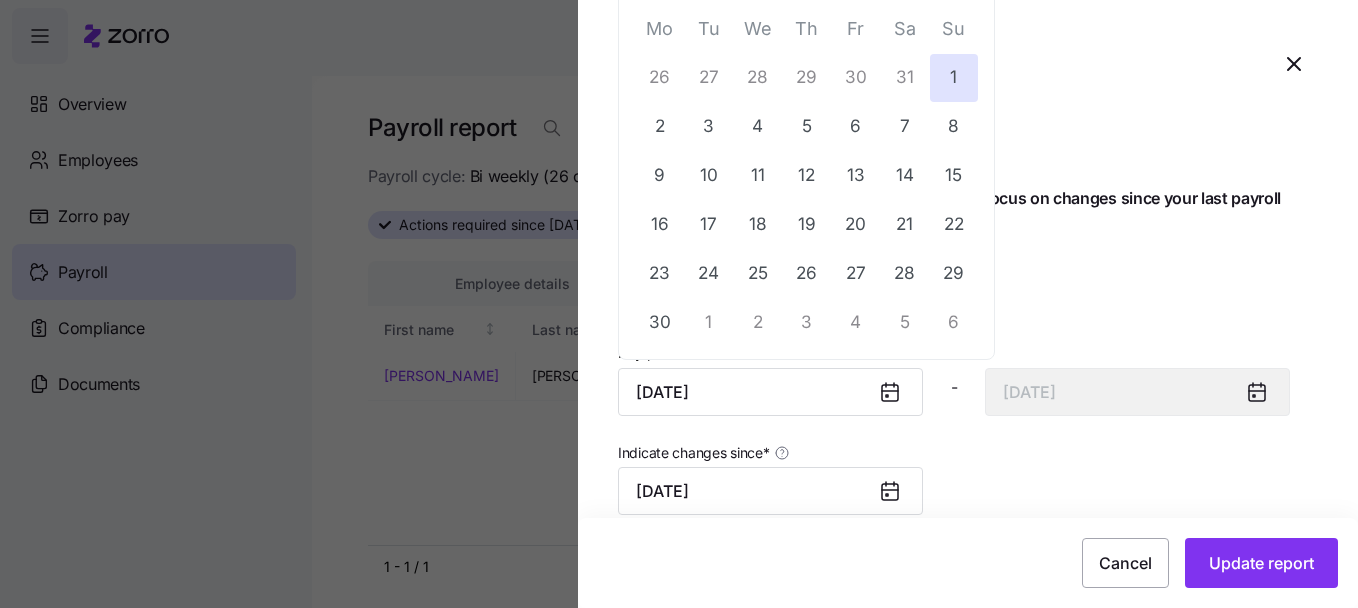 drag, startPoint x: 672, startPoint y: 386, endPoint x: 603, endPoint y: 403, distance: 71.063354 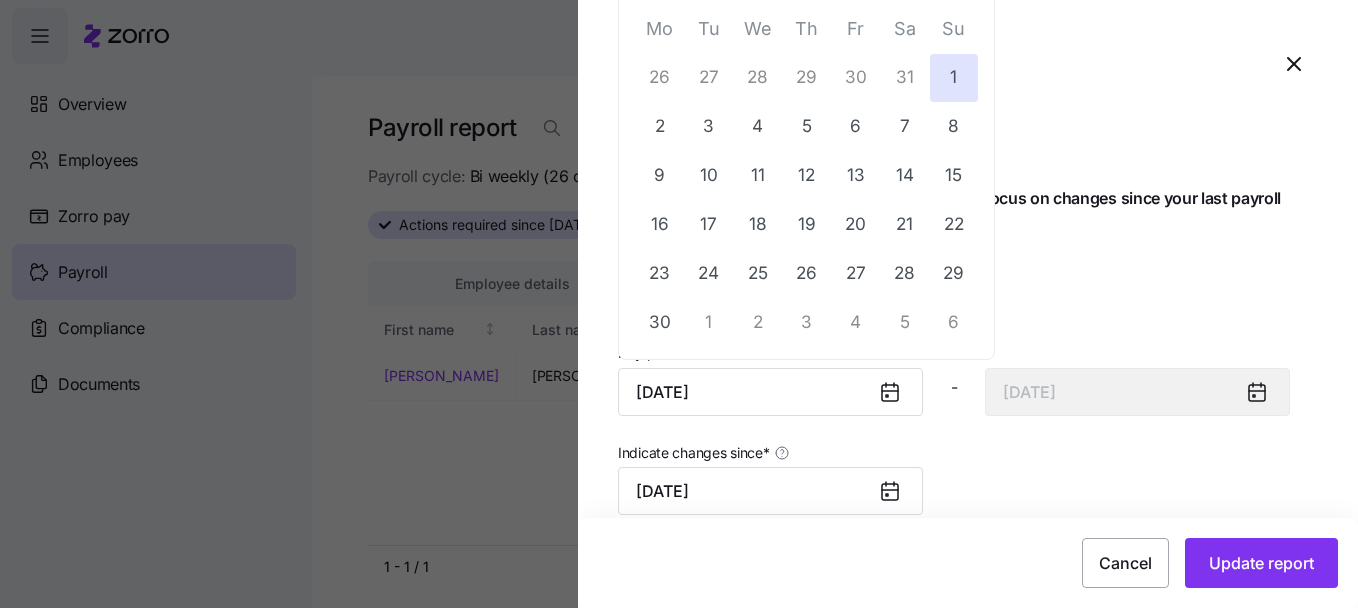 click on "Update report Basic Advanced See pay period deductions/reimbursements, with focus on changes since your last payroll Payroll cycle  * Bi weekly (26 cycles) Pay period  * June 1, 2025 - June 14, 2025 Indicate changes since  * June 1, 2025 Cancel Update report" at bounding box center (968, 304) 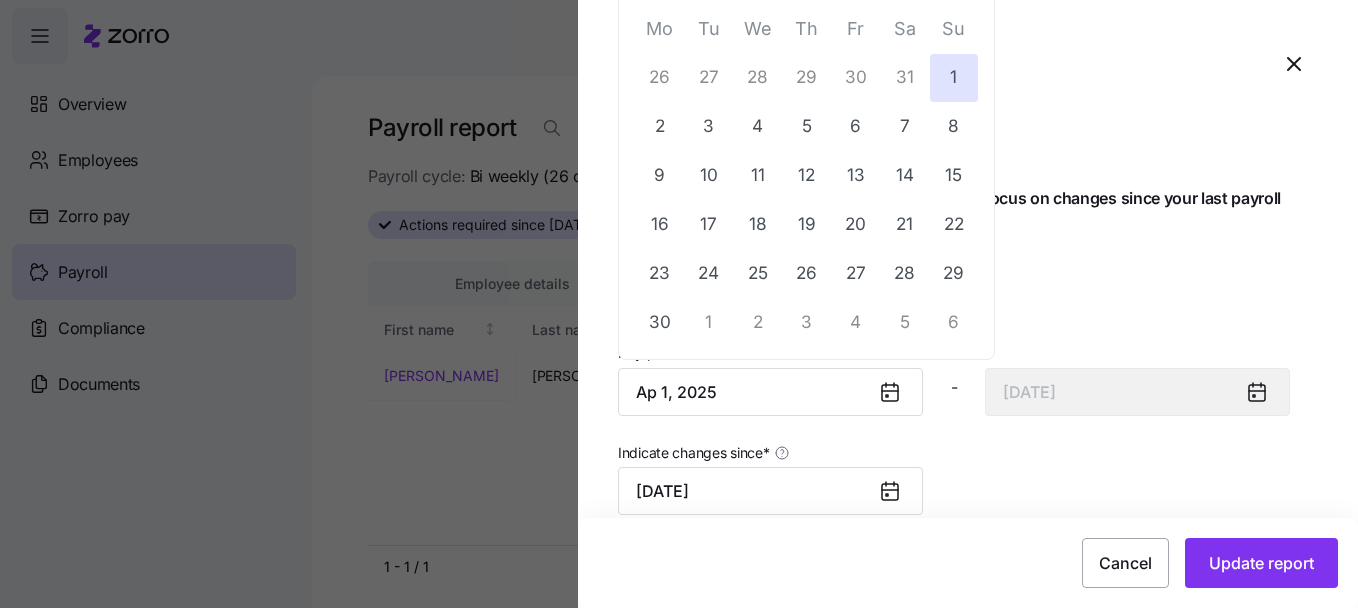 type on "Apr 1, 2025" 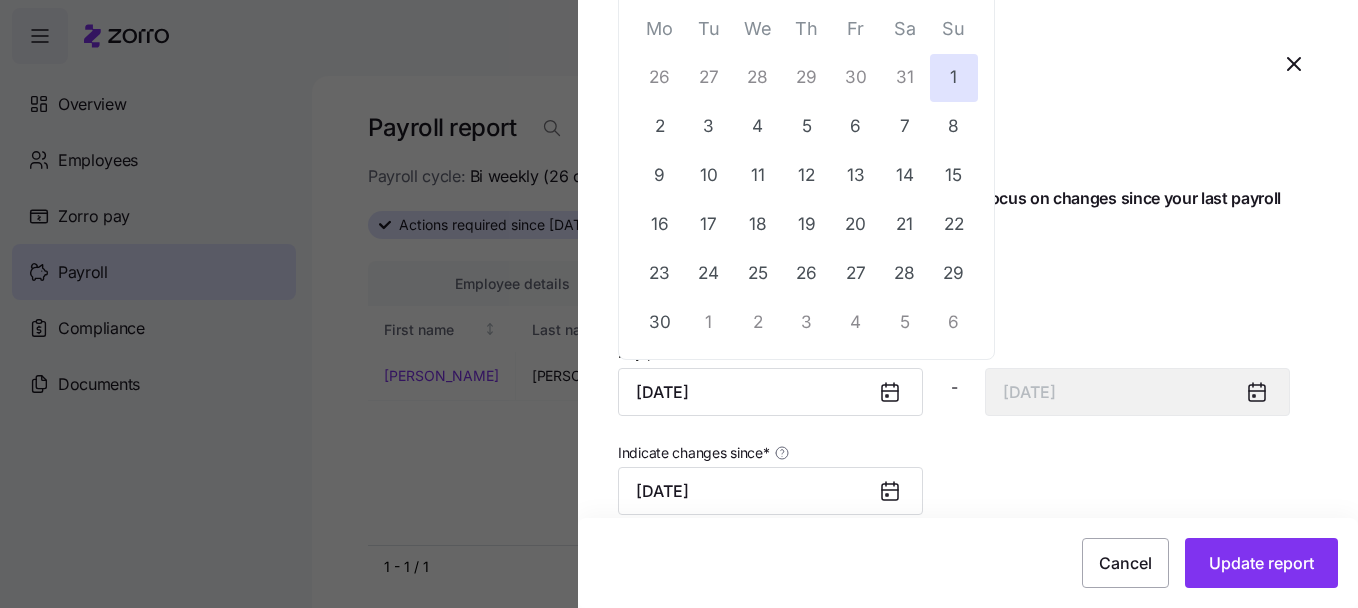 type on "April 14, 2025" 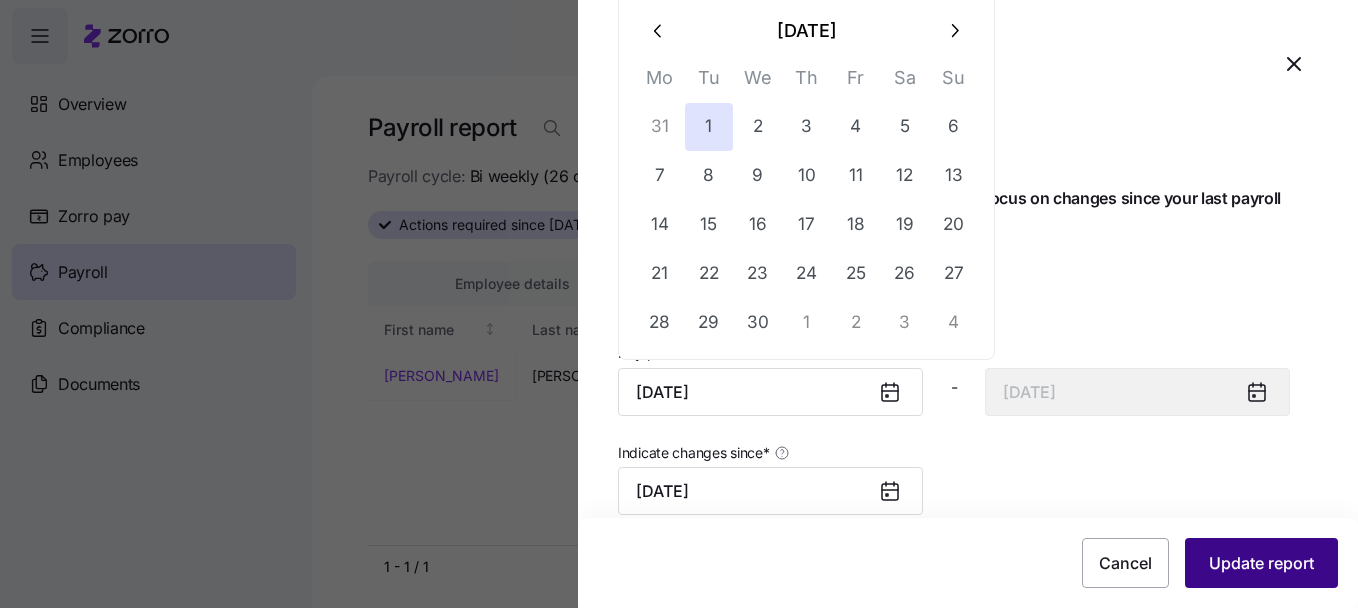 type on "April 1, 2025" 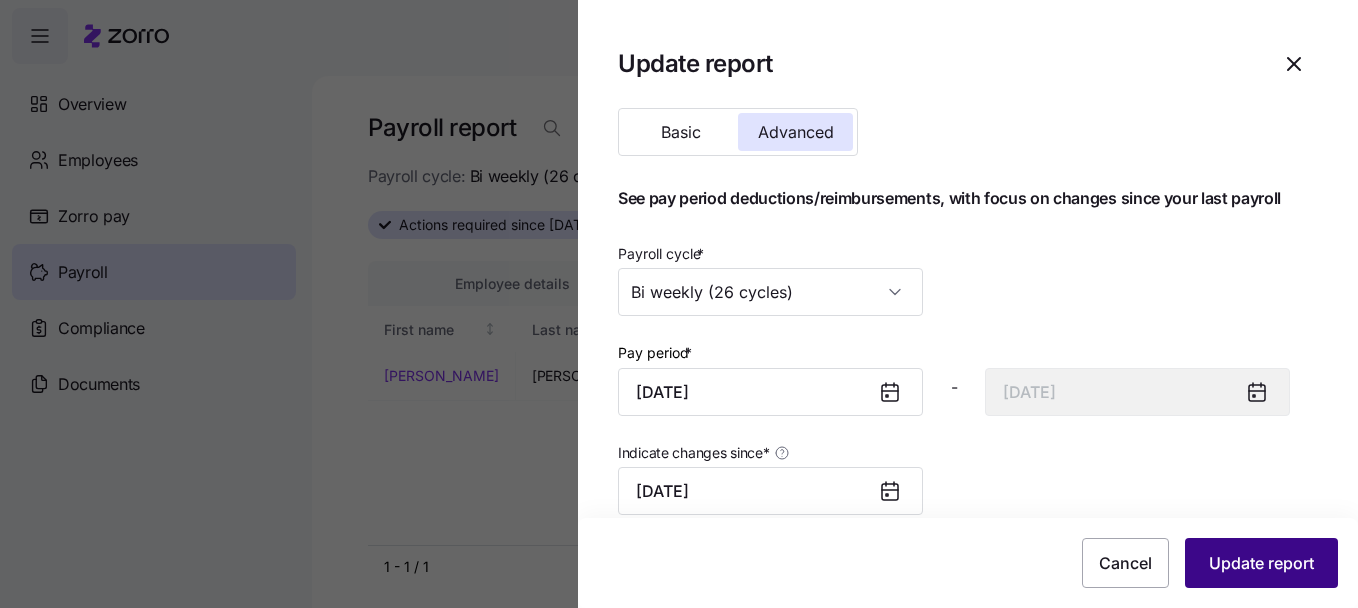click on "Update report" at bounding box center [1261, 563] 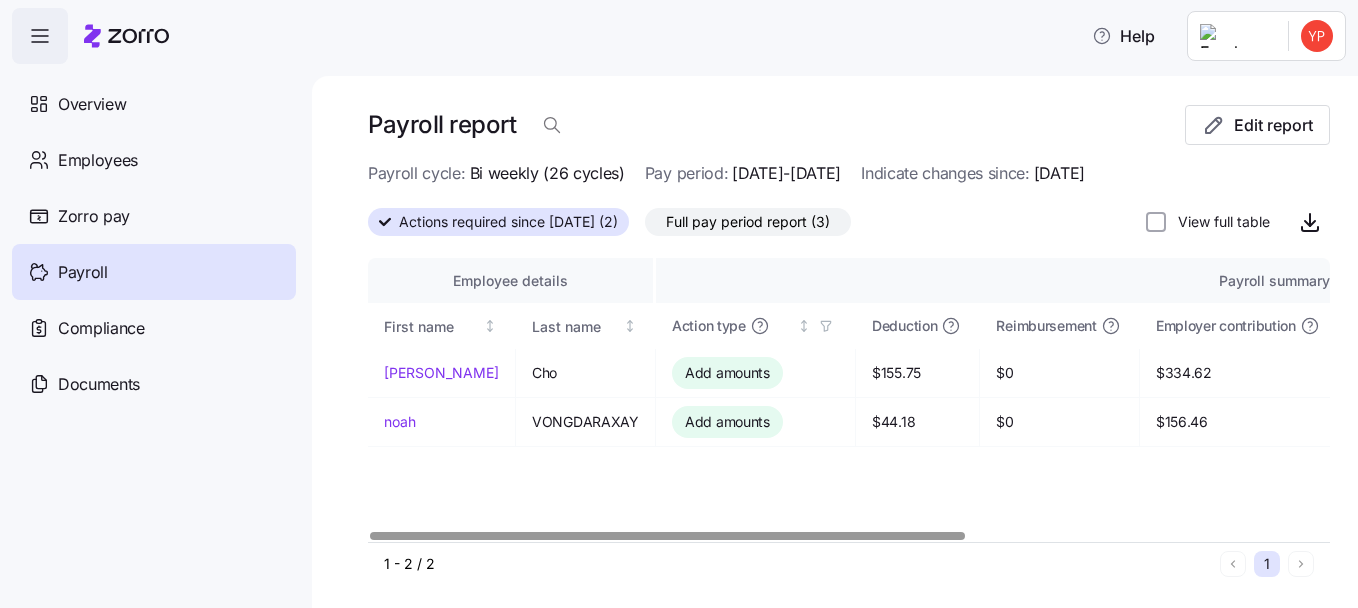 scroll, scrollTop: 5, scrollLeft: 0, axis: vertical 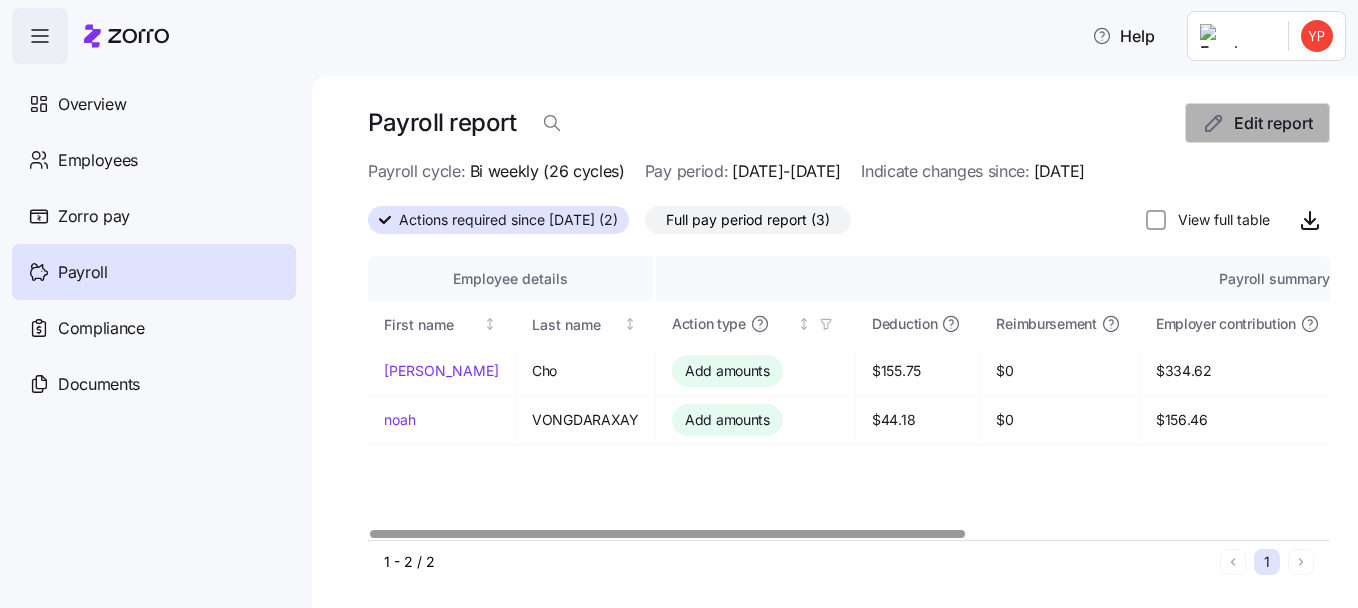 click on "Edit report" at bounding box center (1257, 123) 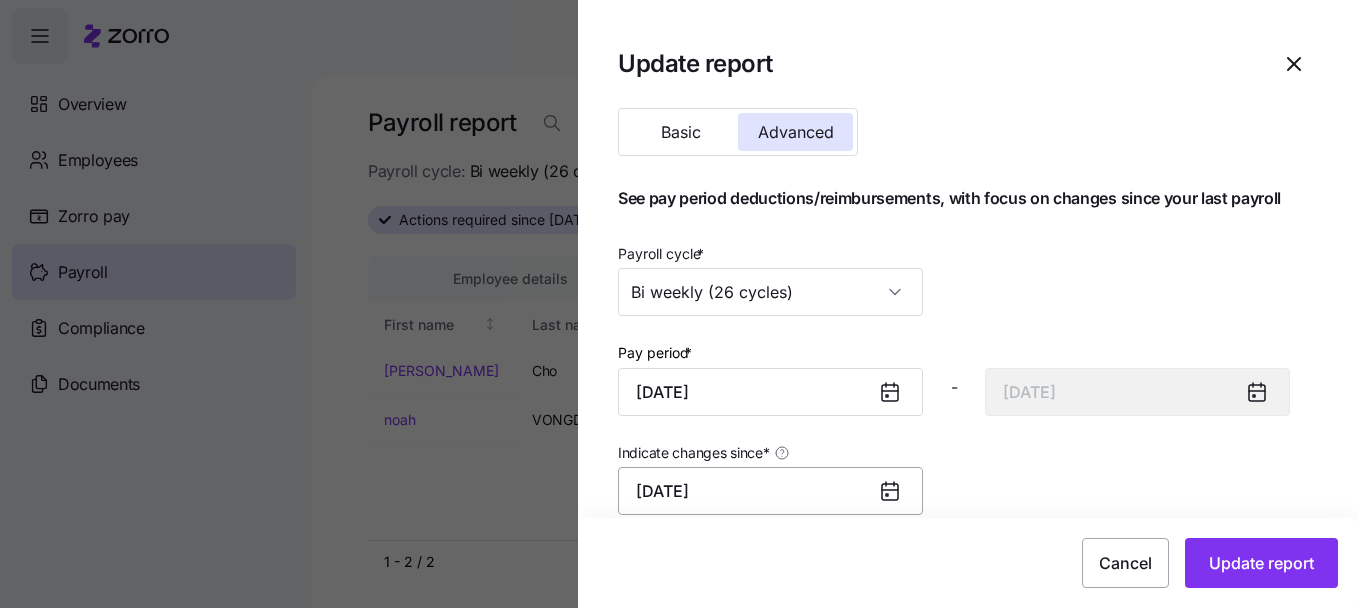 click on "April 1, 2025" at bounding box center [770, 491] 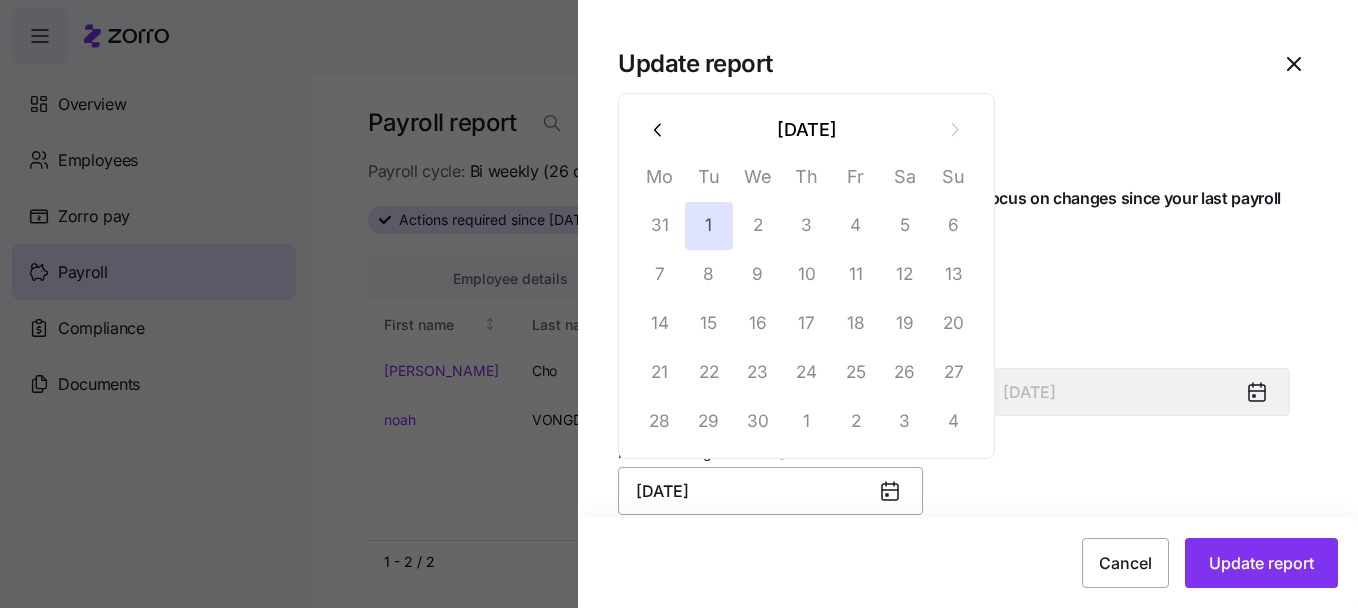 click on "April 1, 2025" at bounding box center (770, 491) 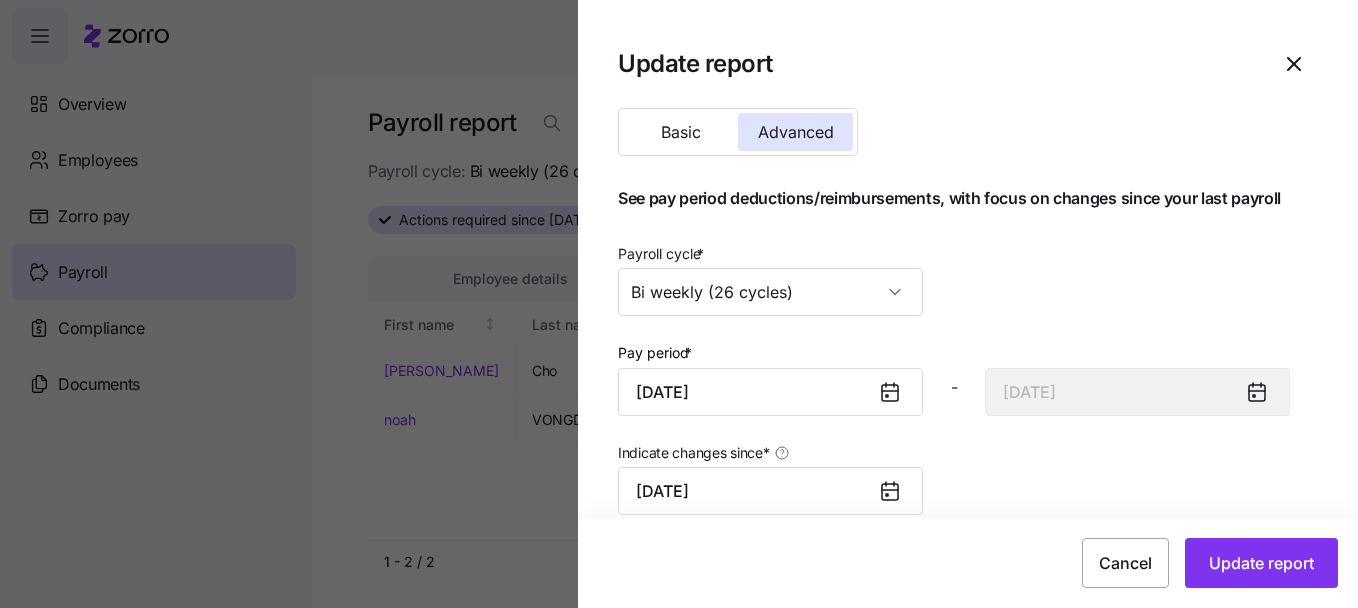 click on "Payroll cycle  * Bi weekly (26 cycles)" at bounding box center [954, 279] 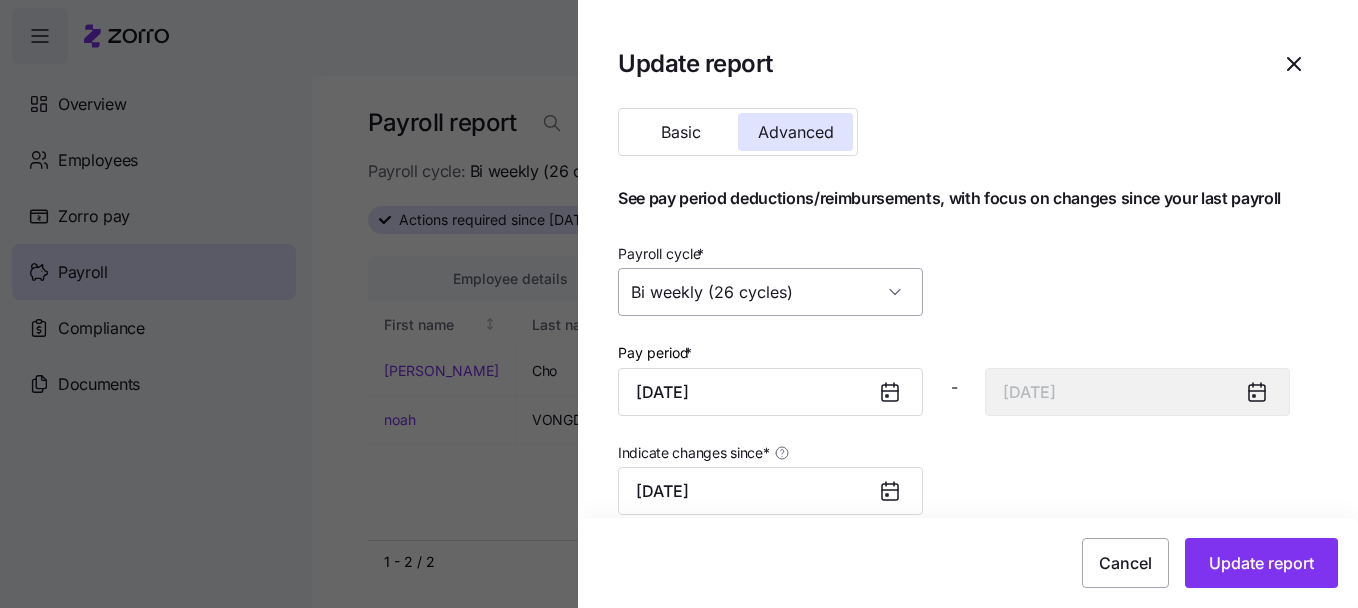 click on "Bi weekly (26 cycles)" at bounding box center [770, 292] 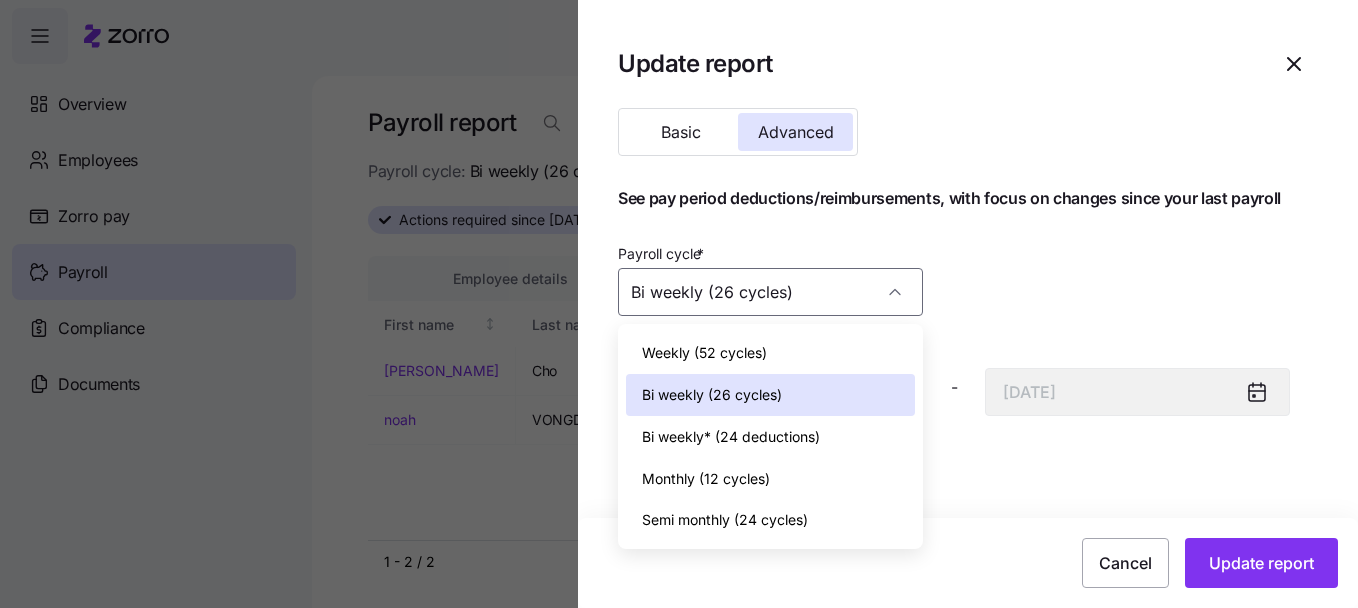 click on "Monthly (12 cycles)" at bounding box center (770, 479) 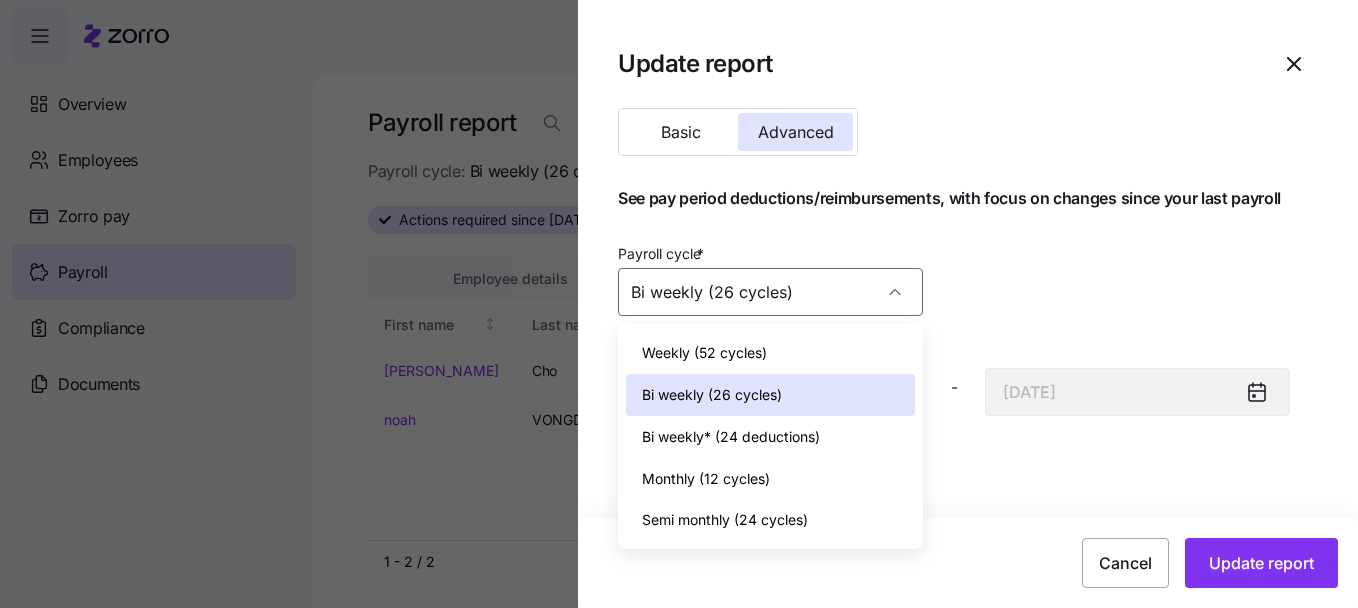type on "Monthly (12 cycles)" 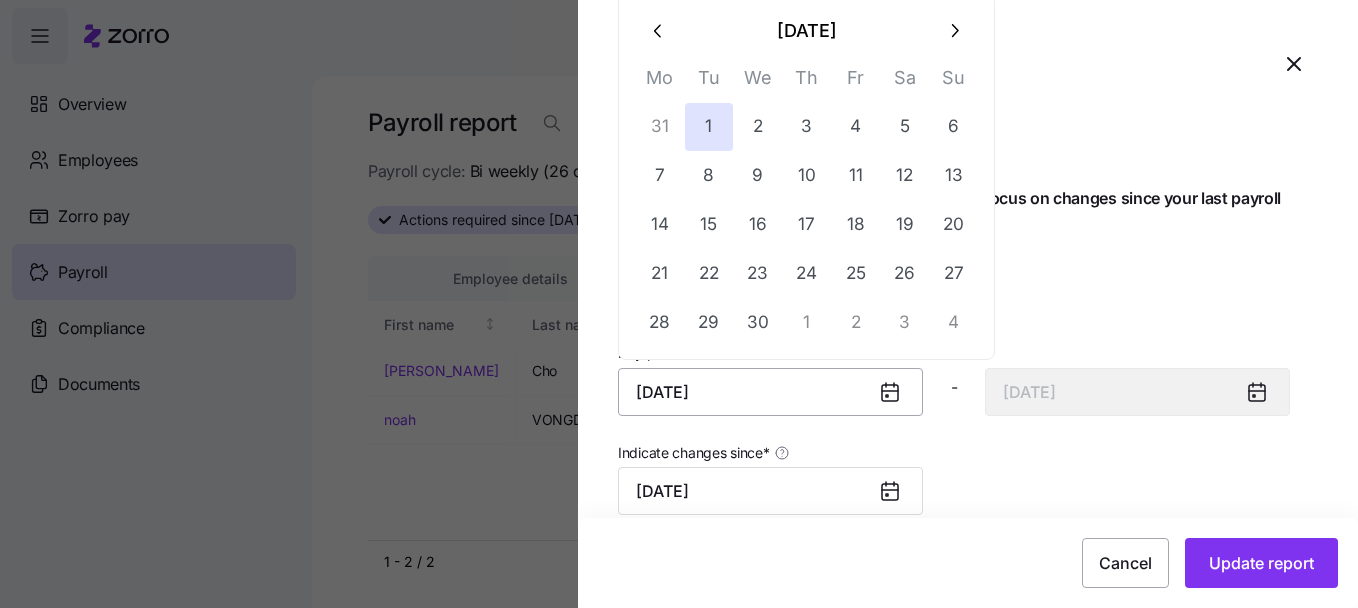 click on "April 1, 2025" at bounding box center (770, 392) 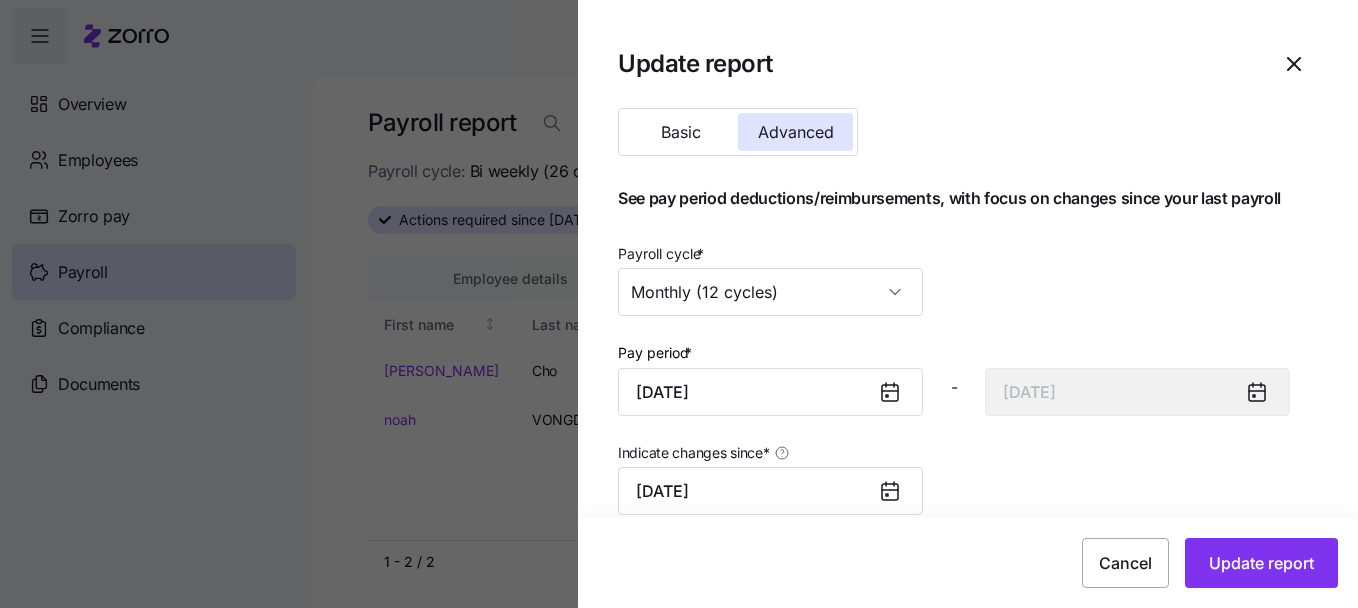 click on "Indicate changes since  * April 1, 2025" at bounding box center (954, 477) 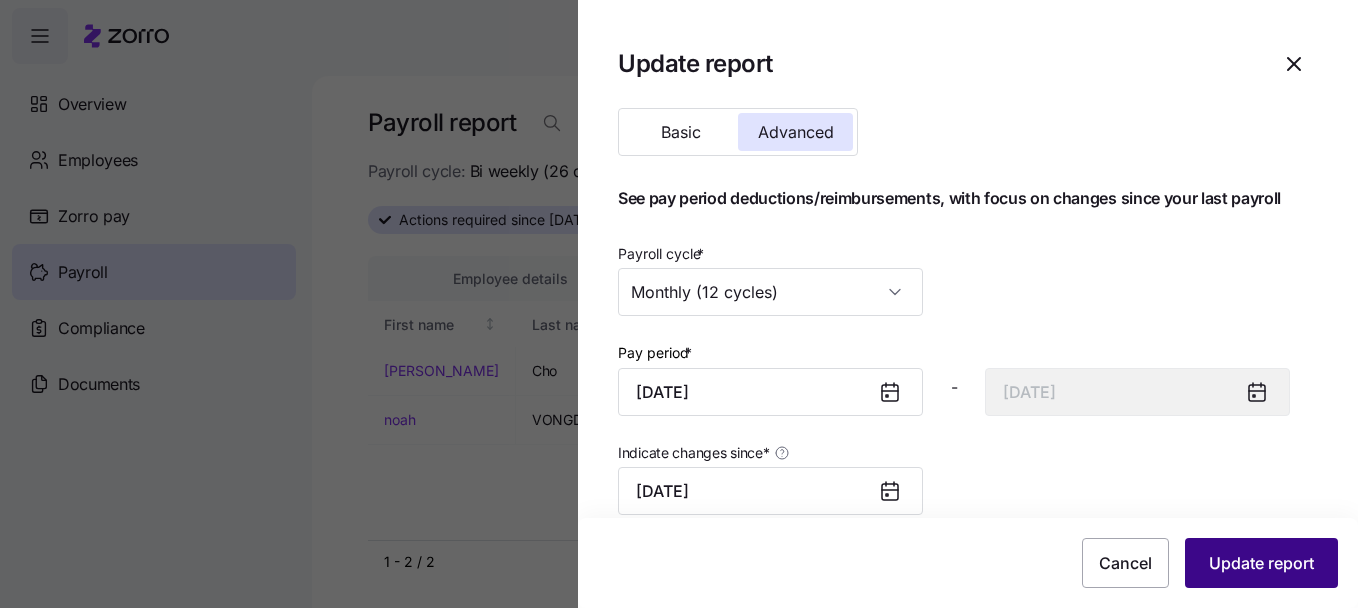 click on "Update report" at bounding box center (1261, 563) 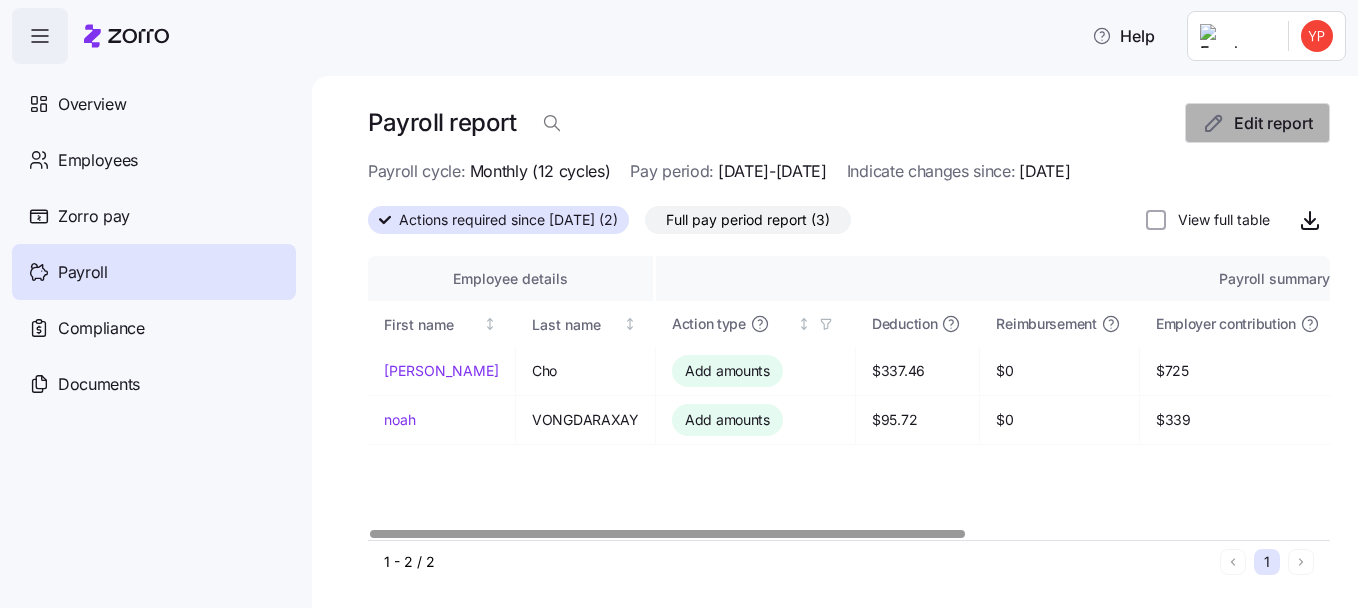 click on "Edit report" at bounding box center (1273, 123) 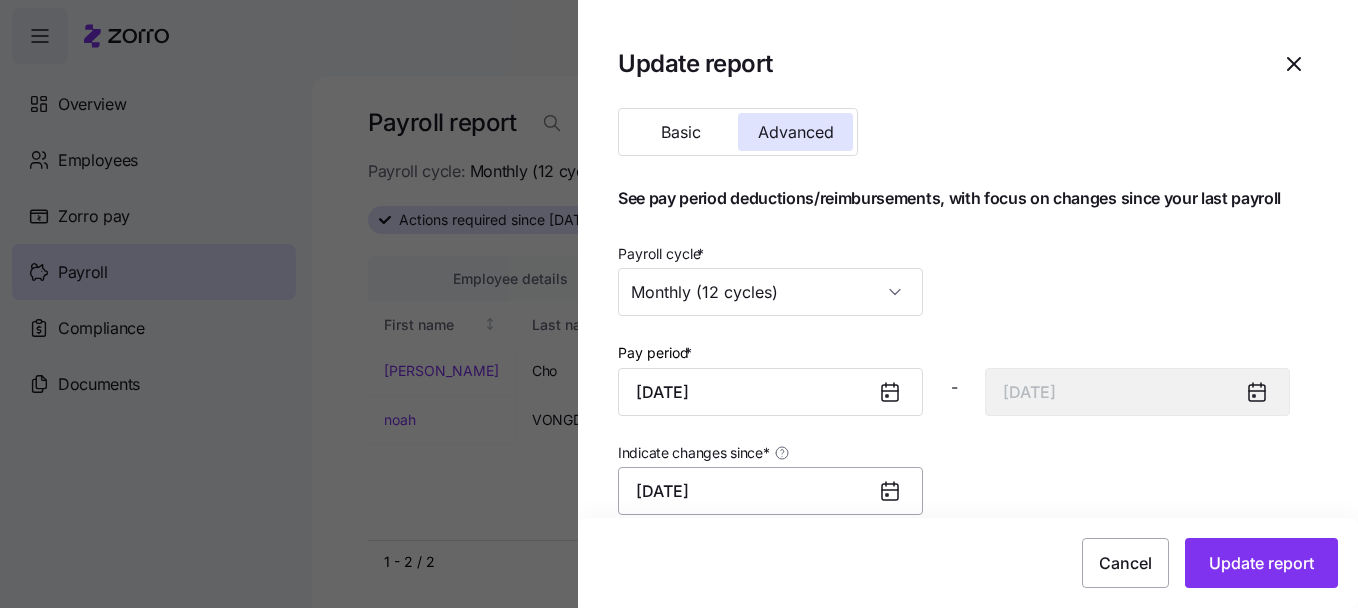 click on "April 1, 2025" at bounding box center [770, 491] 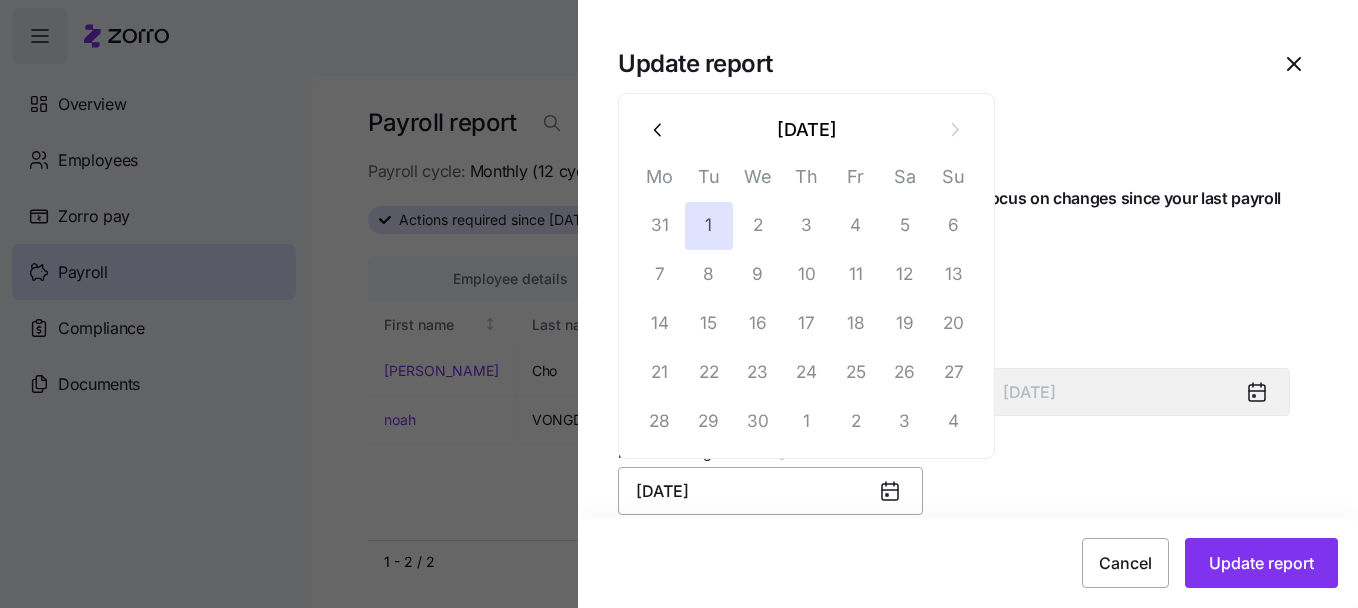 click on "April 1, 2025" at bounding box center [770, 491] 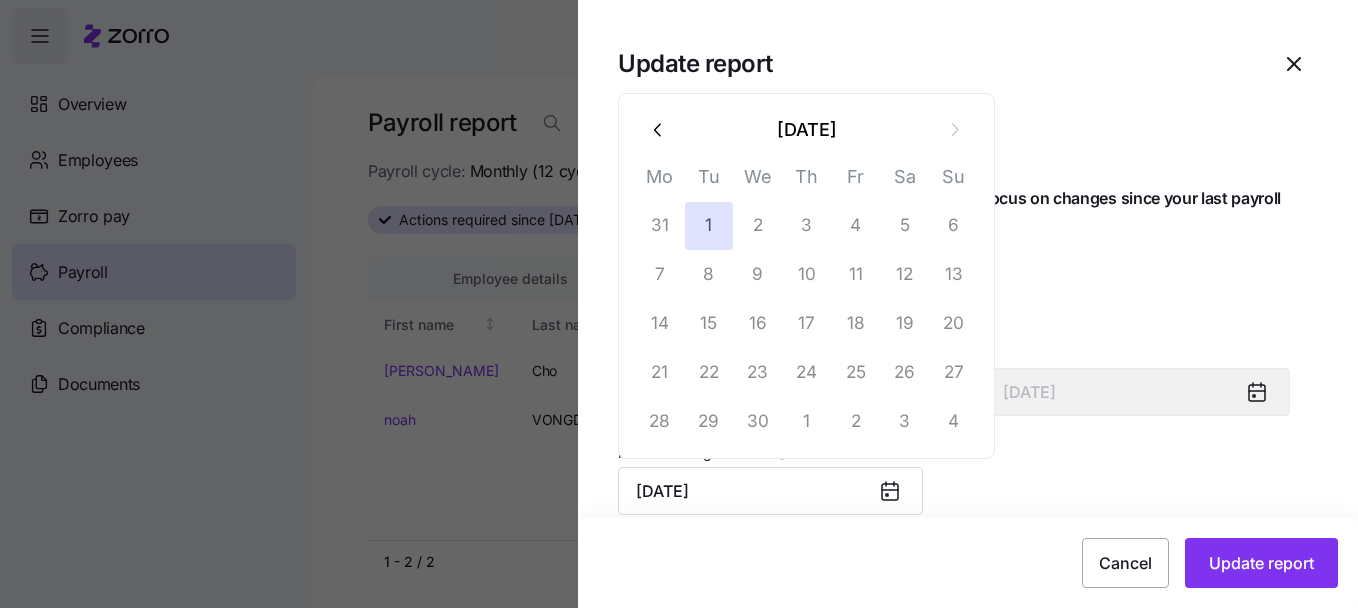 type on "April 1, 2025" 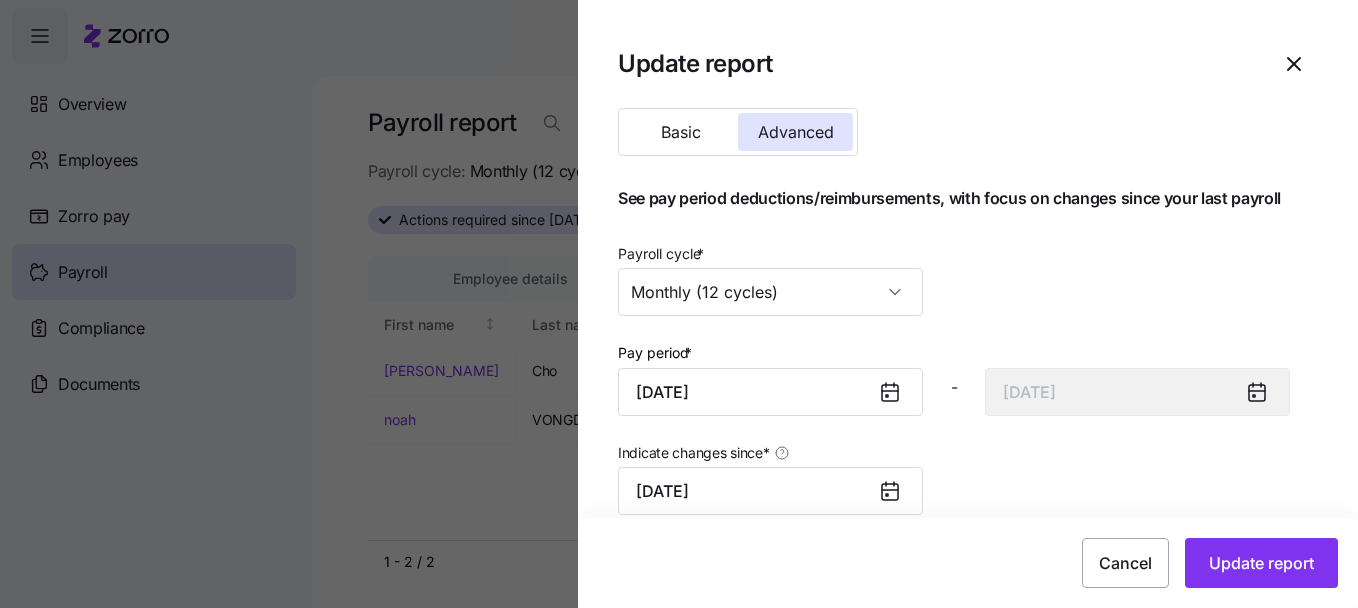 click on "Indicate changes since  * April 1, 2025" at bounding box center [954, 477] 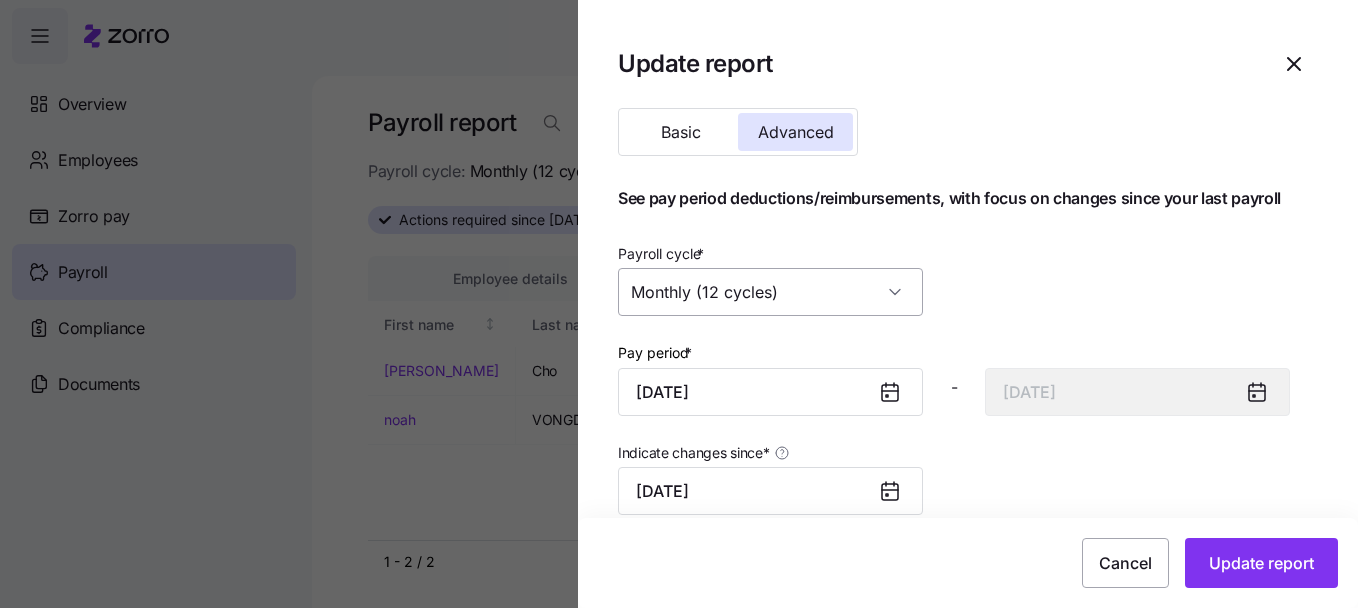 click on "Monthly (12 cycles)" at bounding box center [770, 292] 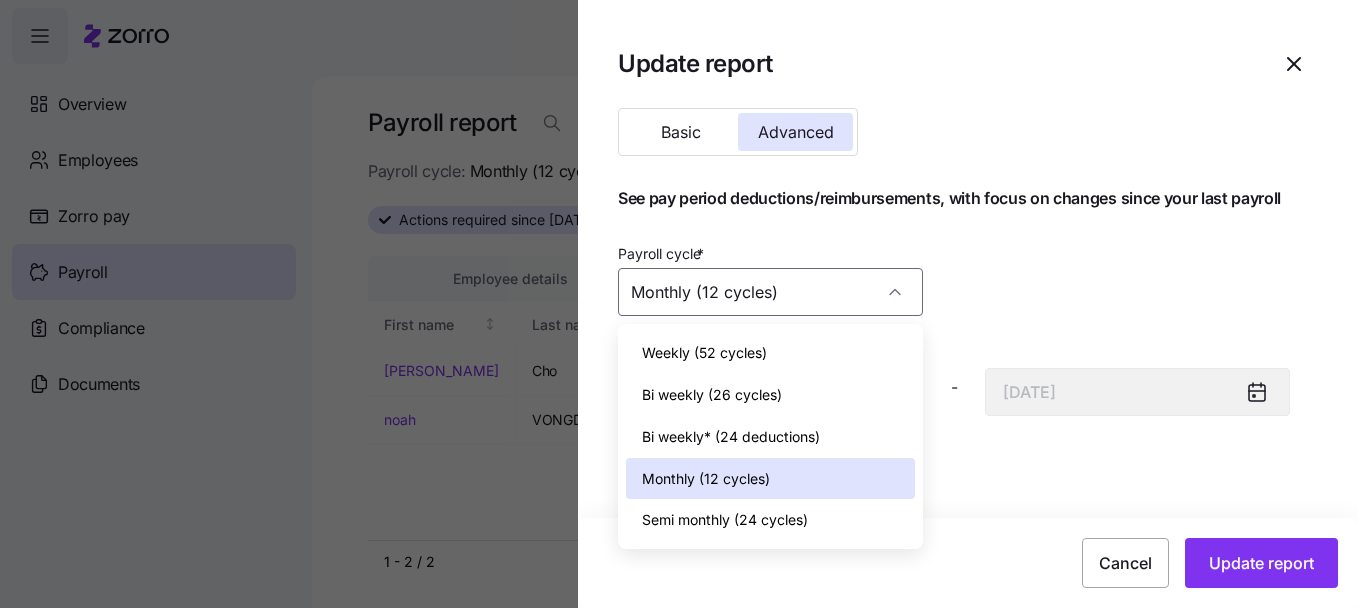 click on "Weekly (52 cycles)" at bounding box center (770, 353) 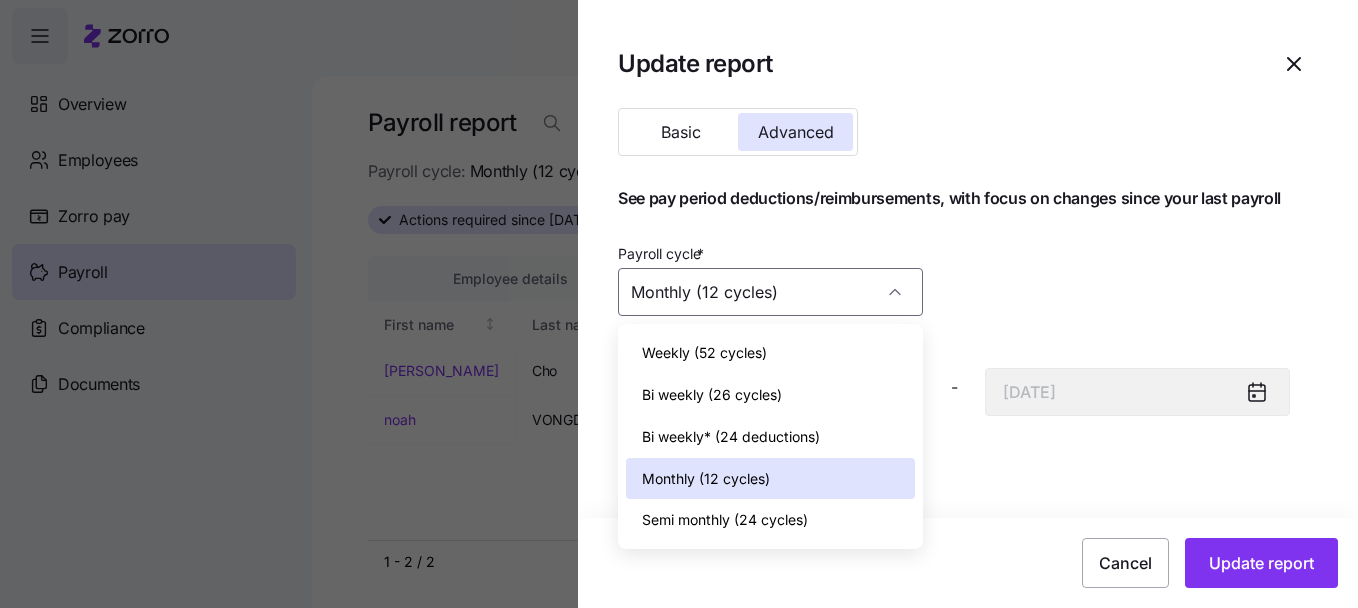 type on "Weekly (52 cycles)" 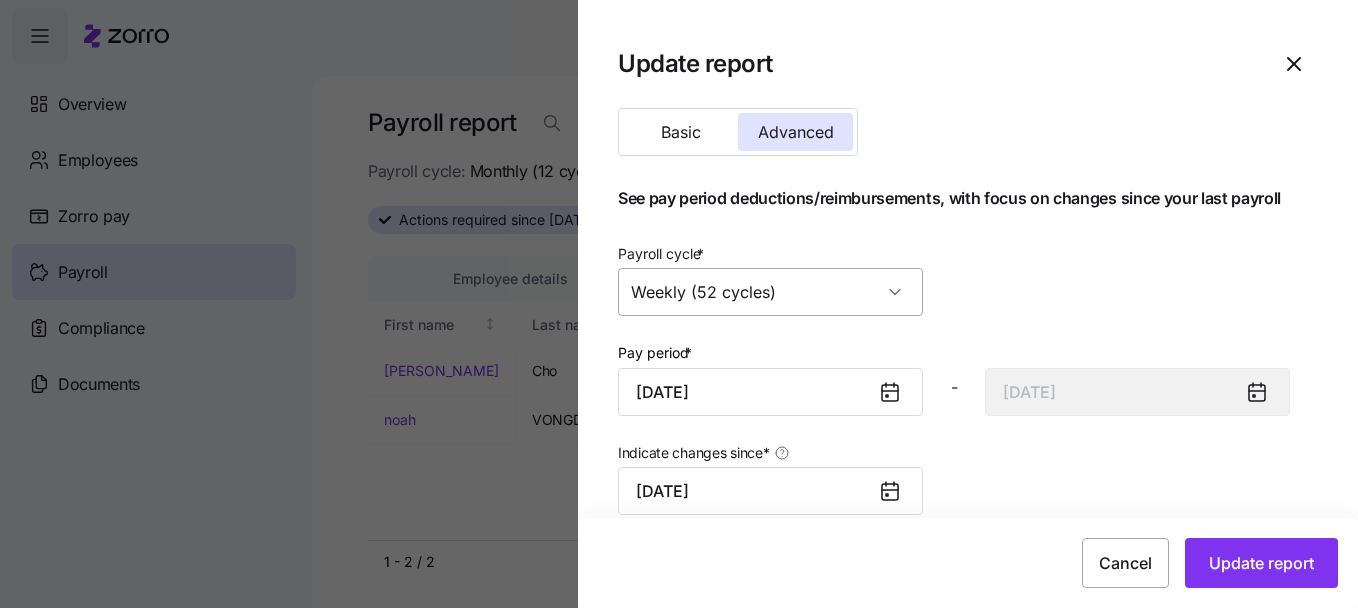 click on "Weekly (52 cycles)" at bounding box center (770, 292) 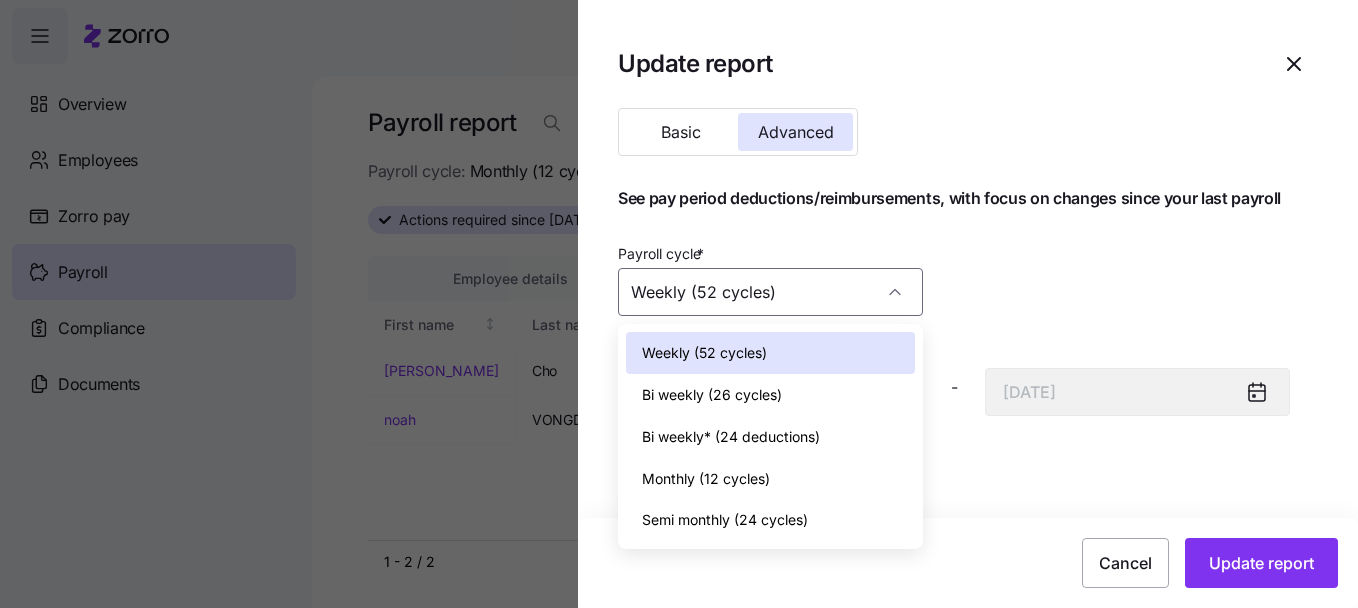 click on "Bi weekly (26 cycles)" at bounding box center (770, 395) 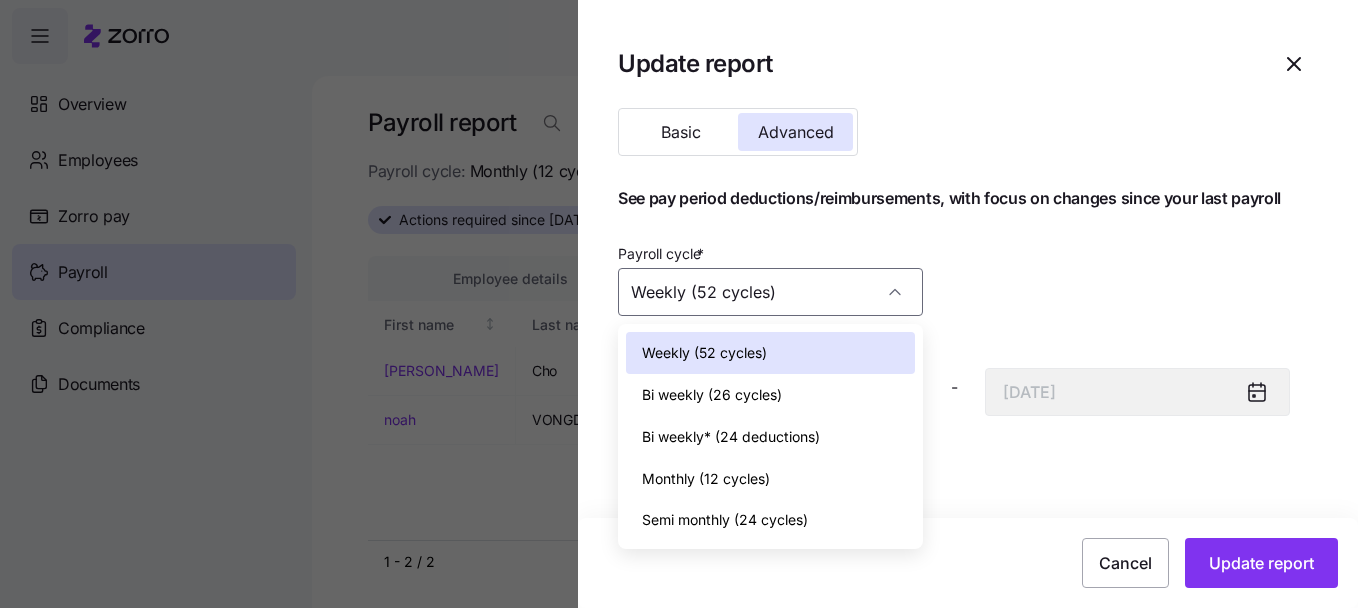 type on "Bi weekly (26 cycles)" 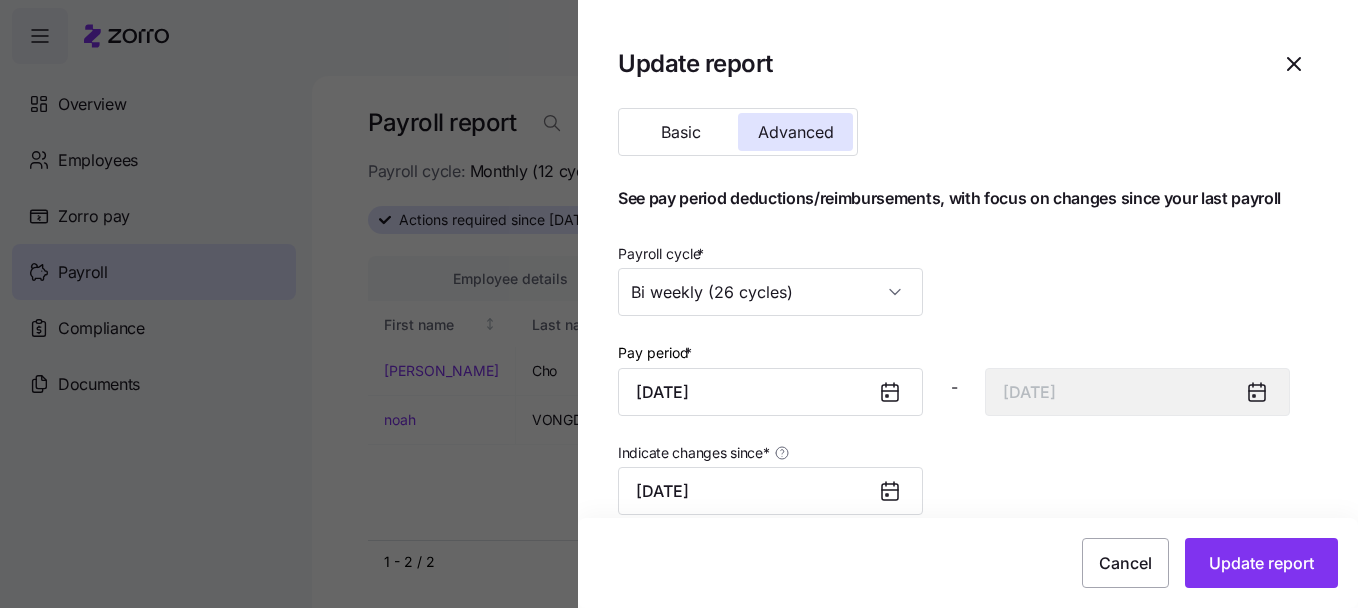 click 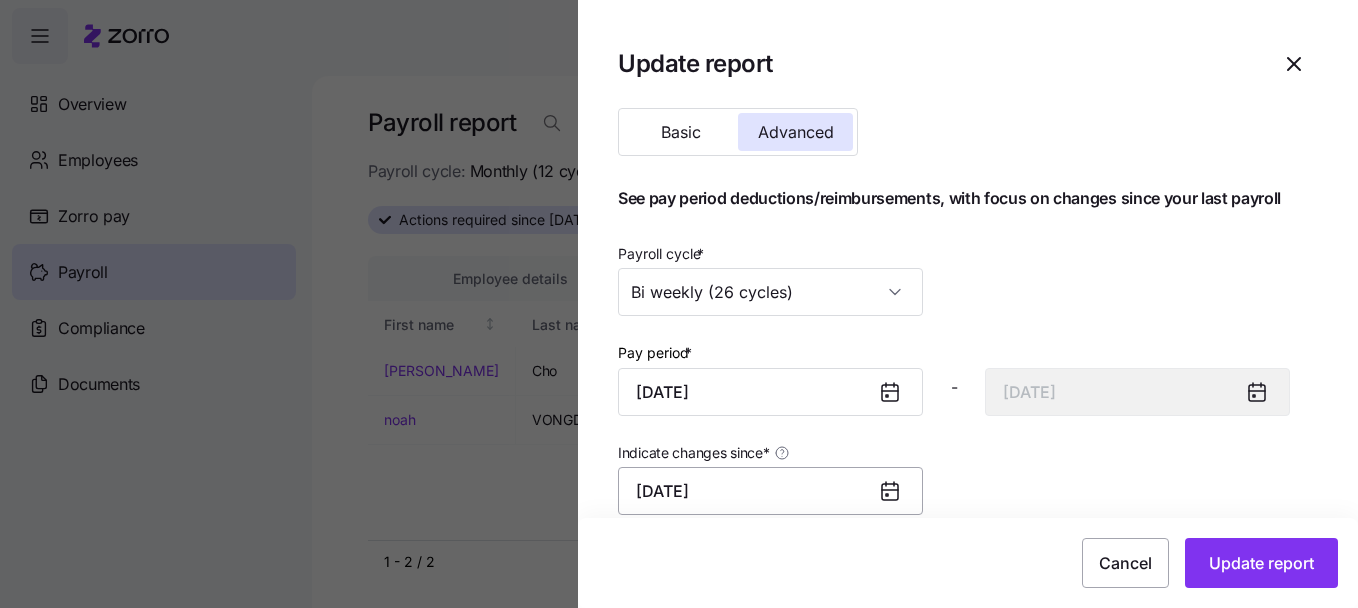 click on "April 1, 2025" at bounding box center [770, 491] 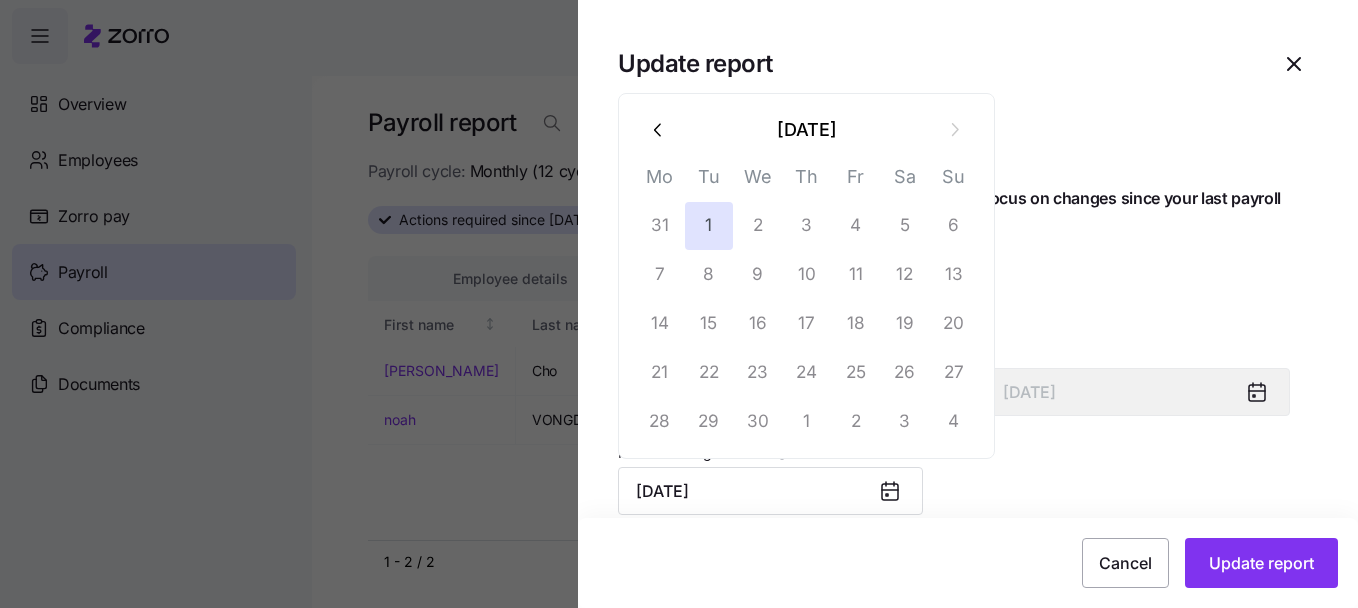 click at bounding box center [659, 130] 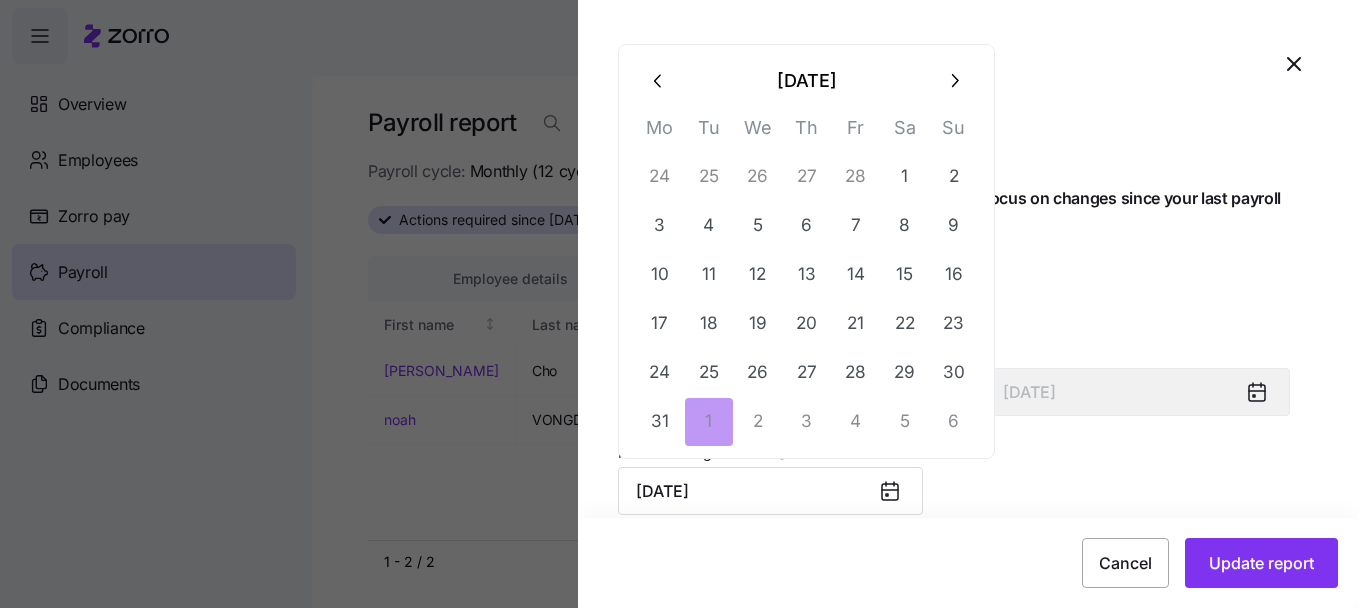click on "Mo" at bounding box center (659, 132) 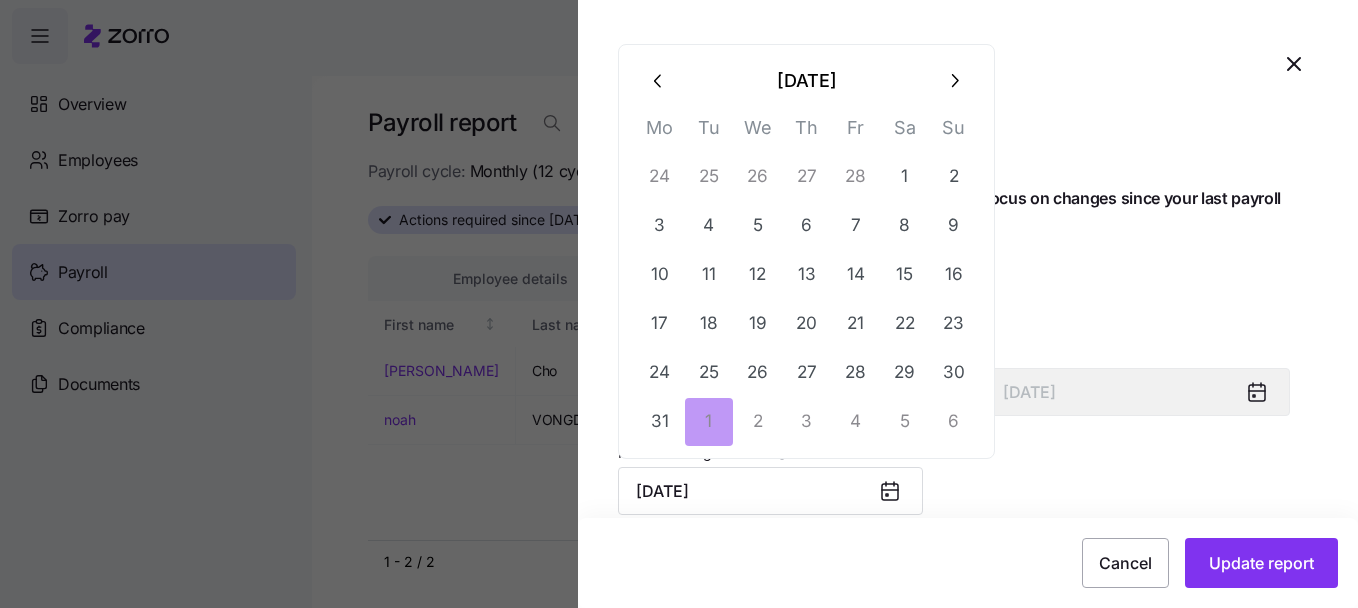 click 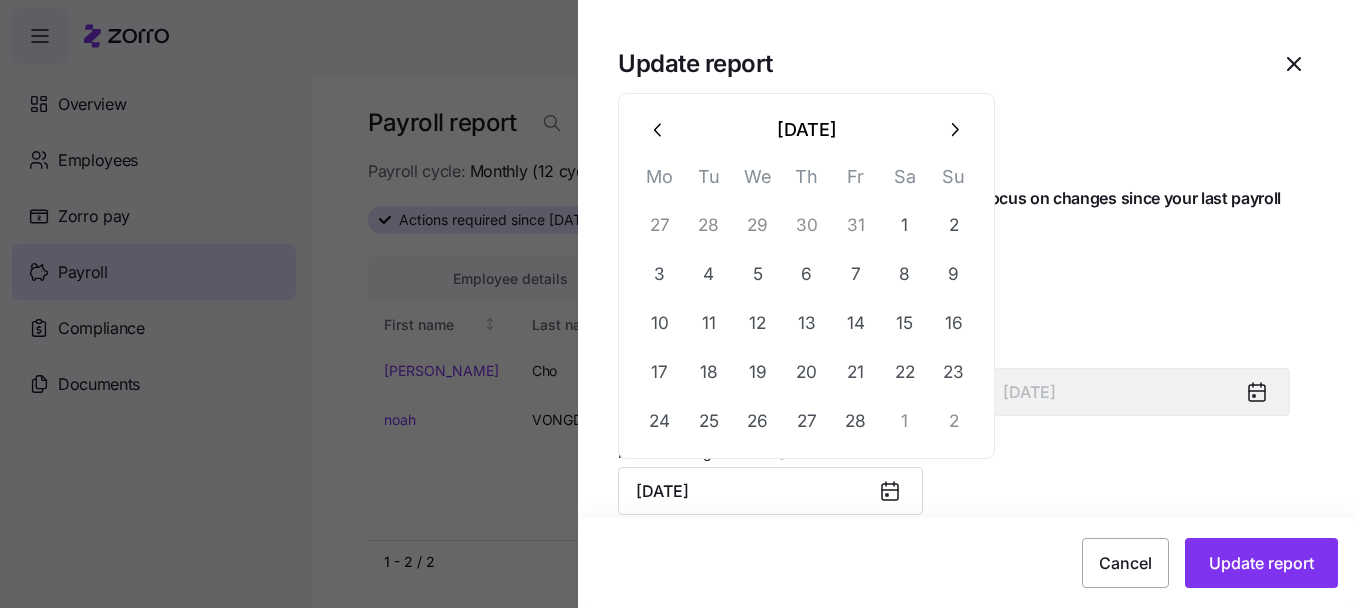 click 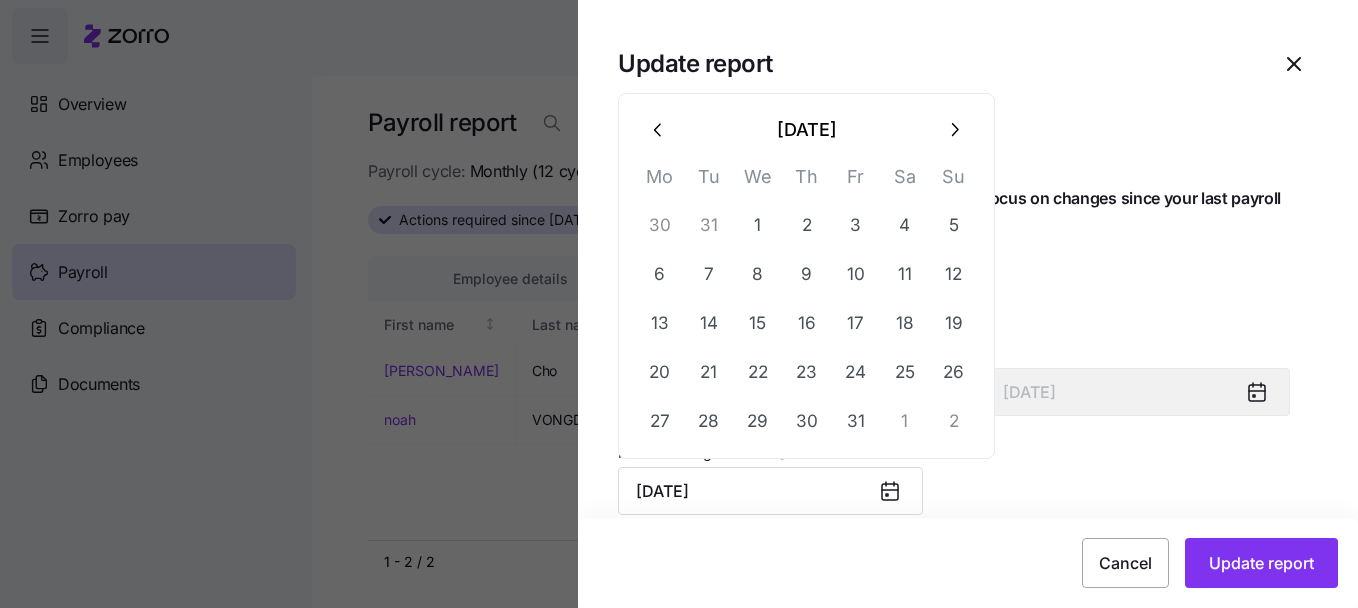 click 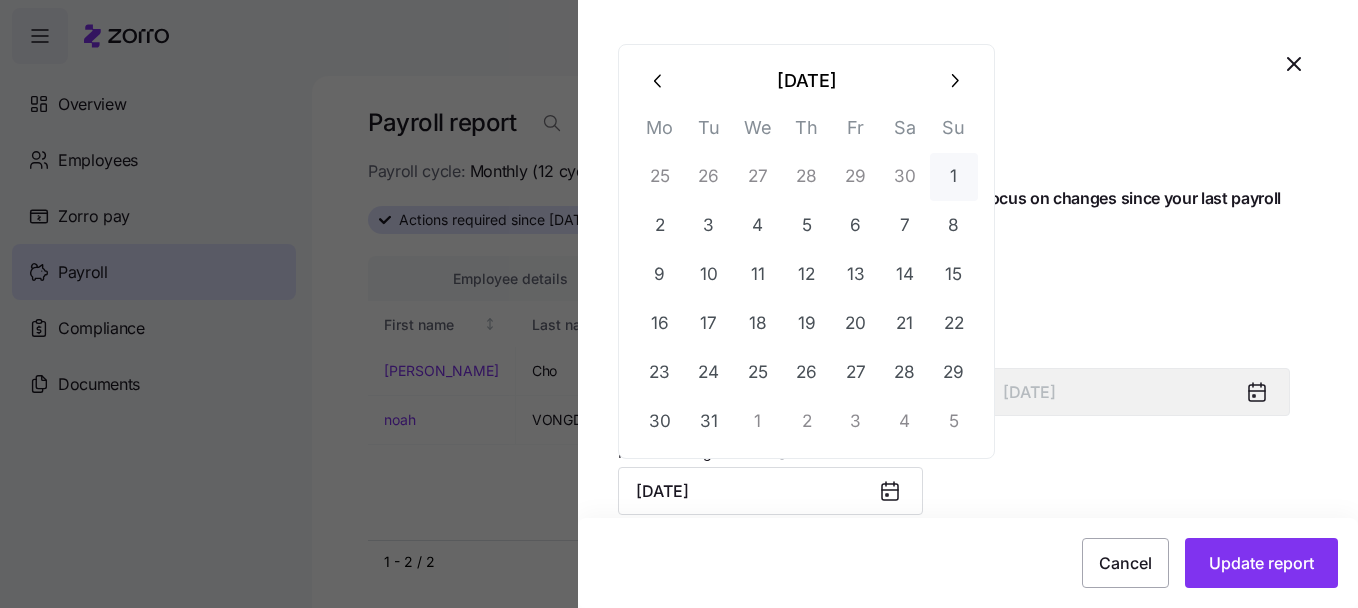 click on "1" at bounding box center (954, 177) 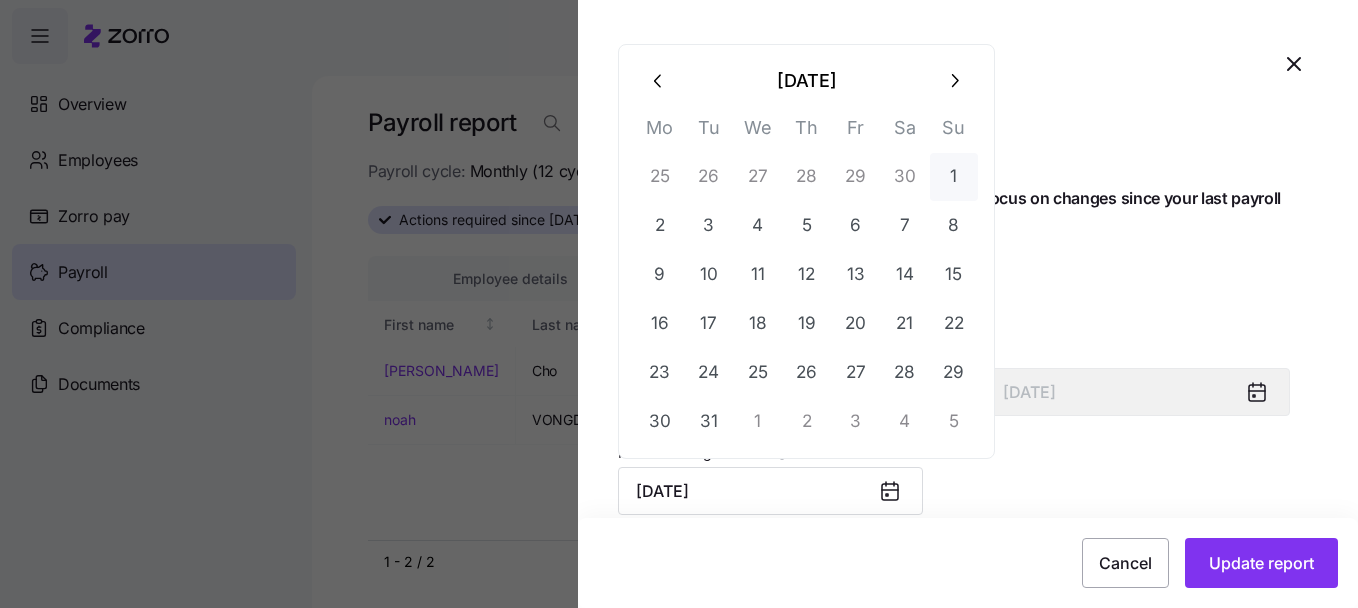 type on "December 1, 2024" 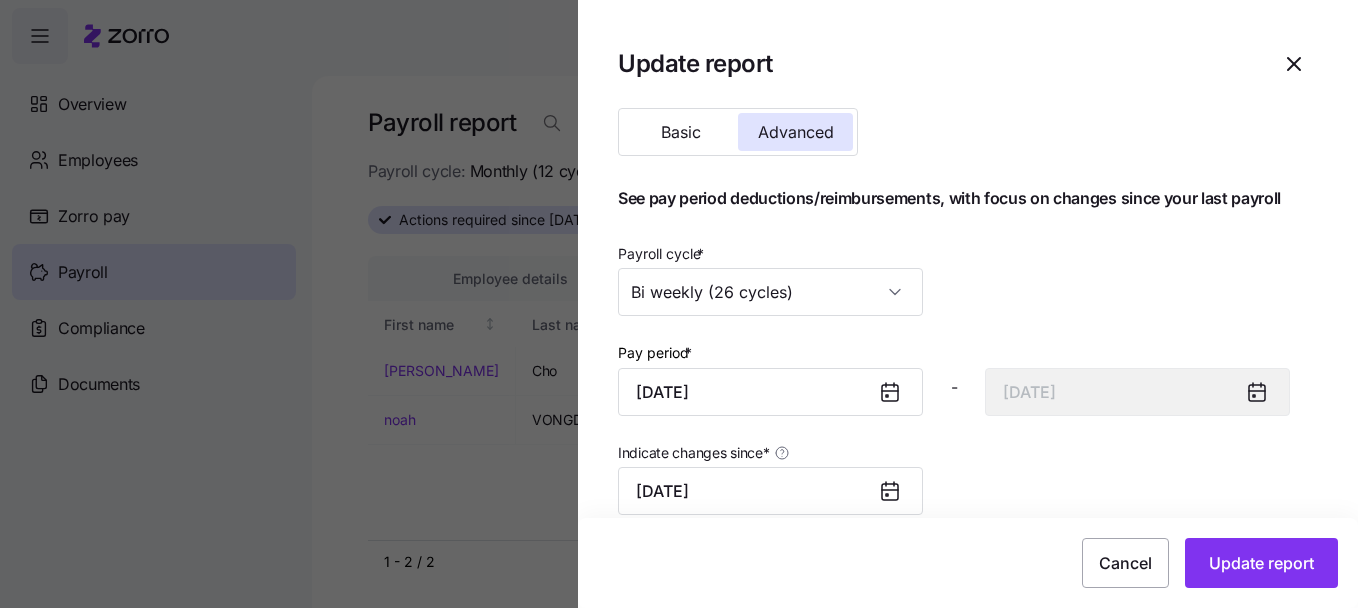 click on "Indicate changes since  * December 1, 2024" at bounding box center (954, 477) 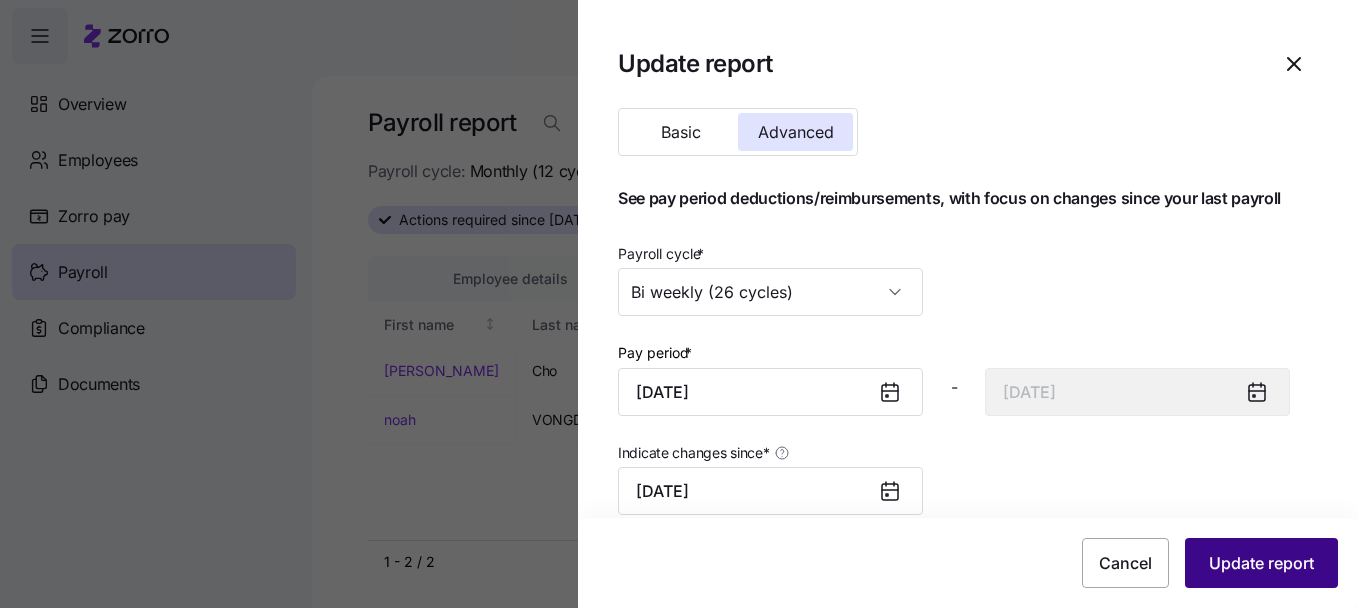click on "Update report" at bounding box center [1261, 563] 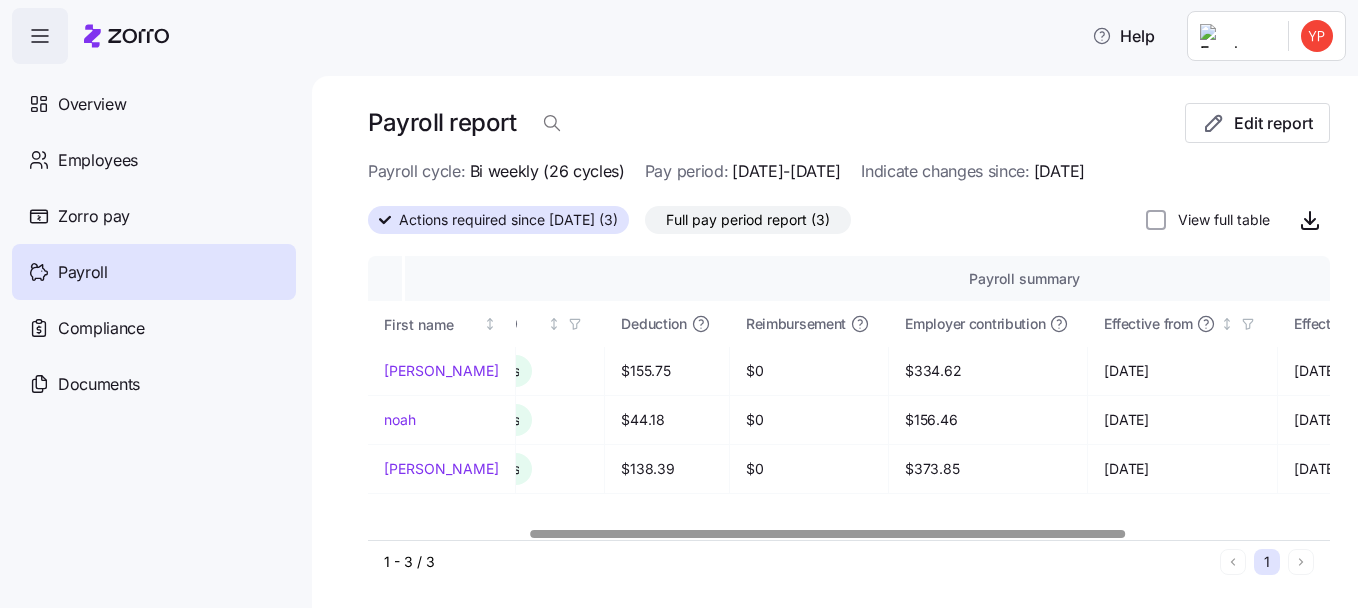 scroll, scrollTop: 0, scrollLeft: 0, axis: both 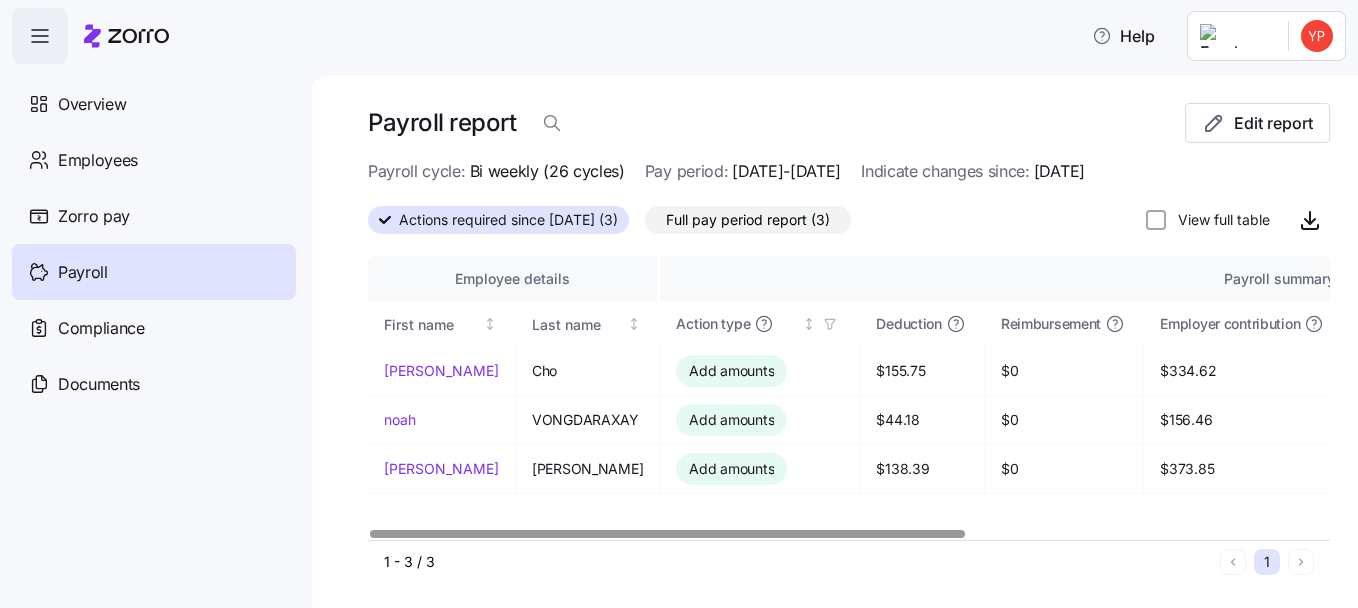 click at bounding box center [667, 533] 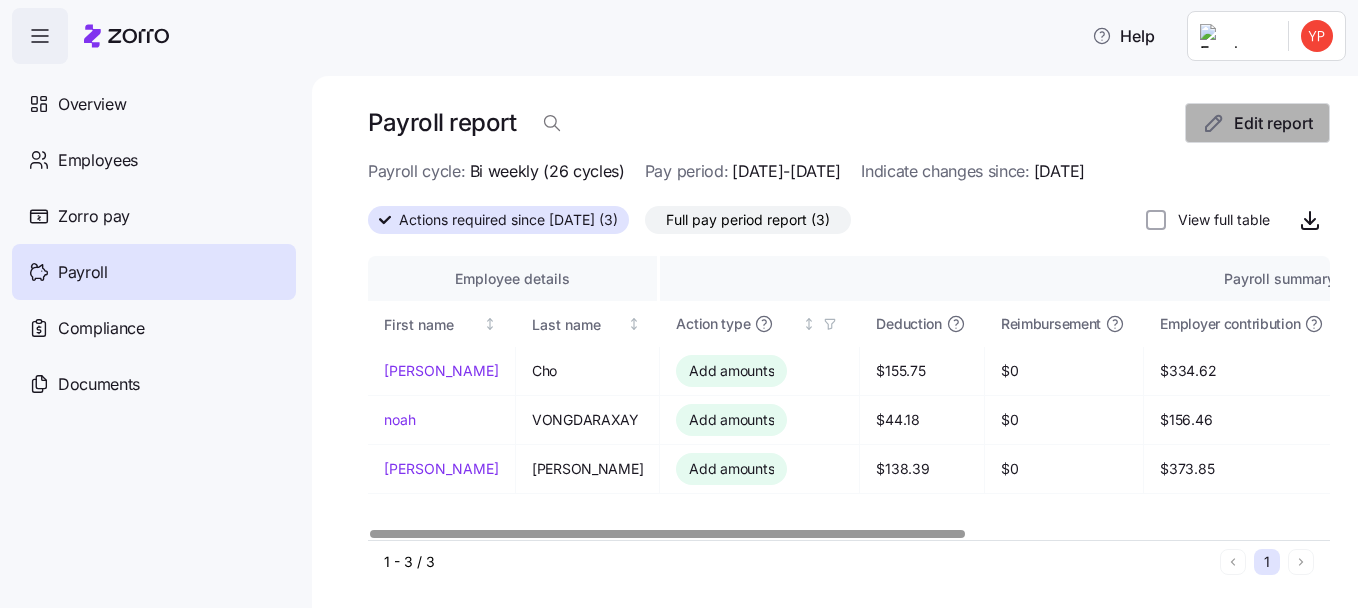 click on "Edit report" at bounding box center [1273, 123] 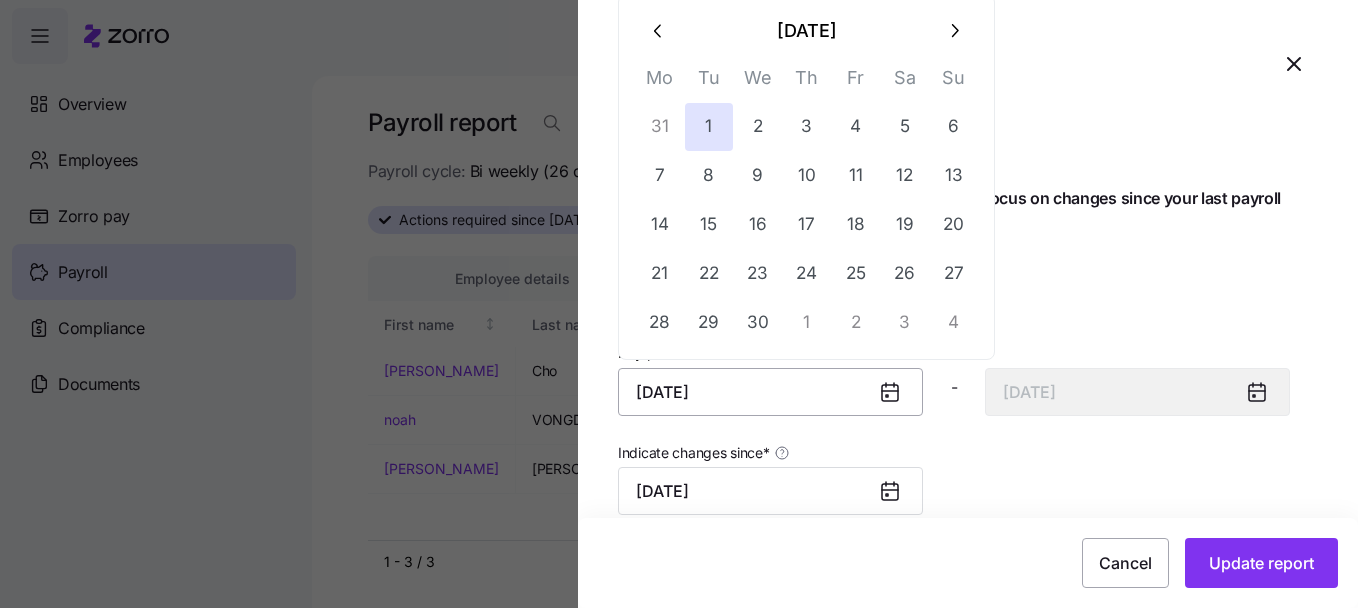 click on "April 1, 2025" at bounding box center (770, 392) 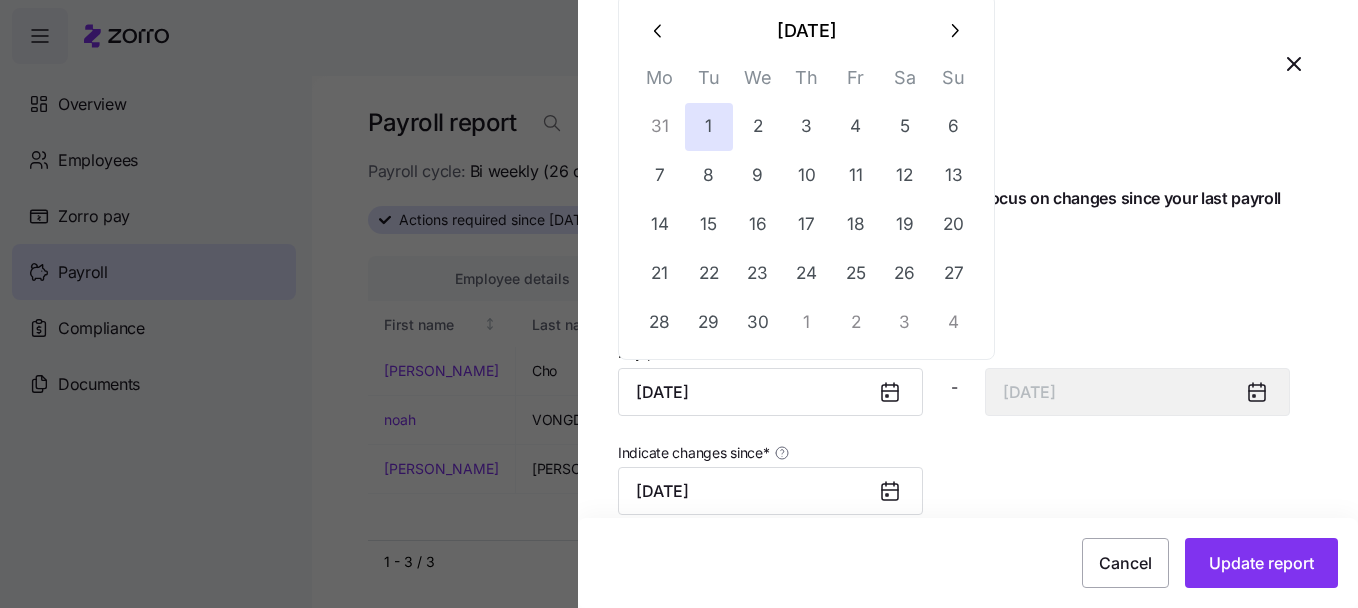 click 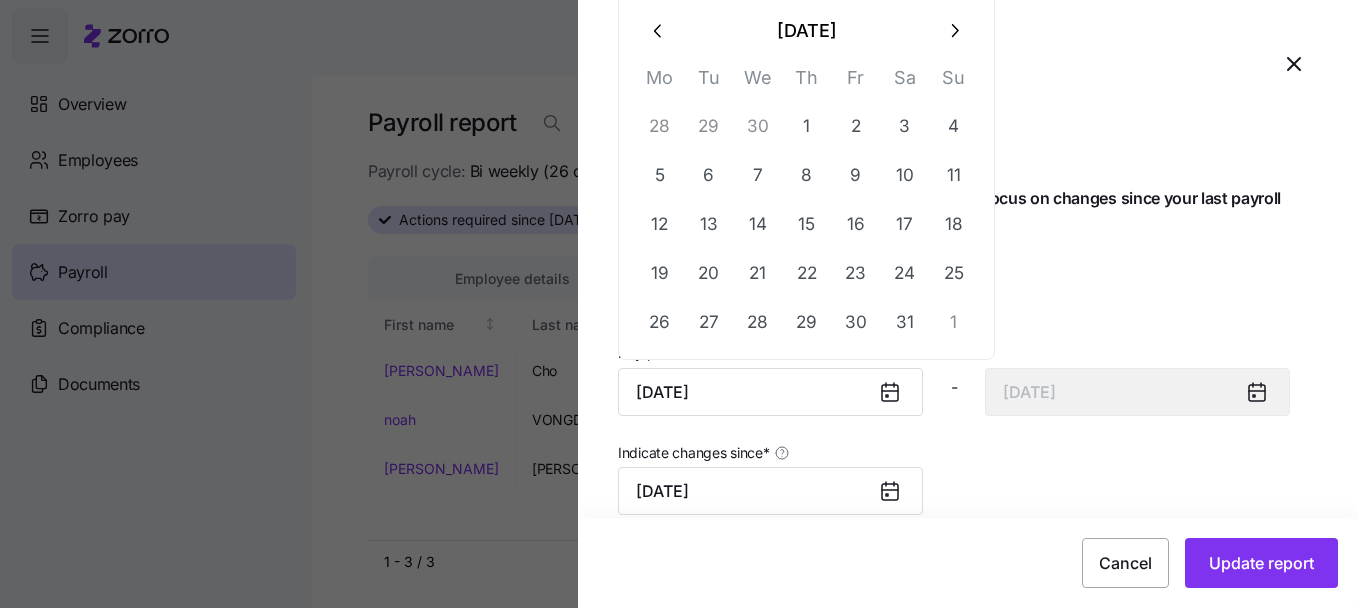 click 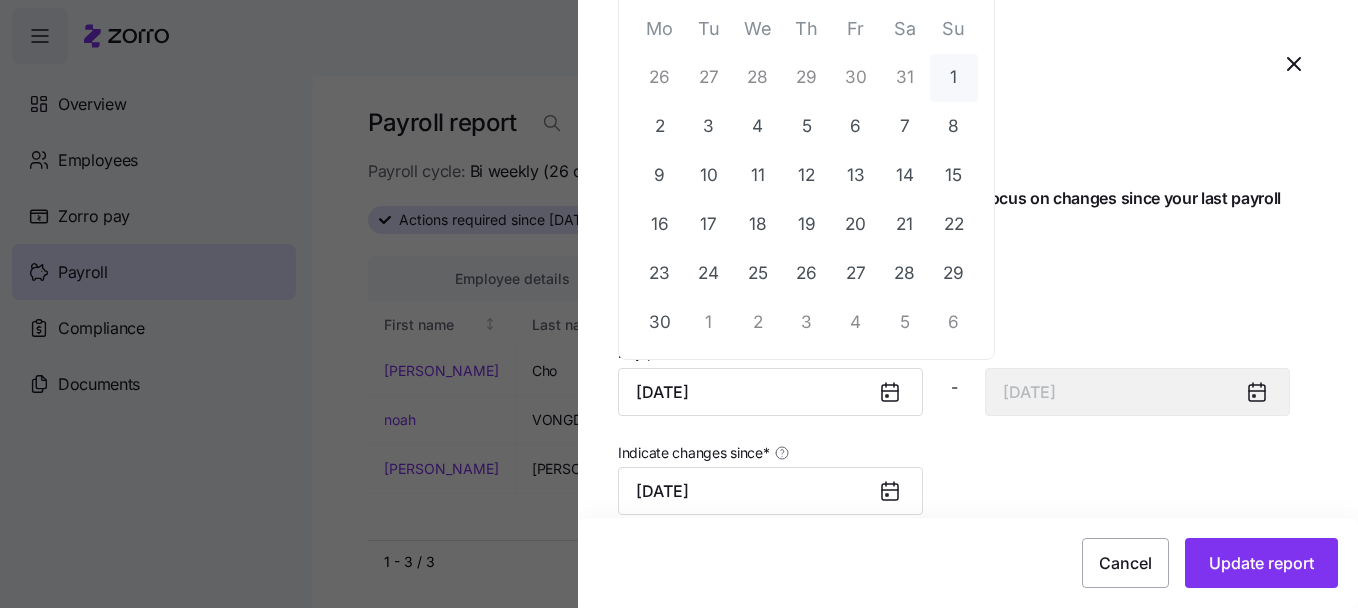 click on "1" at bounding box center [954, 78] 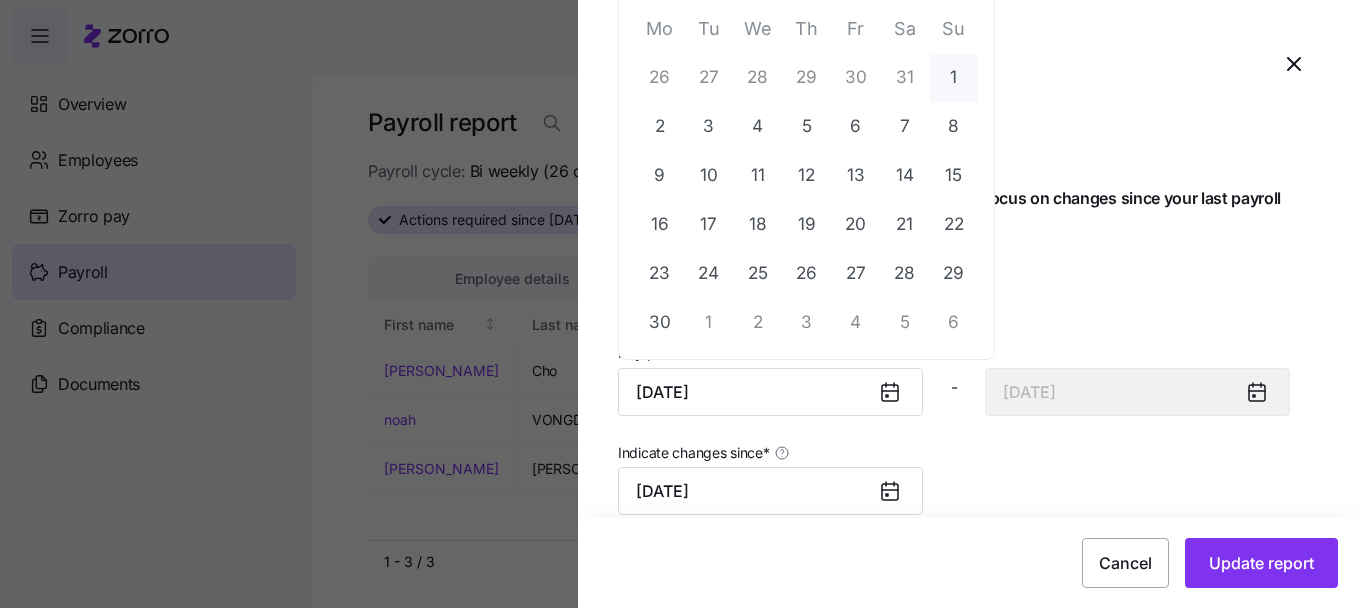type on "June 1, 2025" 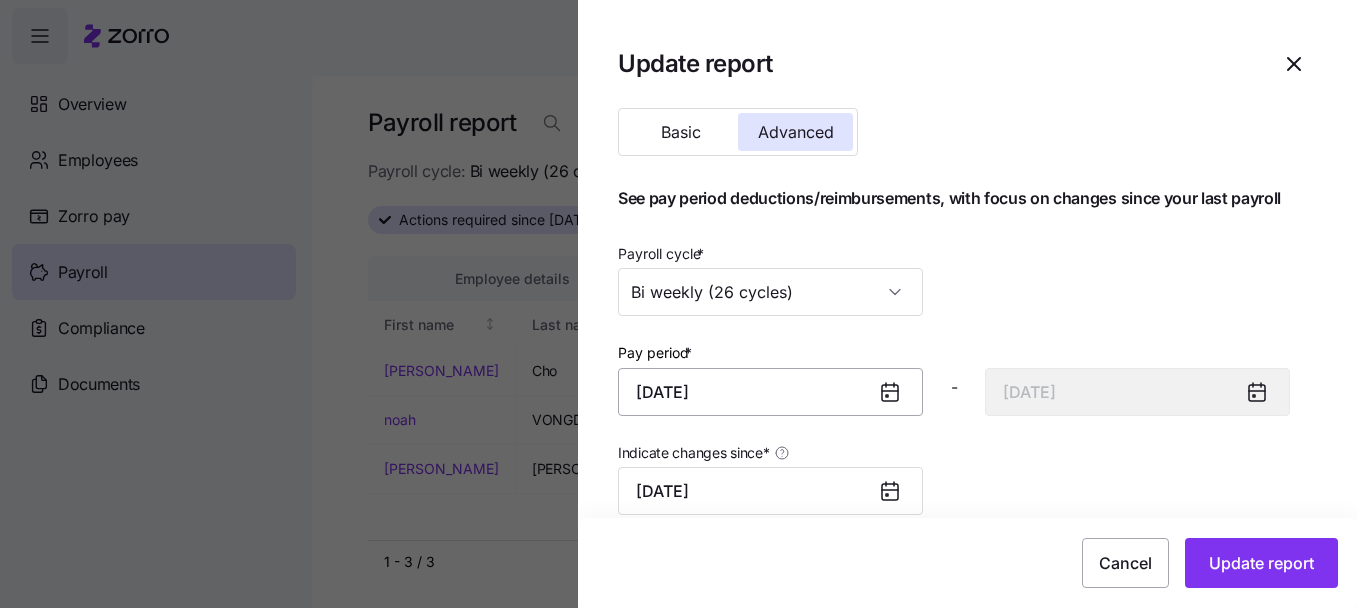 click on "June 1, 2025" at bounding box center (770, 392) 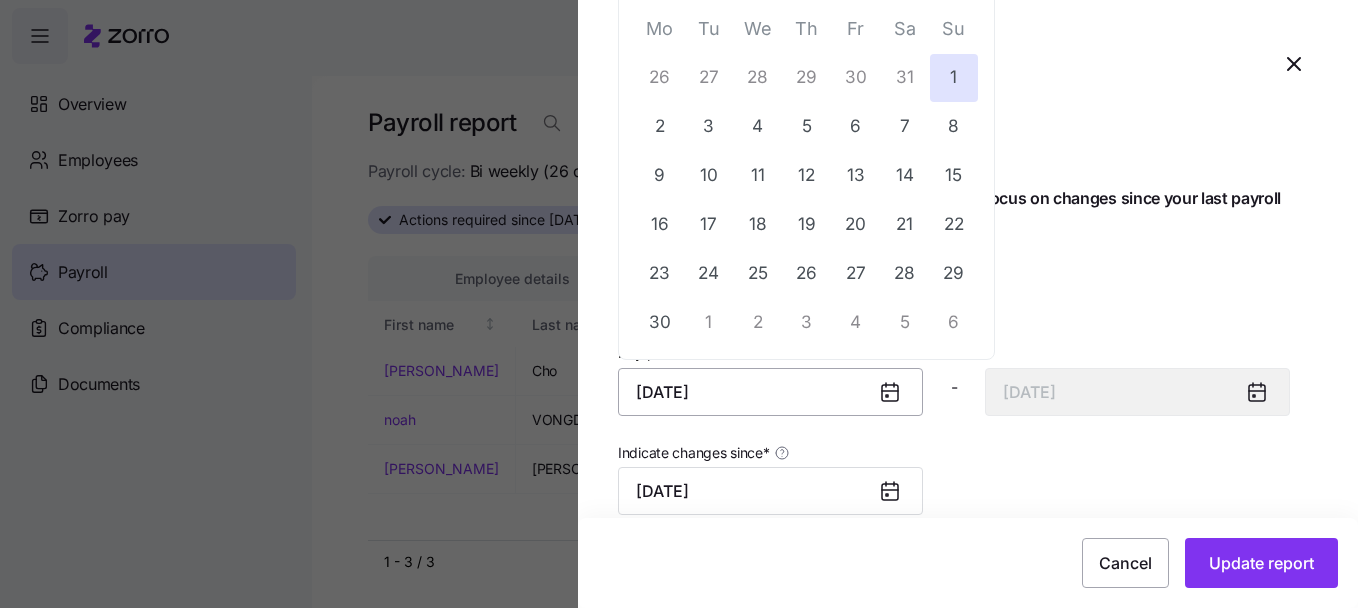 click on "June 1, 2025" at bounding box center (770, 392) 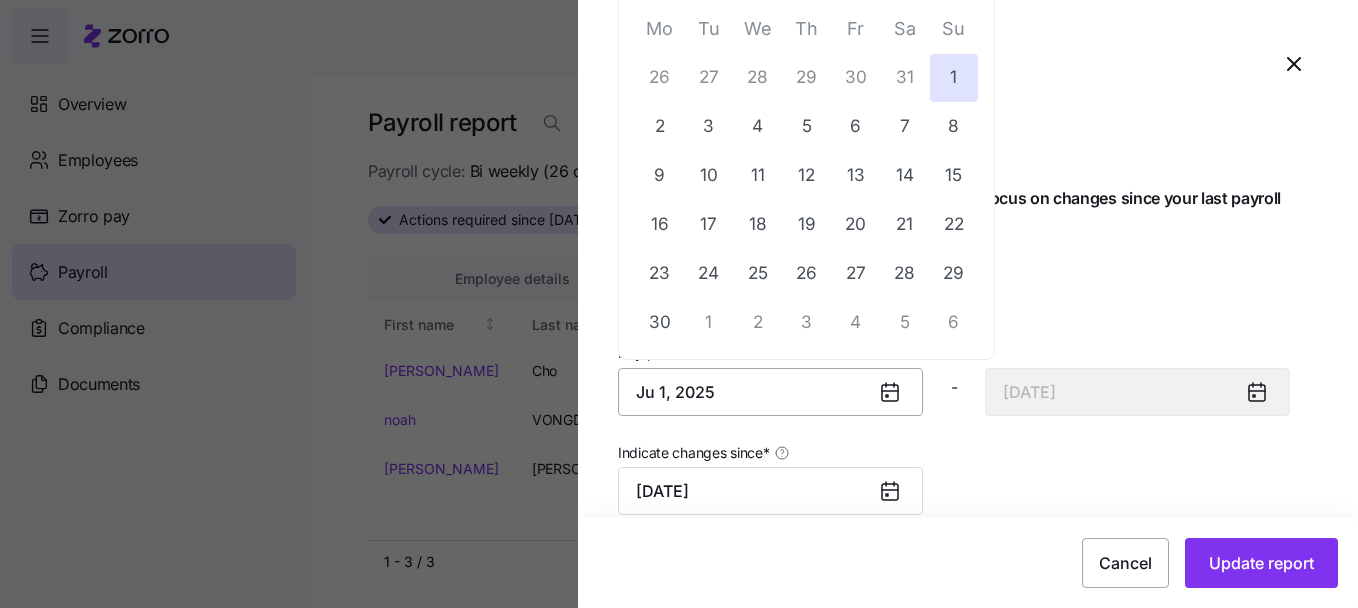 type on "Jul 1, 2025" 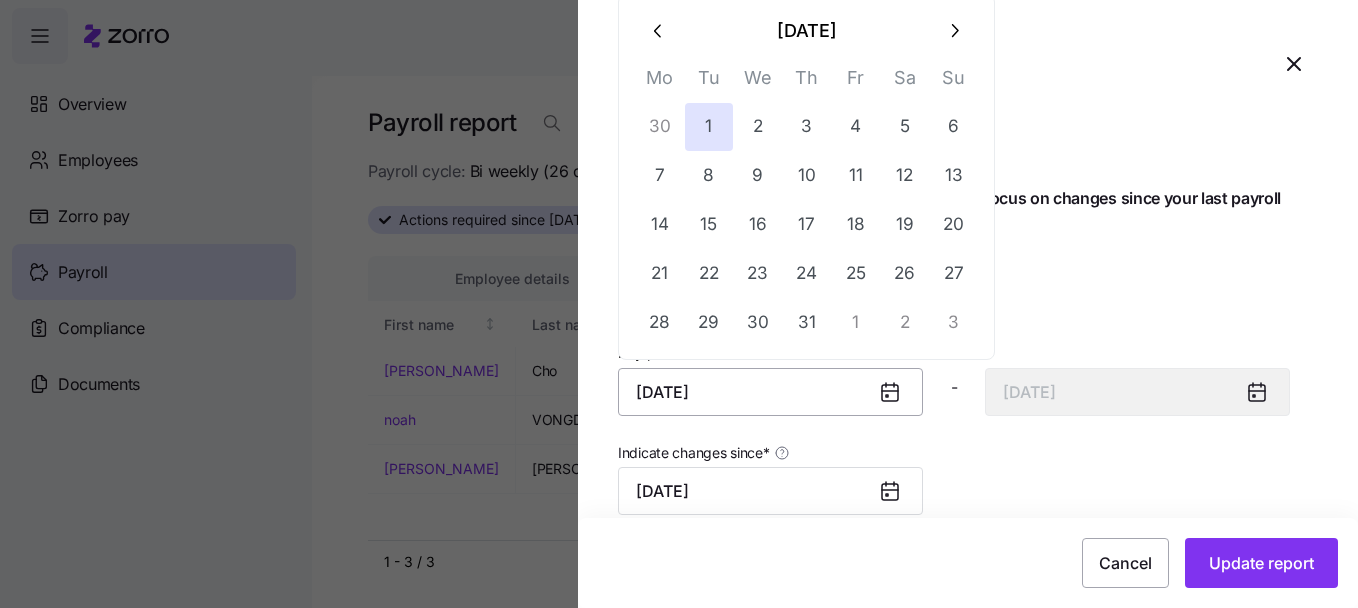 type on "July 14, 2025" 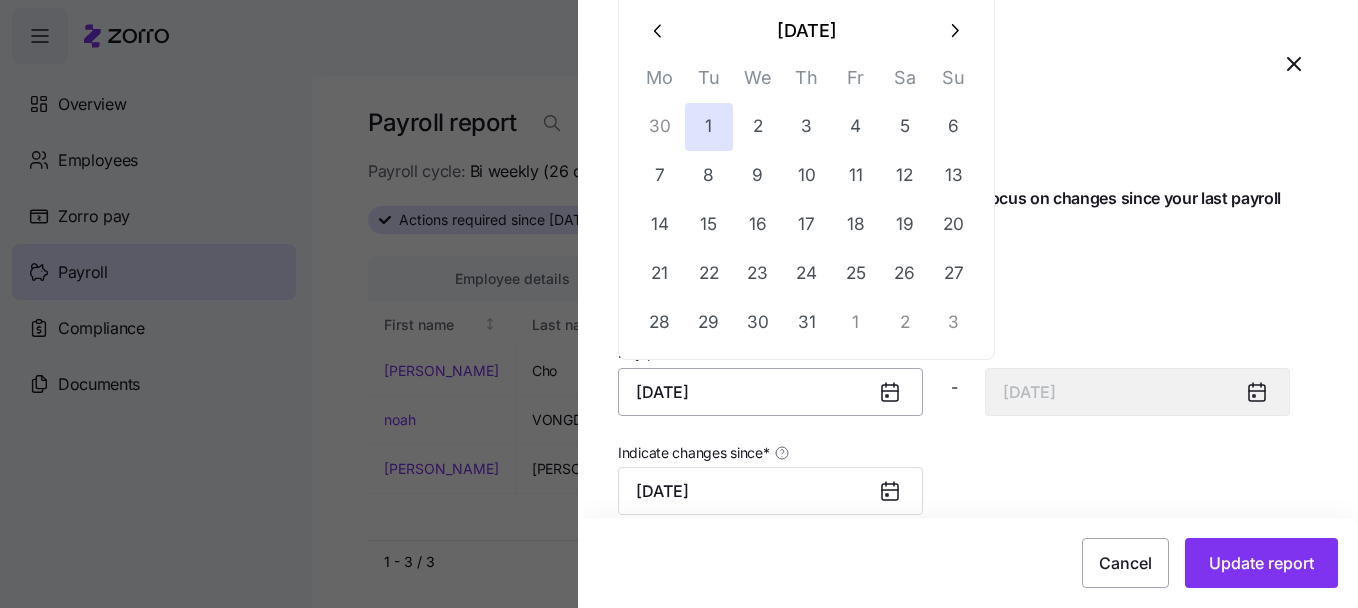 type on "July 1, 2025" 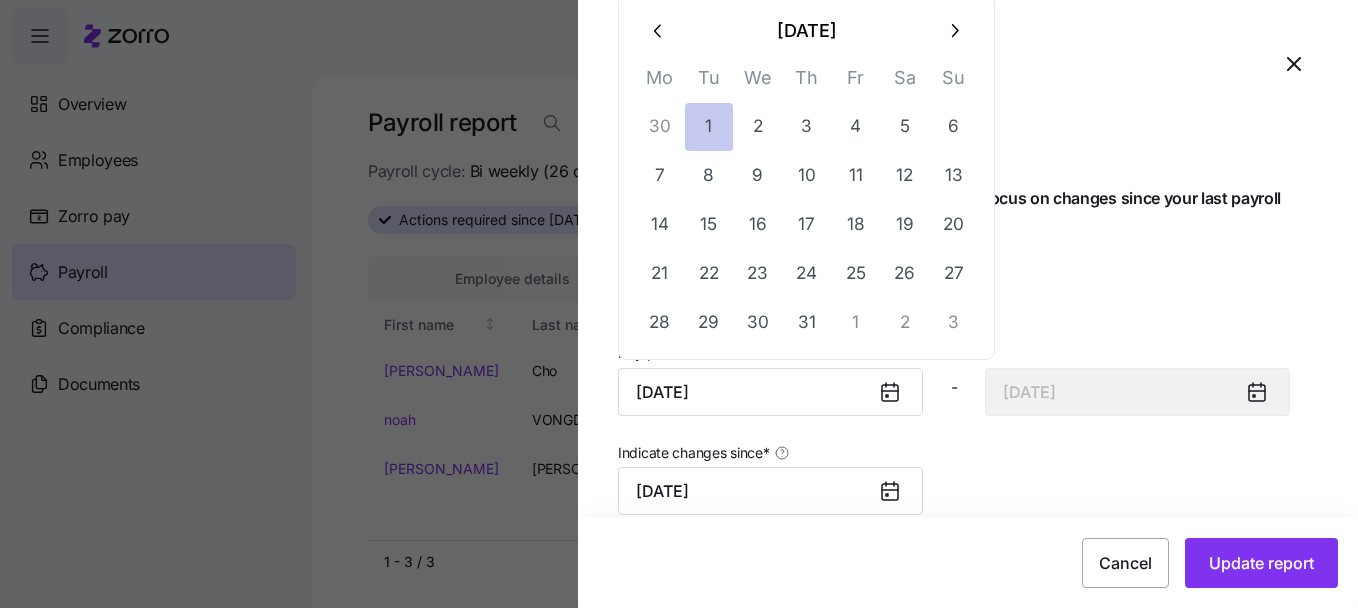 click on "1" at bounding box center (709, 127) 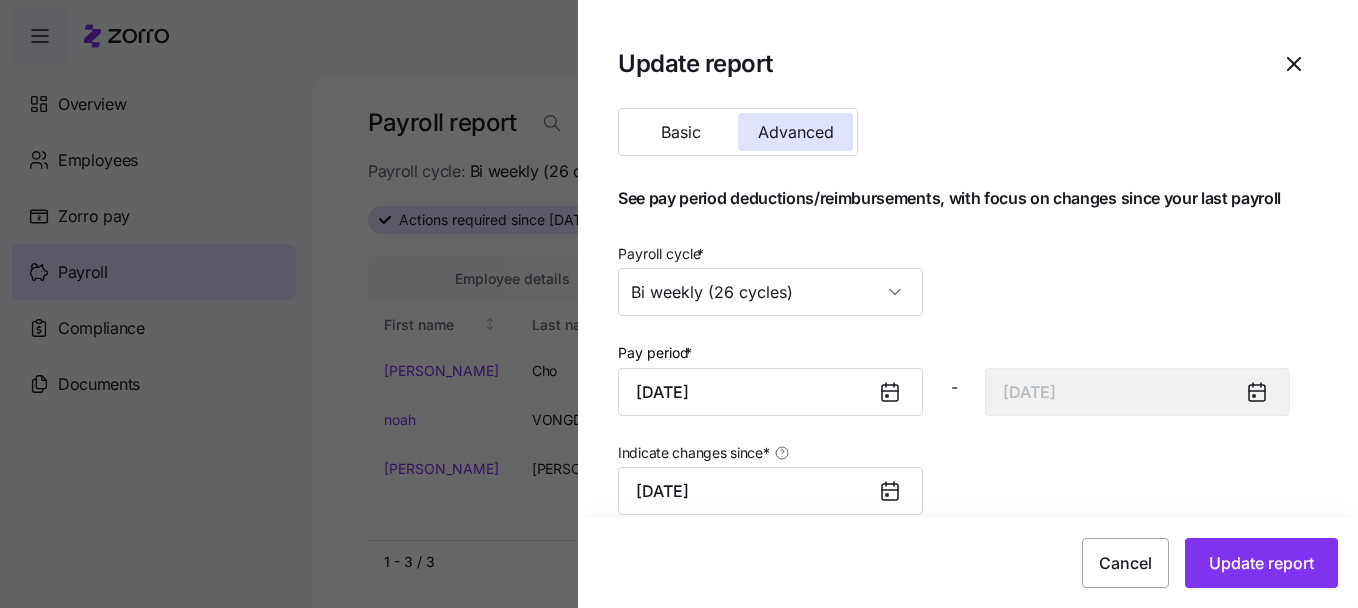 type on "July 1, 2025" 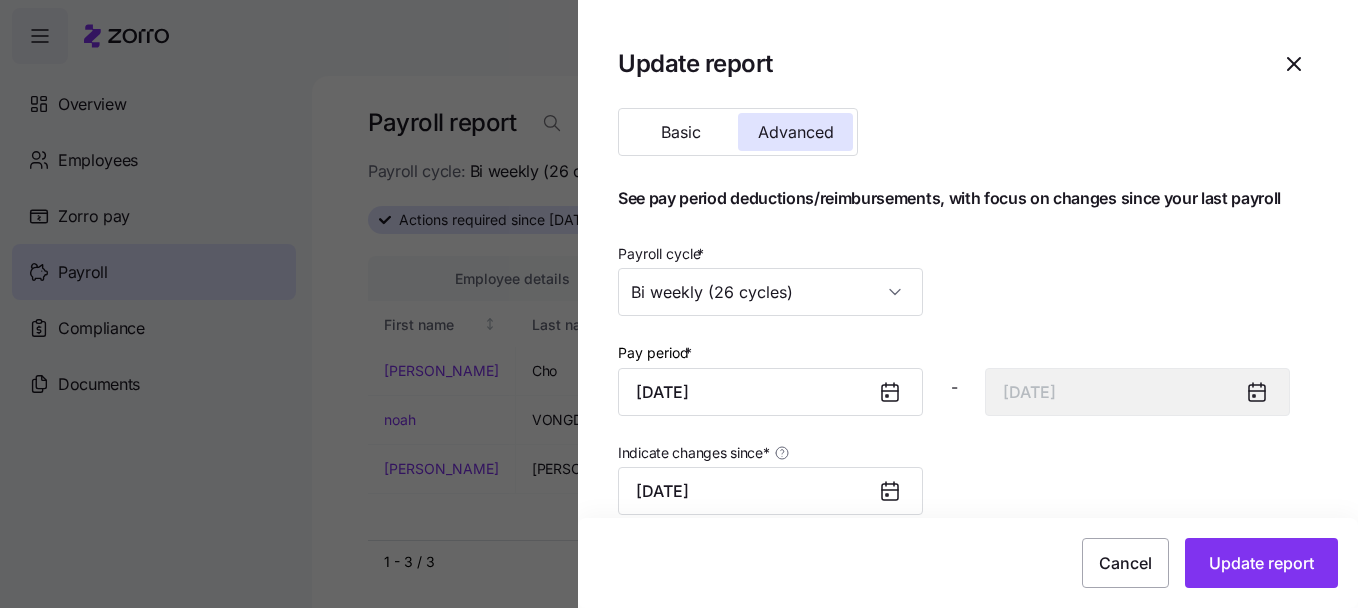 click on "Payroll cycle  * Bi weekly (26 cycles)" at bounding box center [954, 279] 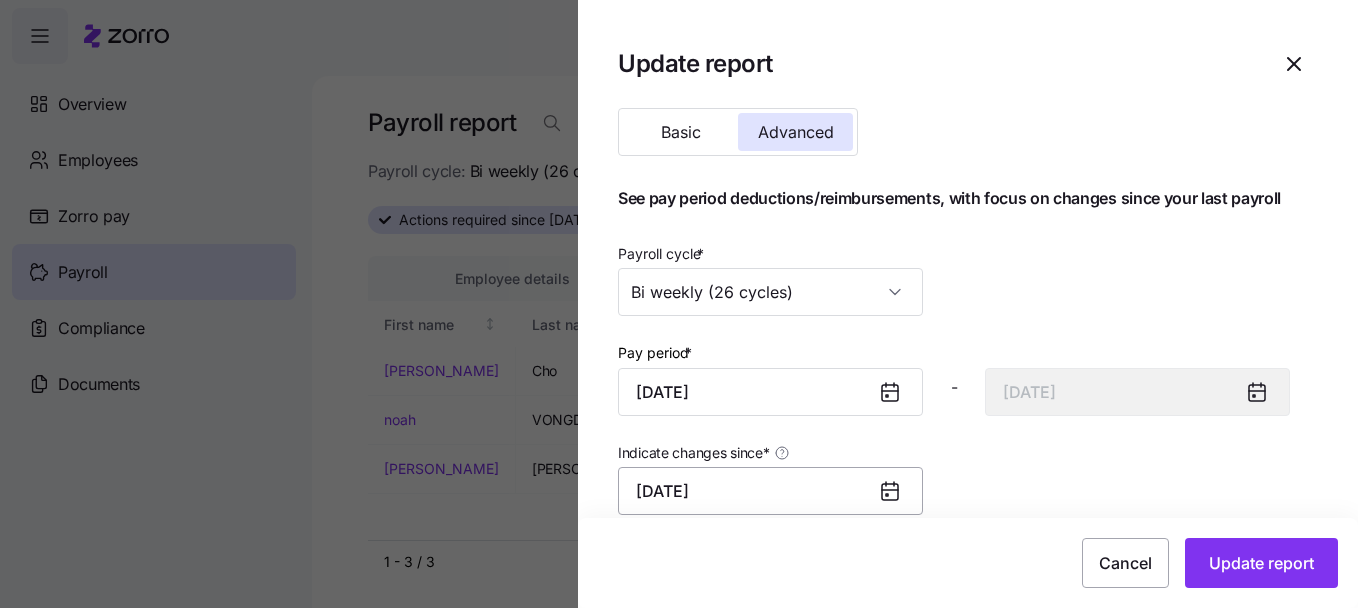 click on "July 1, 2025" at bounding box center (770, 491) 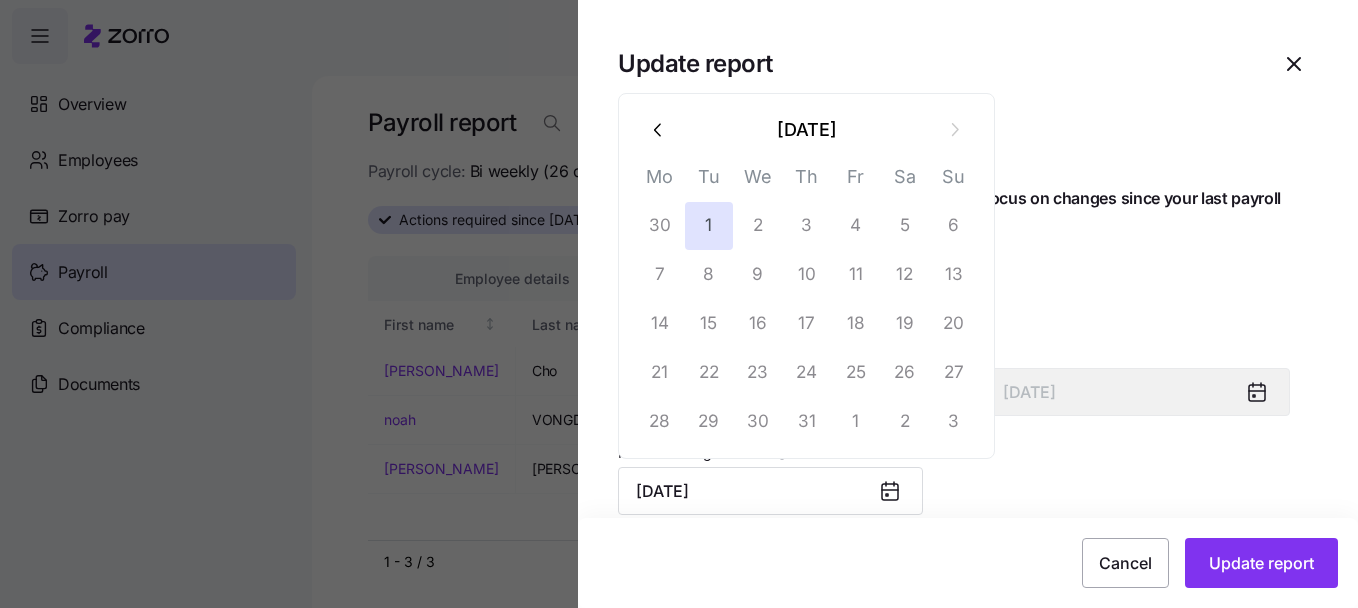 click at bounding box center (659, 130) 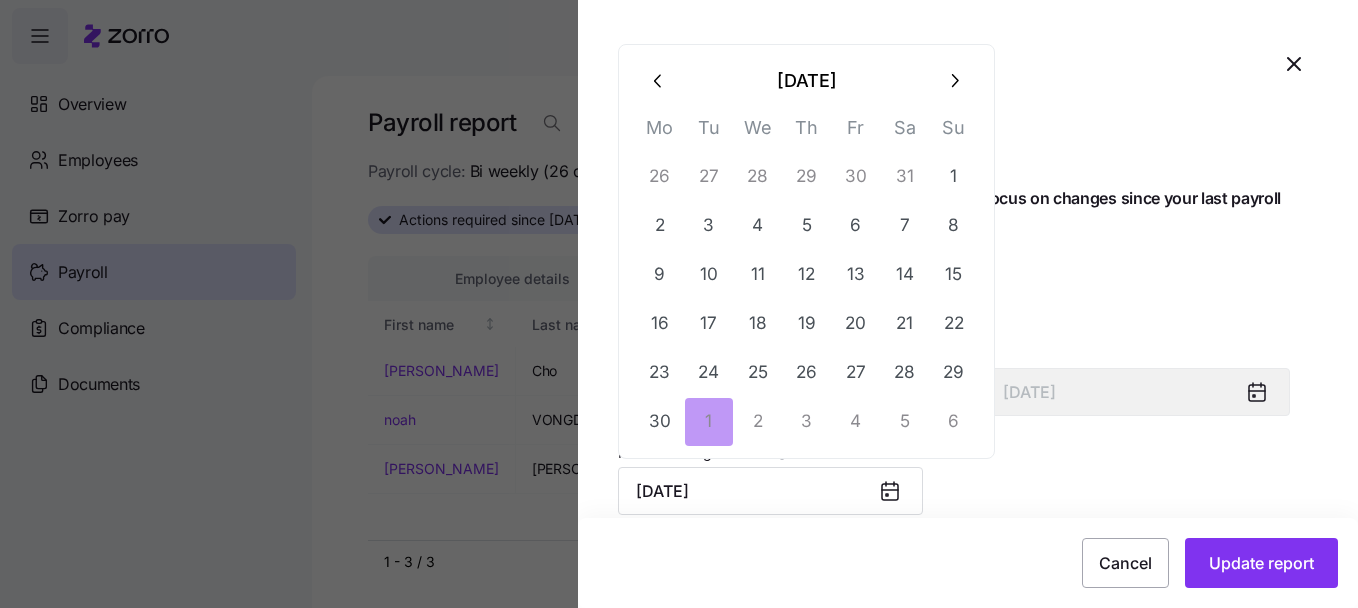 click on "Mo" at bounding box center [659, 132] 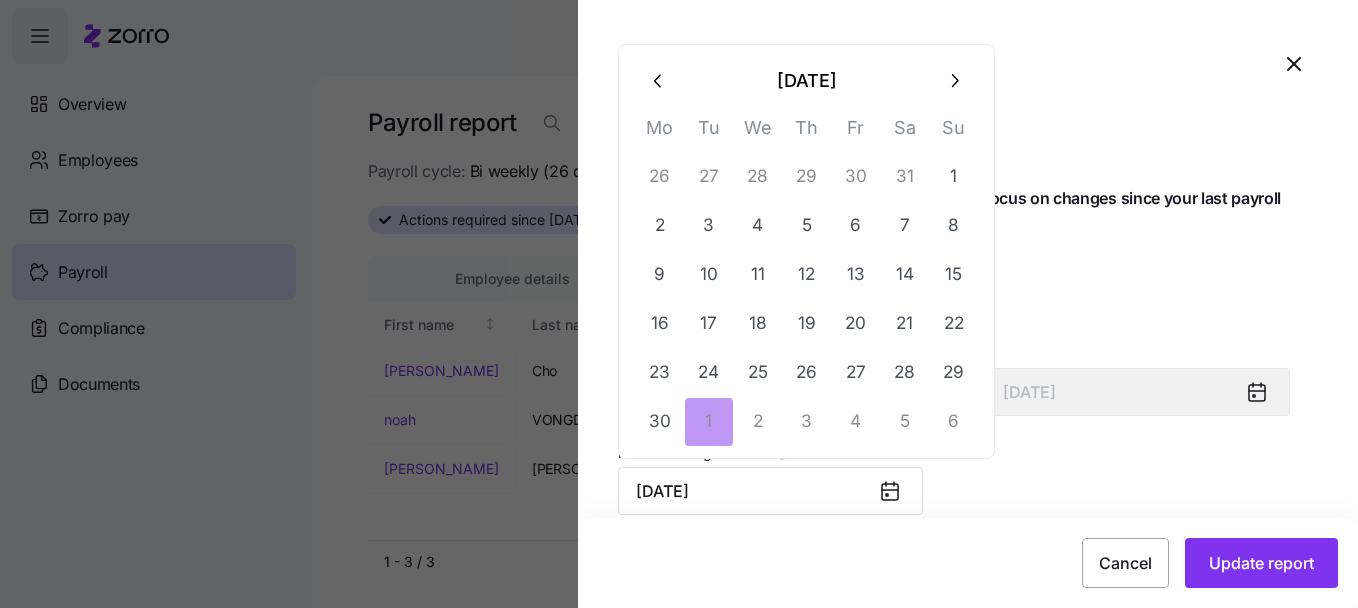 click on "Mo" at bounding box center (659, 132) 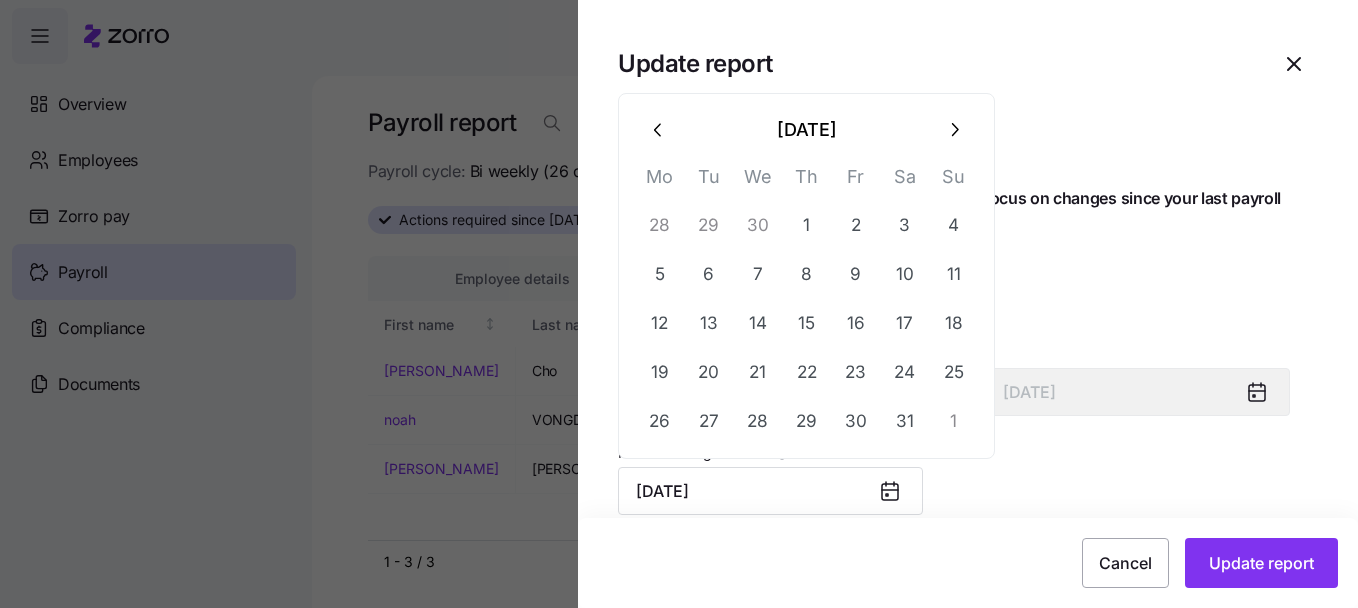 drag, startPoint x: 656, startPoint y: 107, endPoint x: 653, endPoint y: 118, distance: 11.401754 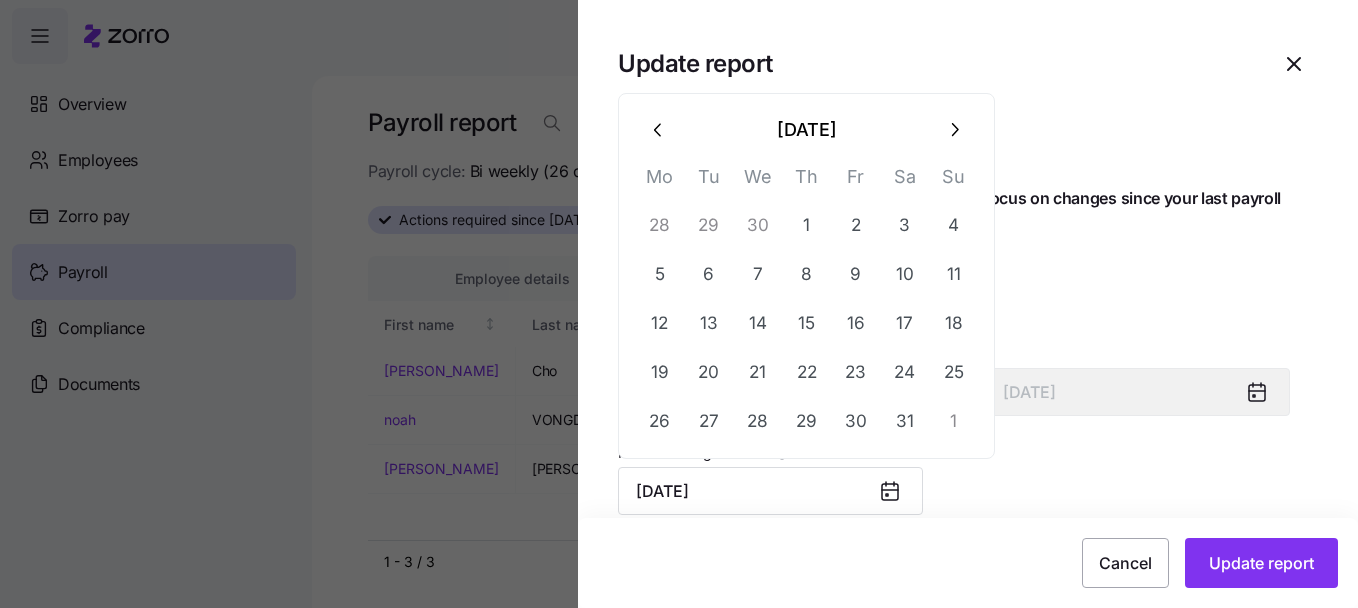 click at bounding box center (659, 130) 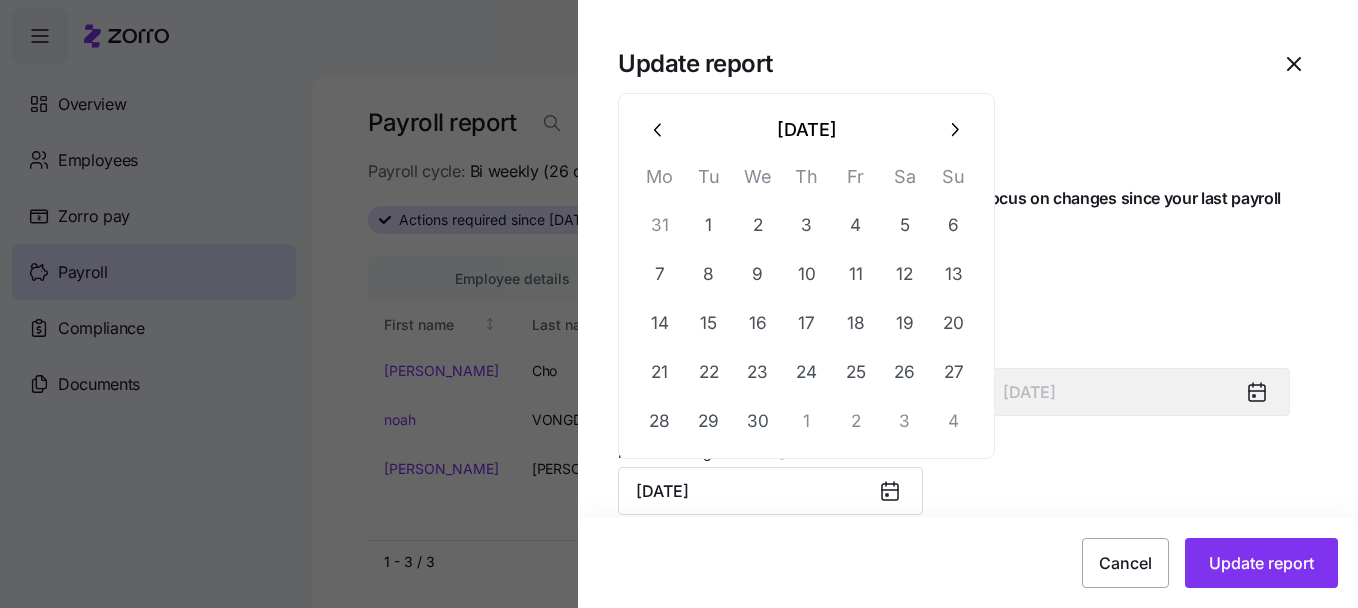 click 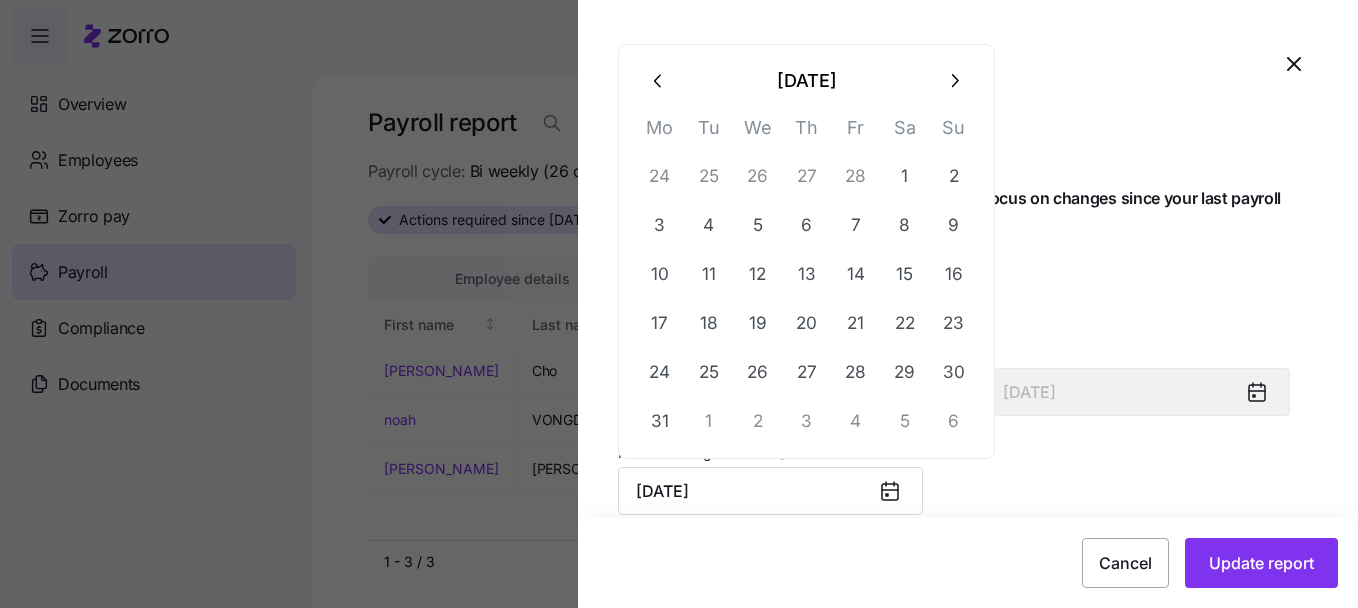 click on "Mo" at bounding box center [659, 132] 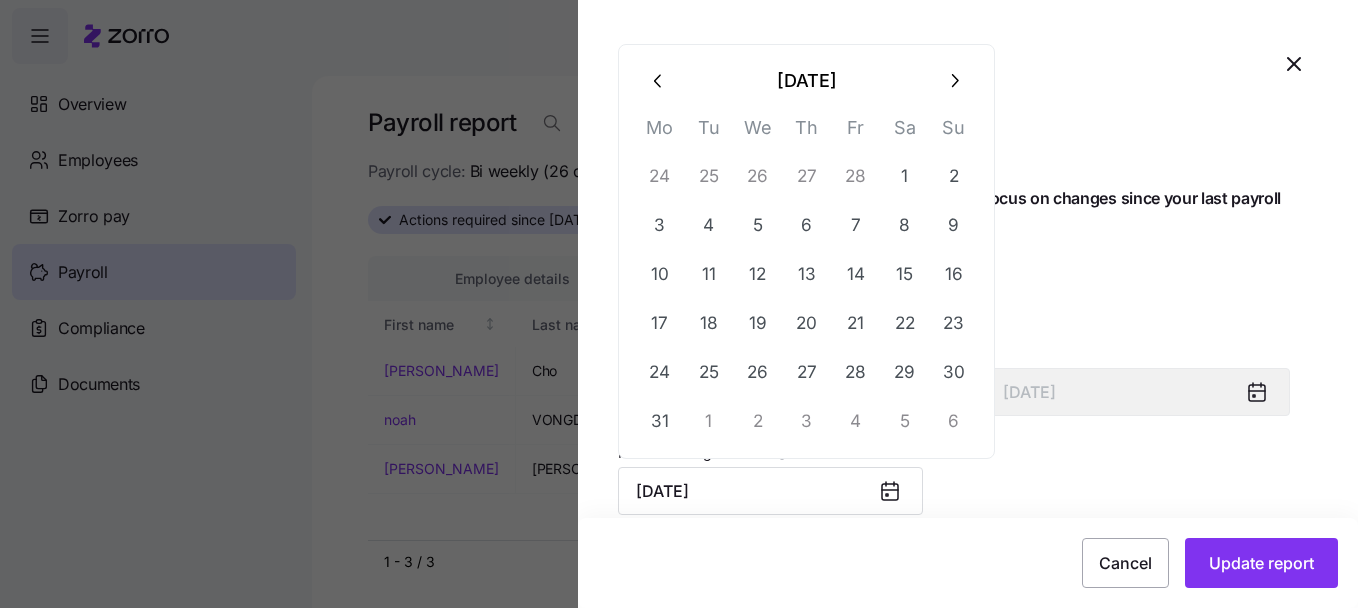 click 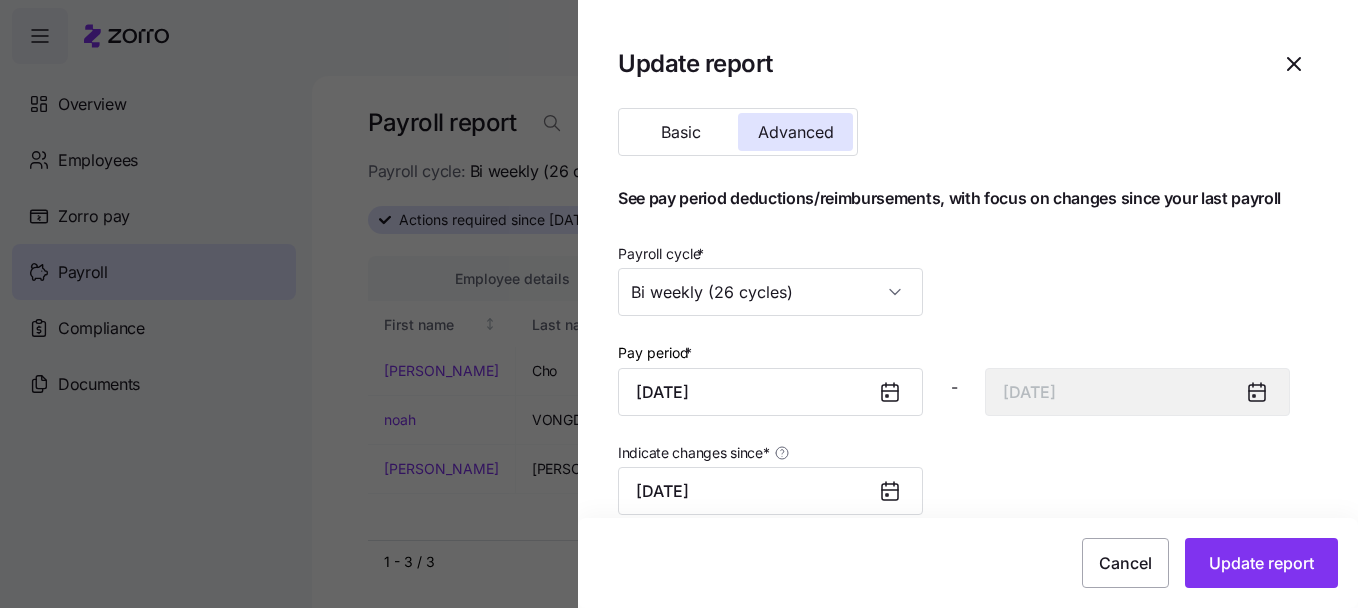 click on "Update report Basic Advanced See pay period deductions/reimbursements, with focus on changes since your last payroll Payroll cycle  * Bi weekly (26 cycles) Pay period  * July 1, 2025 - July 14, 2025 Indicate changes since  * July 1, 2025 Cancel Update report" at bounding box center (968, 304) 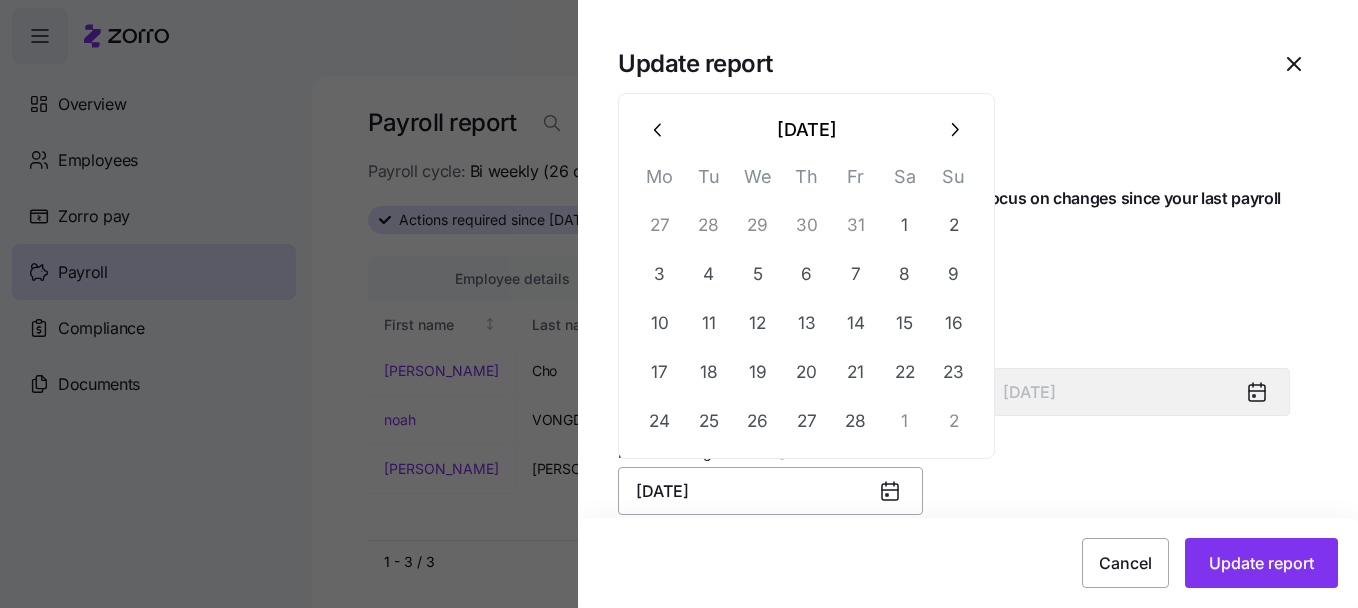 click on "July 1, 2025" at bounding box center (770, 491) 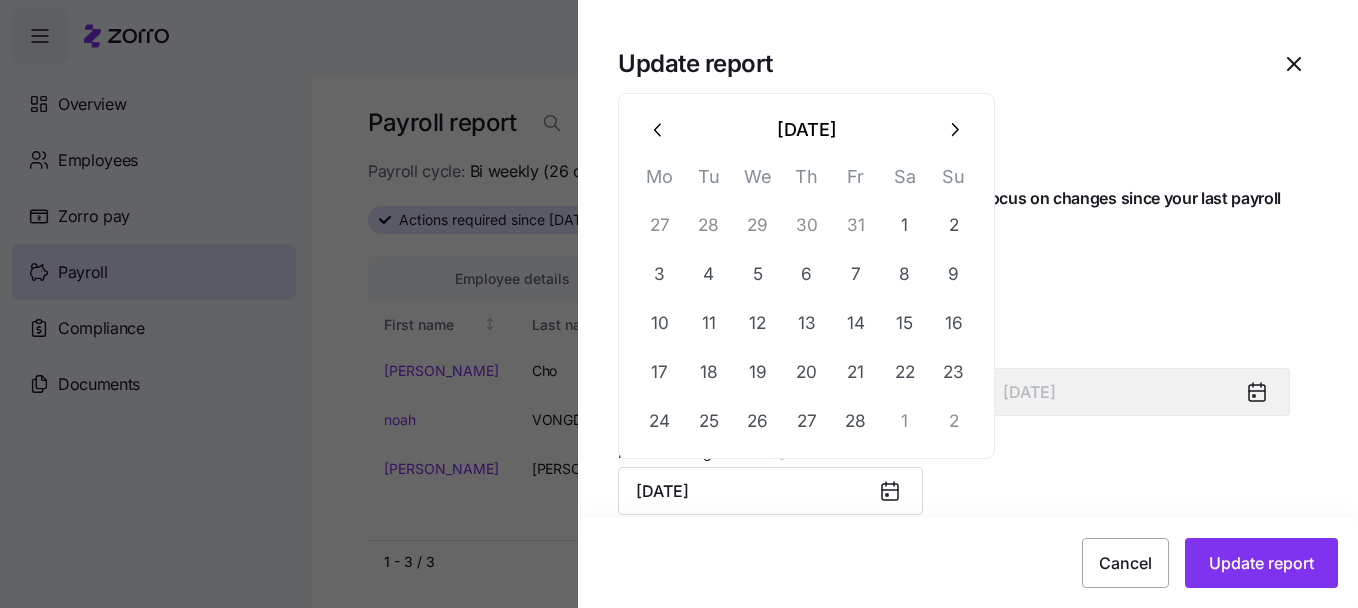 click 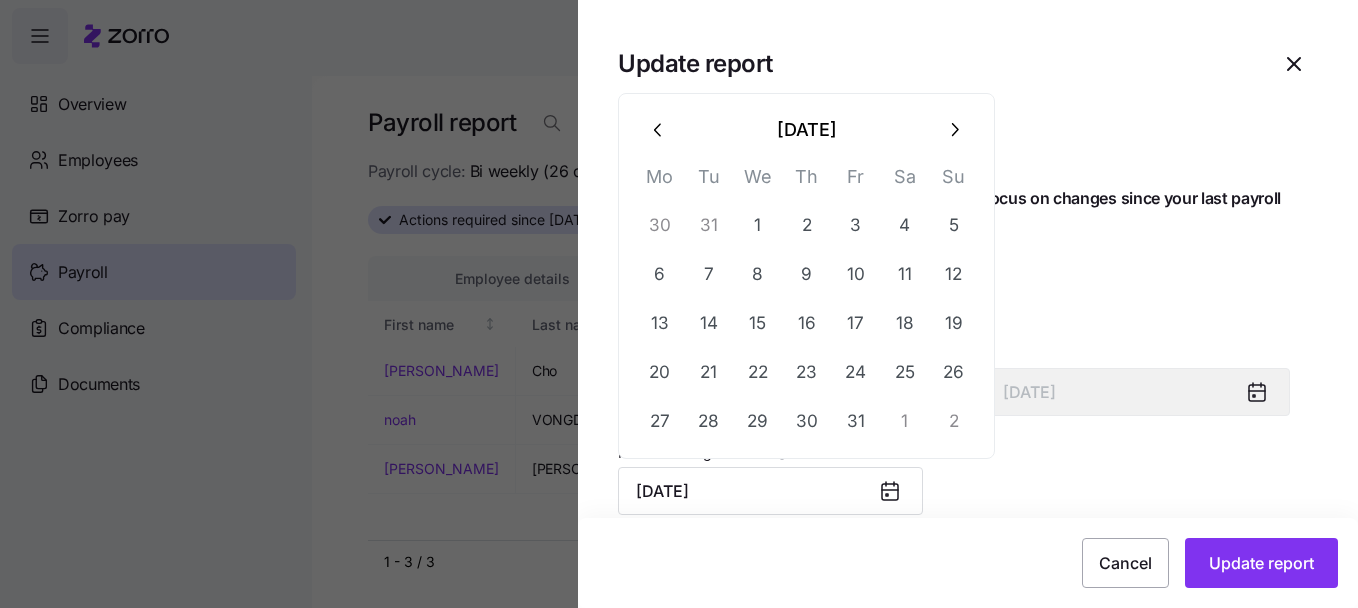 click 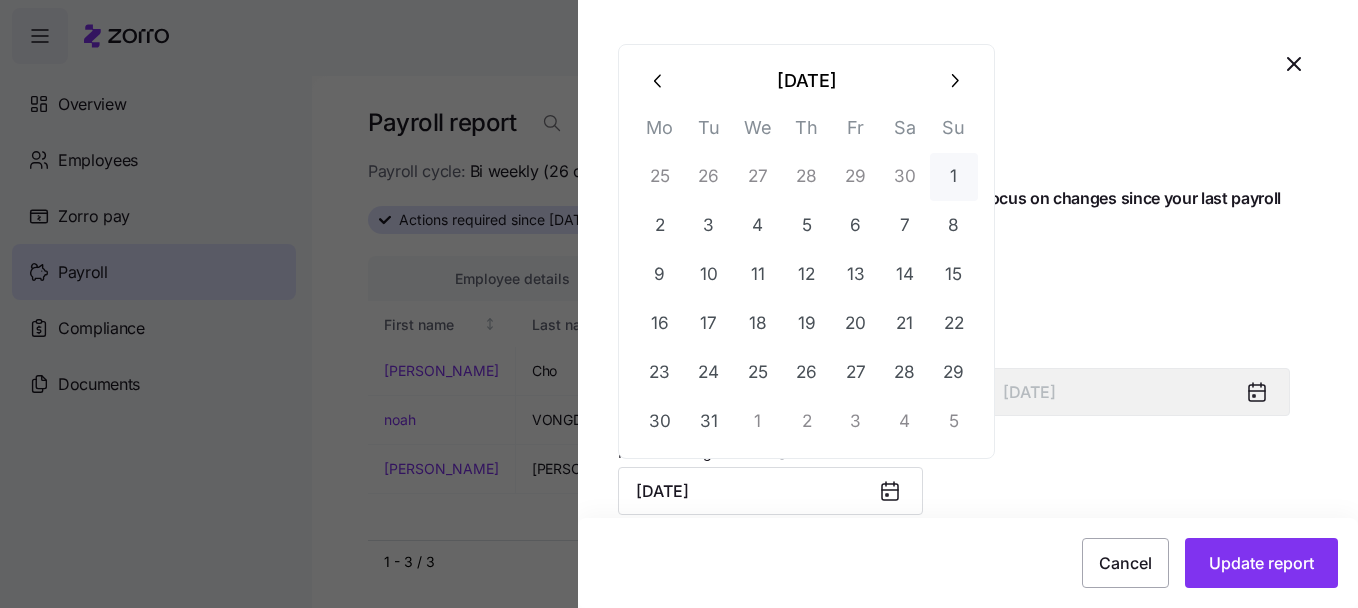 click on "1" at bounding box center [954, 177] 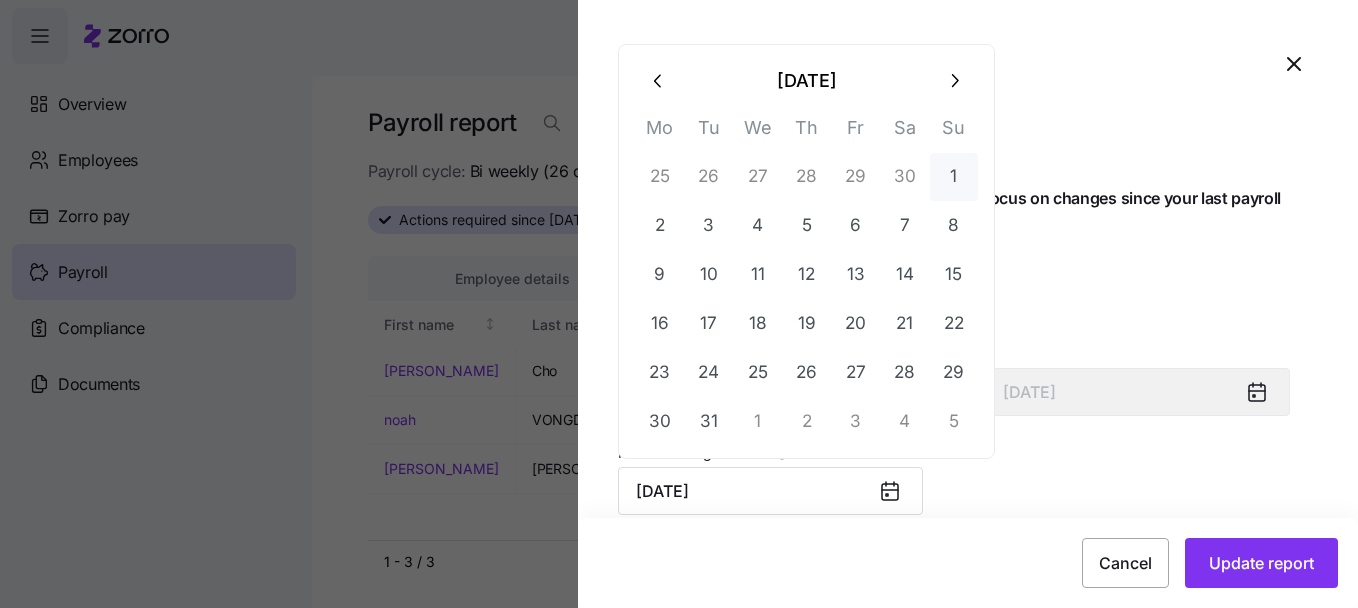 type on "December 1, 2024" 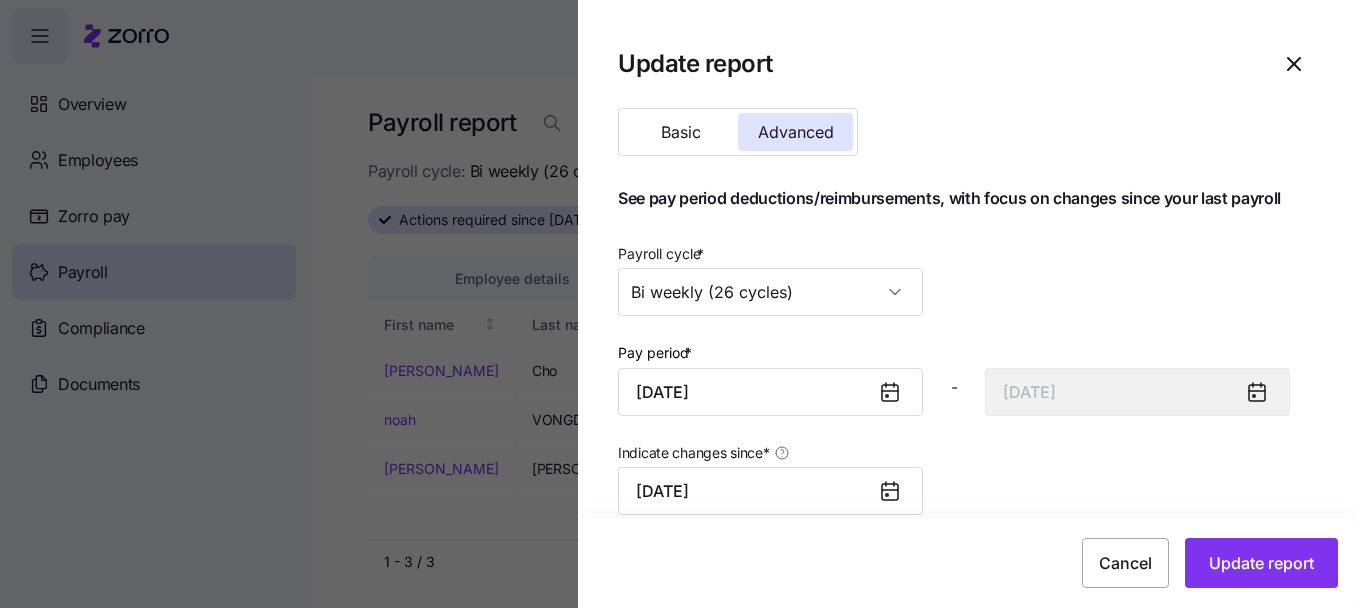 click on "Indicate changes since  * December 1, 2024" at bounding box center (954, 477) 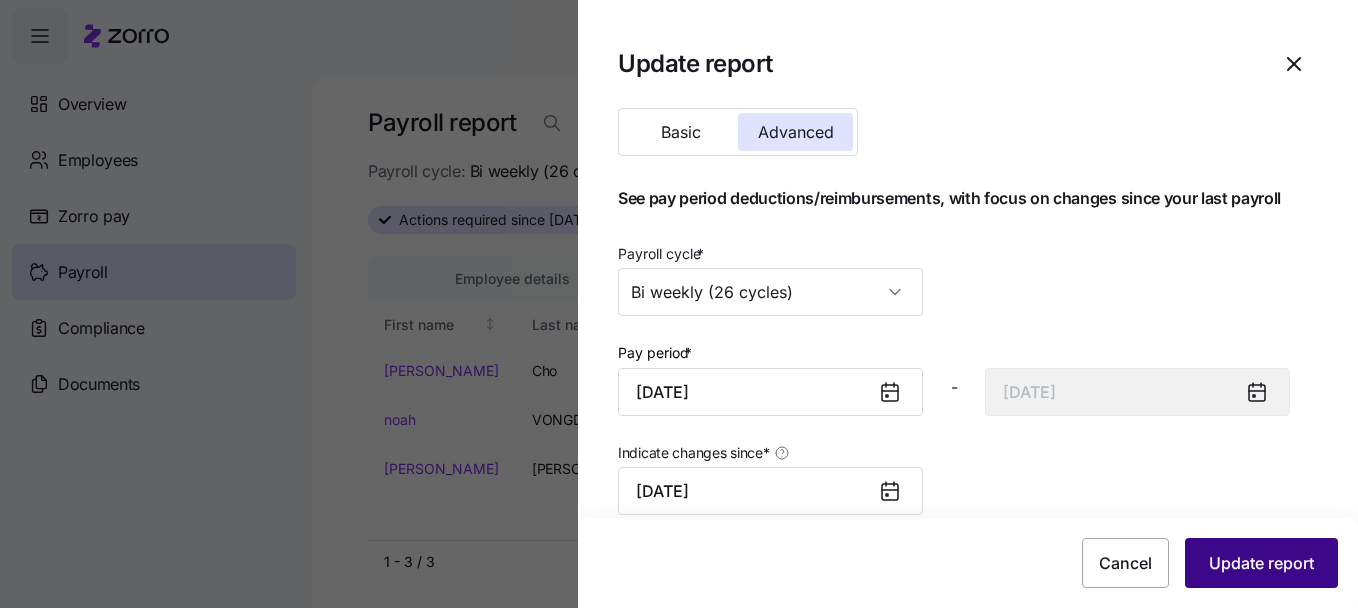 click on "Update report" at bounding box center [1261, 563] 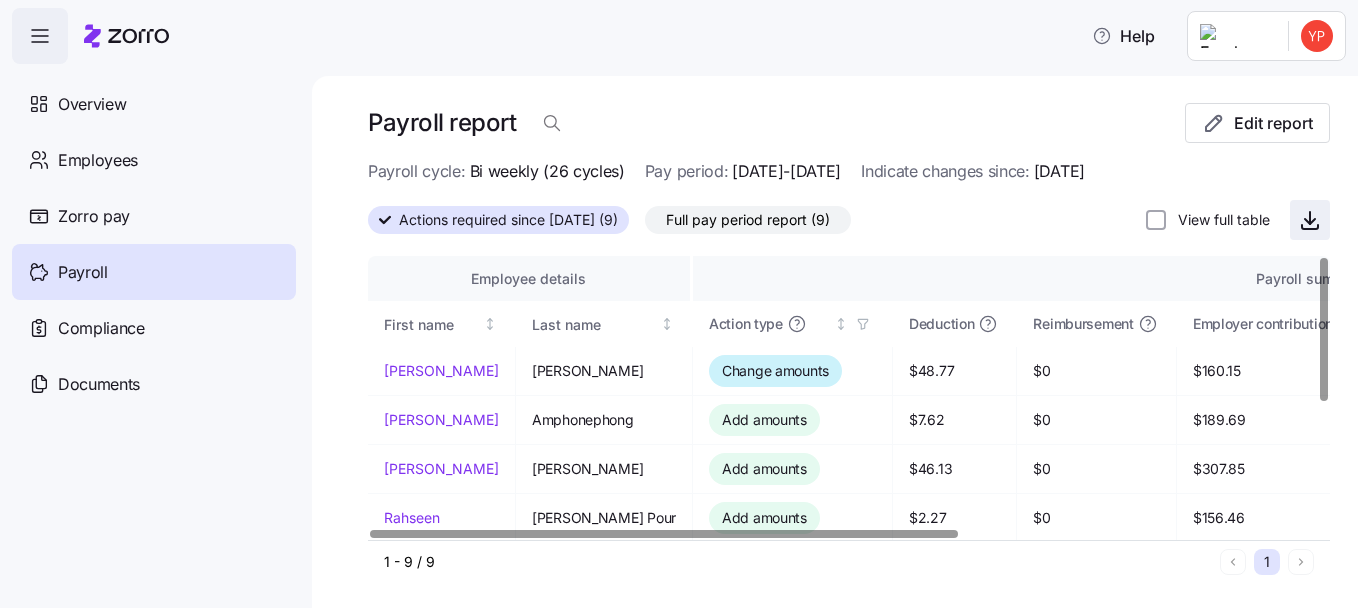 click 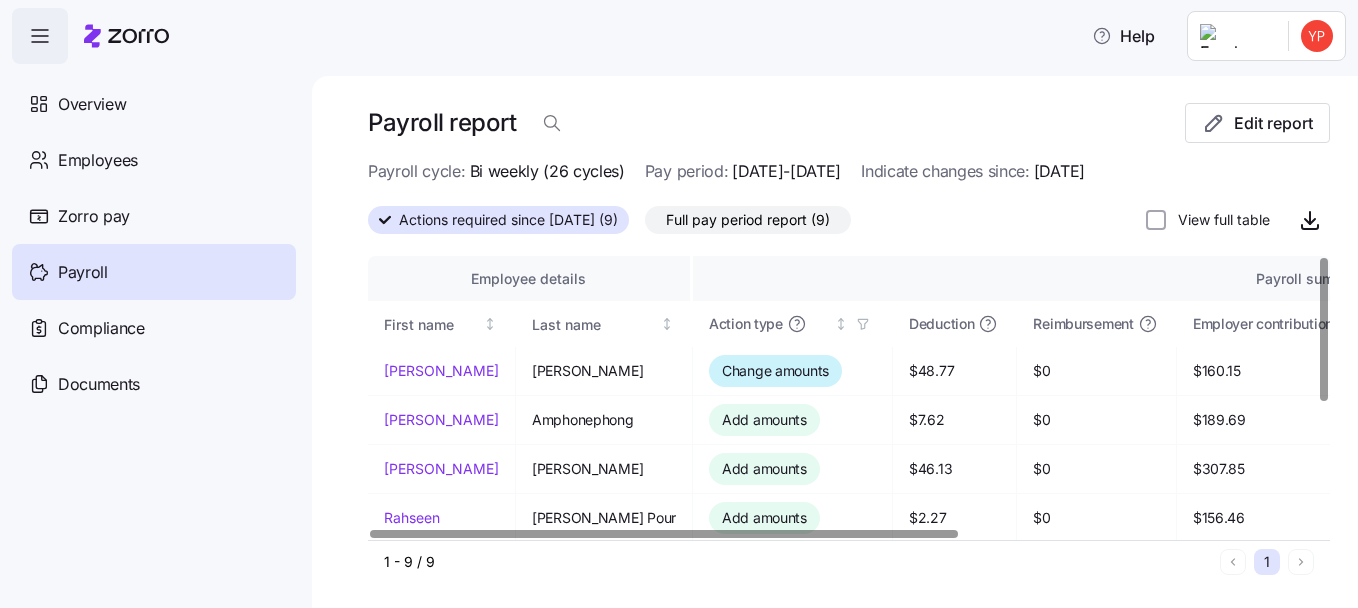 click on "Payroll report Edit report Payroll cycle: Bi weekly (26 cycles) Pay period: 07/01/2025-07/14/2025 Indicate changes since: 12/01/2024 Actions required since 12/01/2024 (9) Full pay period report (9) View full table Employee details Payroll summary First name Last name Action type Deduction Reimbursement Employer contribution Effective from Effective until Last update Tamara Brewington Change amounts $48.77 $0 $160.15 06/01/2025 12/31/2025 06/05/2025 2:33 AM Andrew Amphonephong Add amounts $7.62 $0 $189.69 05/01/2025 12/31/2025 04/30/2025 11:53 PM Robert Conklin Add amounts $46.13 $0 $307.85 05/01/2025 12/31/2025 04/23/2025 11:38 PM Rahseen Esmail Pour Add amounts $2.27 $0 $156.46 05/01/2025 12/31/2025 04/23/2025 11:20 PM terrence Chesterfield Add amounts $2.78 $0 $187.38 05/01/2025 12/31/2025 04/23/2025 11:12 PM Rehan Rehan Add amounts $75.09 $0 $156.46 05/01/2025 12/31/2025 04/23/2025 1:39 AM noah VONGDARAXAY Change amounts $28.06 $0 $156.46 05/01/2025 12/31/2025 04/23/2025 1:37 AM Kun Hee Cho Add amounts $0" at bounding box center (835, 342) 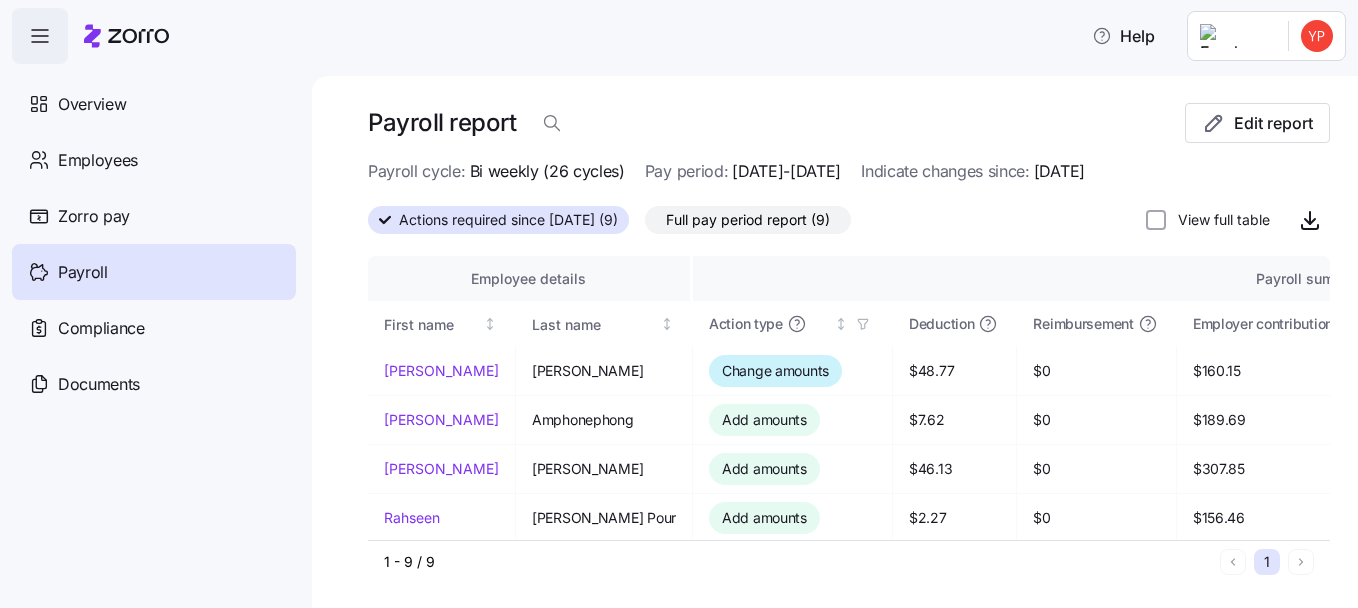 click on "Payroll report Edit report Payroll cycle: Bi weekly (26 cycles) Pay period: 07/01/2025-07/14/2025 Indicate changes since: 12/01/2024 Actions required since 12/01/2024 (9) Full pay period report (9) View full table Employee details Payroll summary First name Last name Action type Deduction Reimbursement Employer contribution Effective from Effective until Last update Tamara Brewington Change amounts $48.77 $0 $160.15 06/01/2025 12/31/2025 06/05/2025 2:33 AM Andrew Amphonephong Add amounts $7.62 $0 $189.69 05/01/2025 12/31/2025 04/30/2025 11:53 PM Robert Conklin Add amounts $46.13 $0 $307.85 05/01/2025 12/31/2025 04/23/2025 11:38 PM Rahseen Esmail Pour Add amounts $2.27 $0 $156.46 05/01/2025 12/31/2025 04/23/2025 11:20 PM terrence Chesterfield Add amounts $2.78 $0 $187.38 05/01/2025 12/31/2025 04/23/2025 11:12 PM Rehan Rehan Add amounts $75.09 $0 $156.46 05/01/2025 12/31/2025 04/23/2025 1:39 AM noah VONGDARAXAY Change amounts $28.06 $0 $156.46 05/01/2025 12/31/2025 04/23/2025 1:37 AM Kun Hee Cho Add amounts $0" at bounding box center (835, 342) 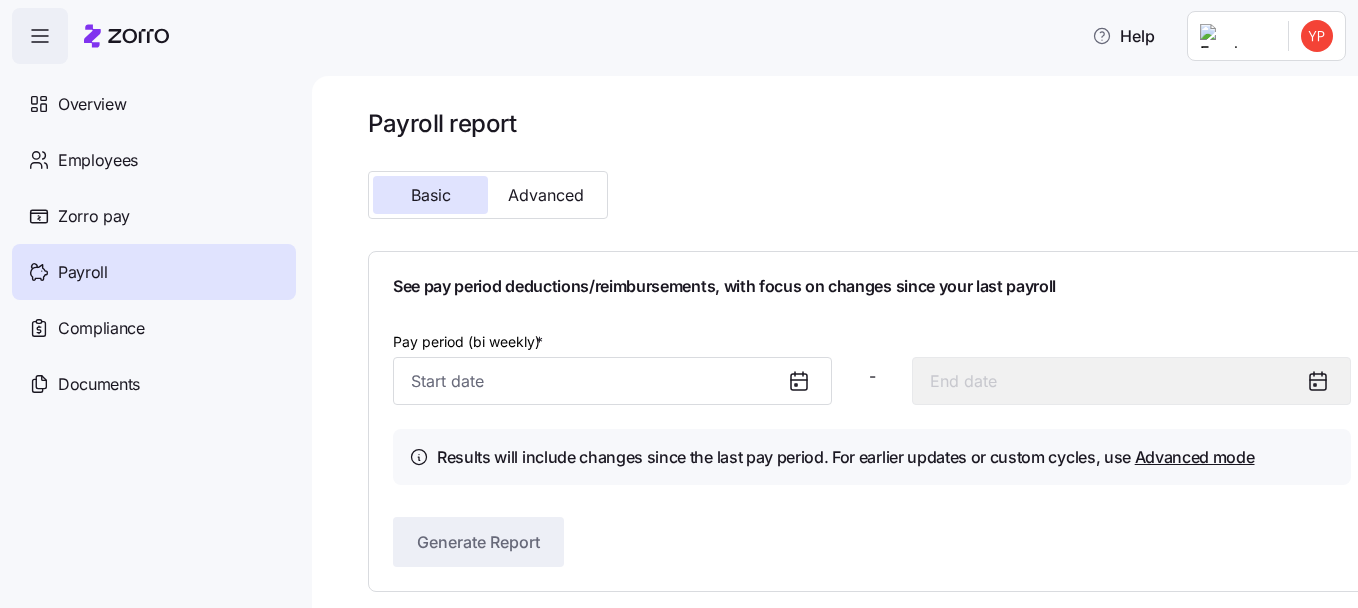 scroll, scrollTop: 0, scrollLeft: 0, axis: both 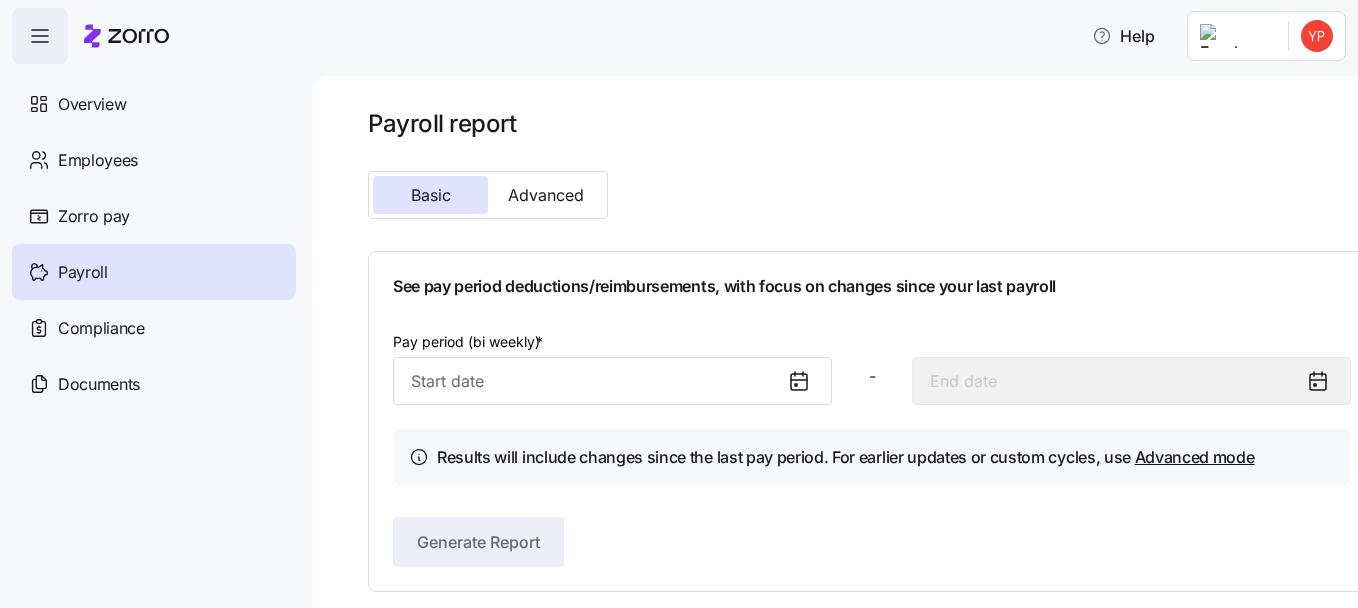 click on "Payroll report Basic Advanced See pay period deductions/reimbursements, with focus on changes since your last payroll Pay period (bi weekly)  * - Results will include changes since the last pay period. For earlier updates or custom cycles, use   Advanced mode Generate Report" at bounding box center (872, 350) 